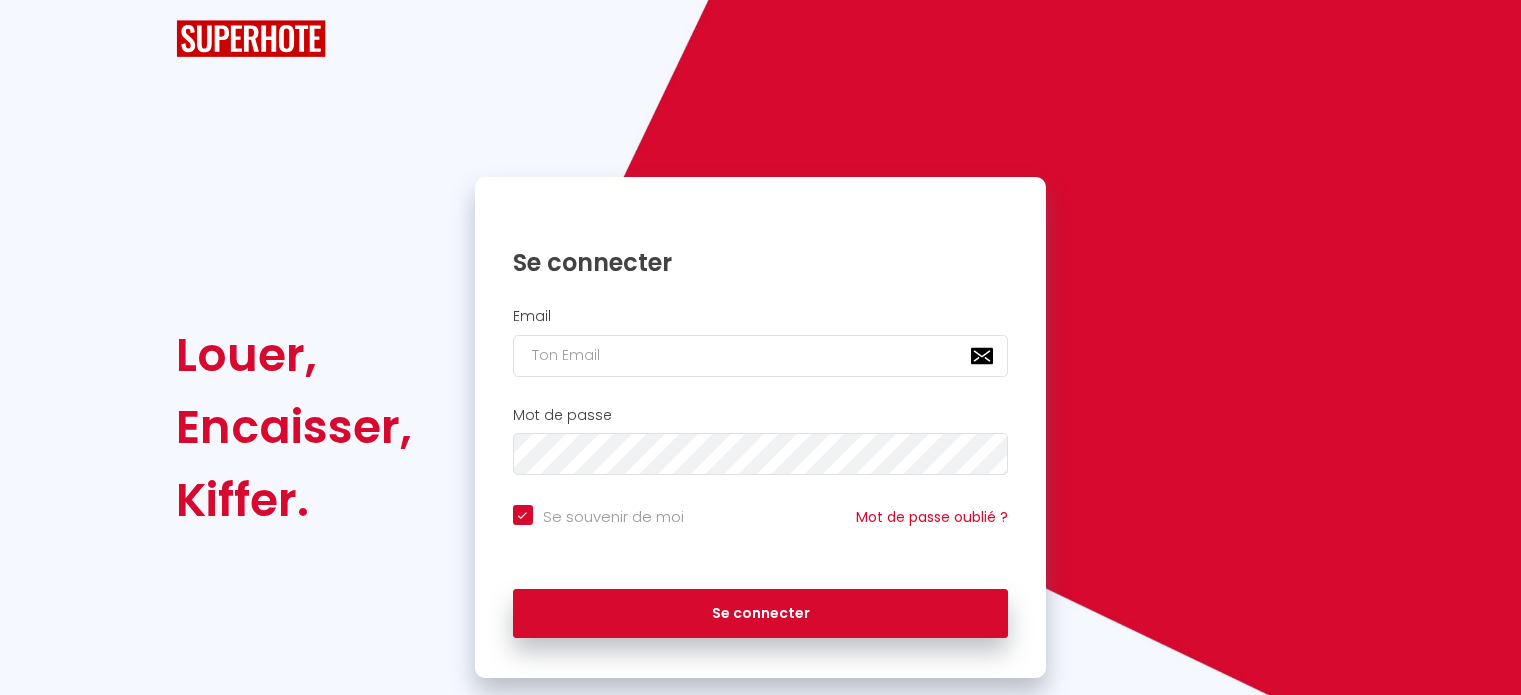 scroll, scrollTop: 0, scrollLeft: 0, axis: both 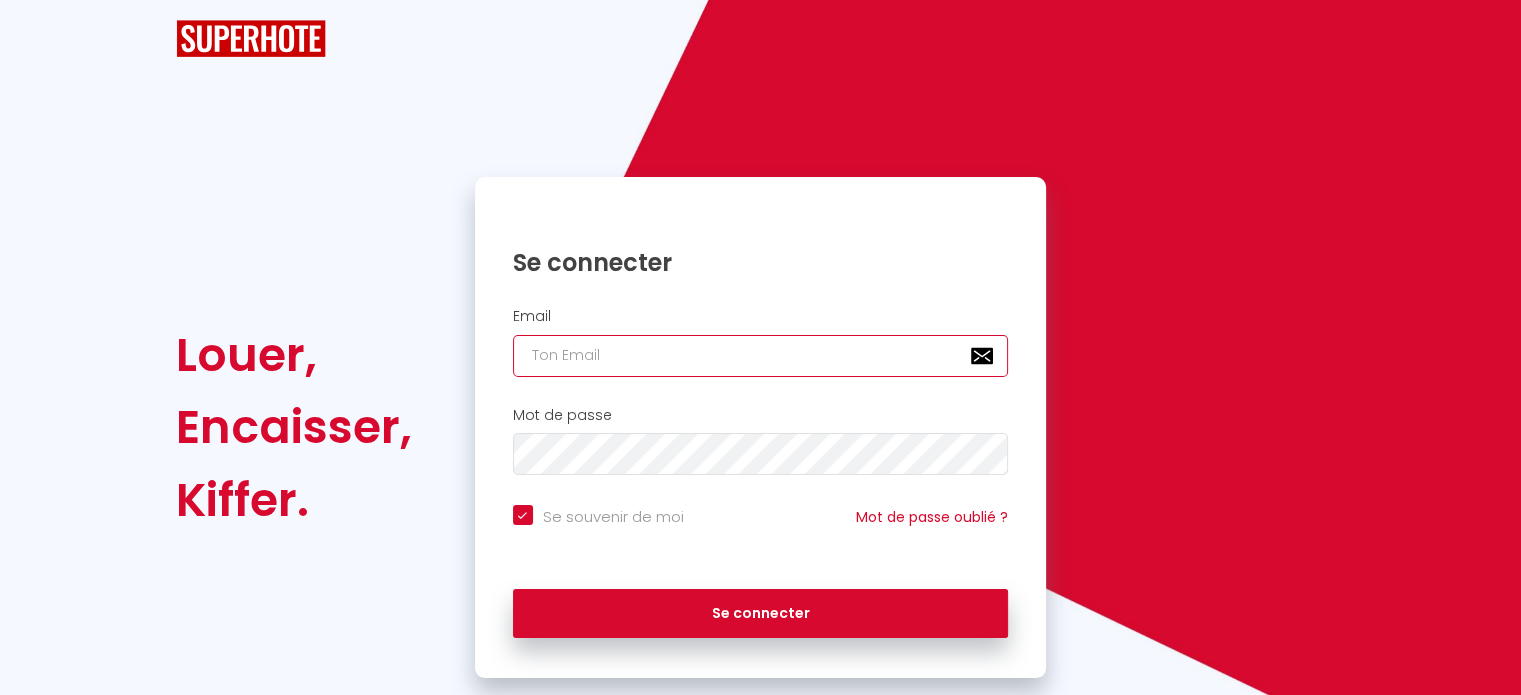 click at bounding box center (761, 356) 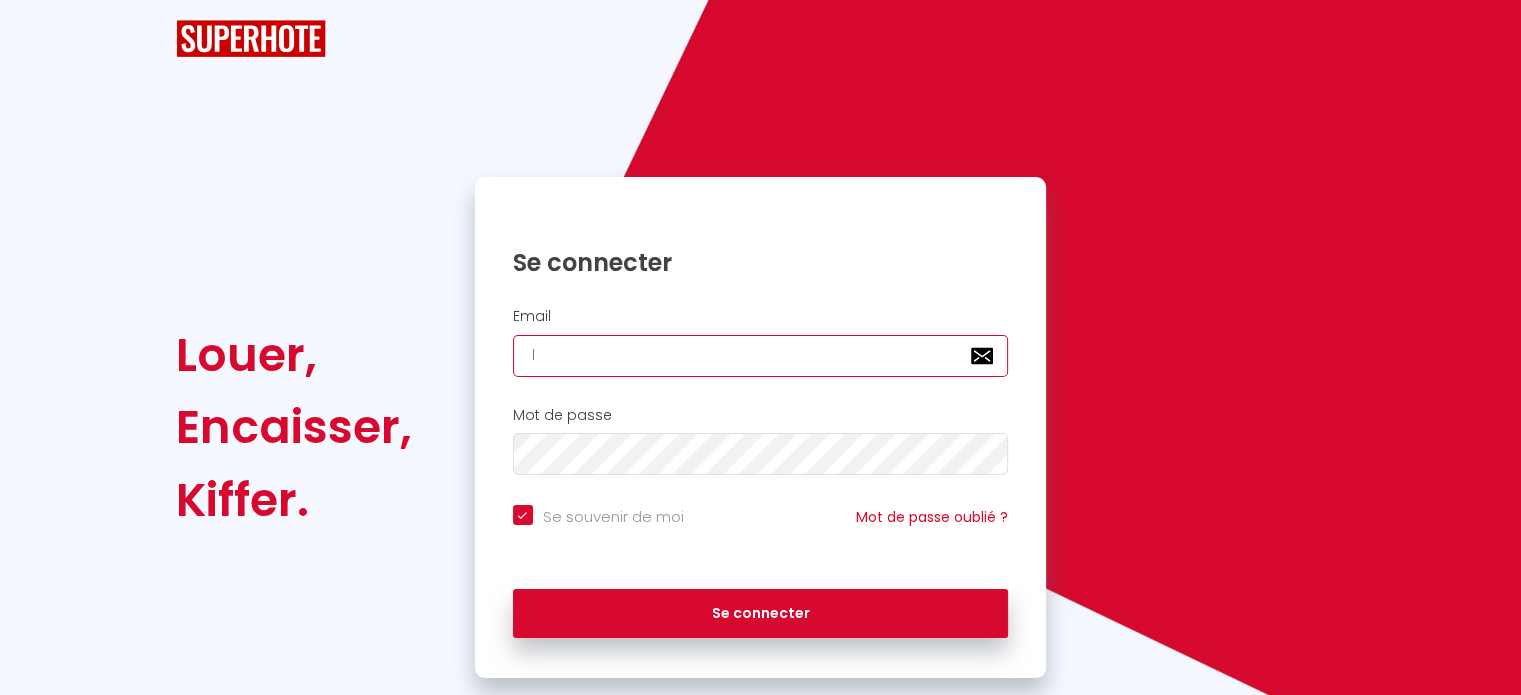 checkbox on "true" 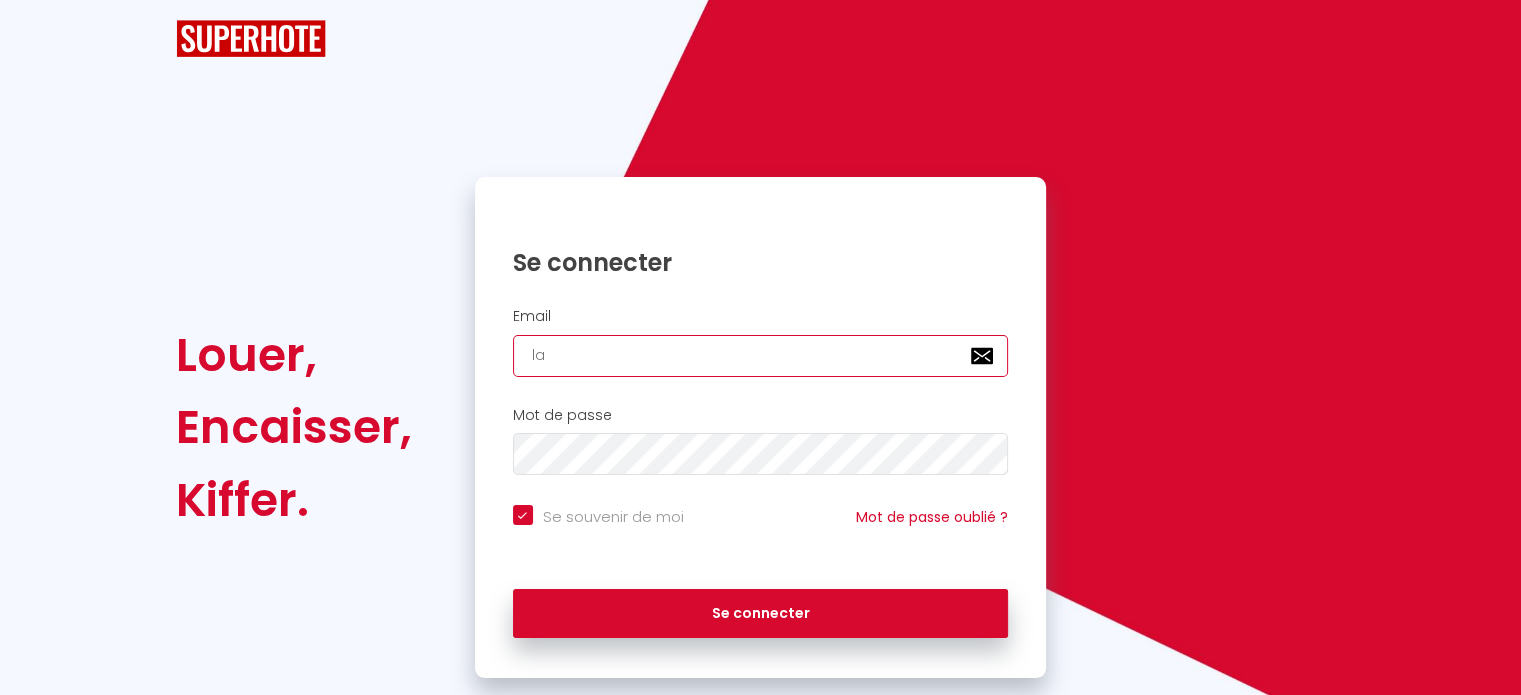 checkbox on "true" 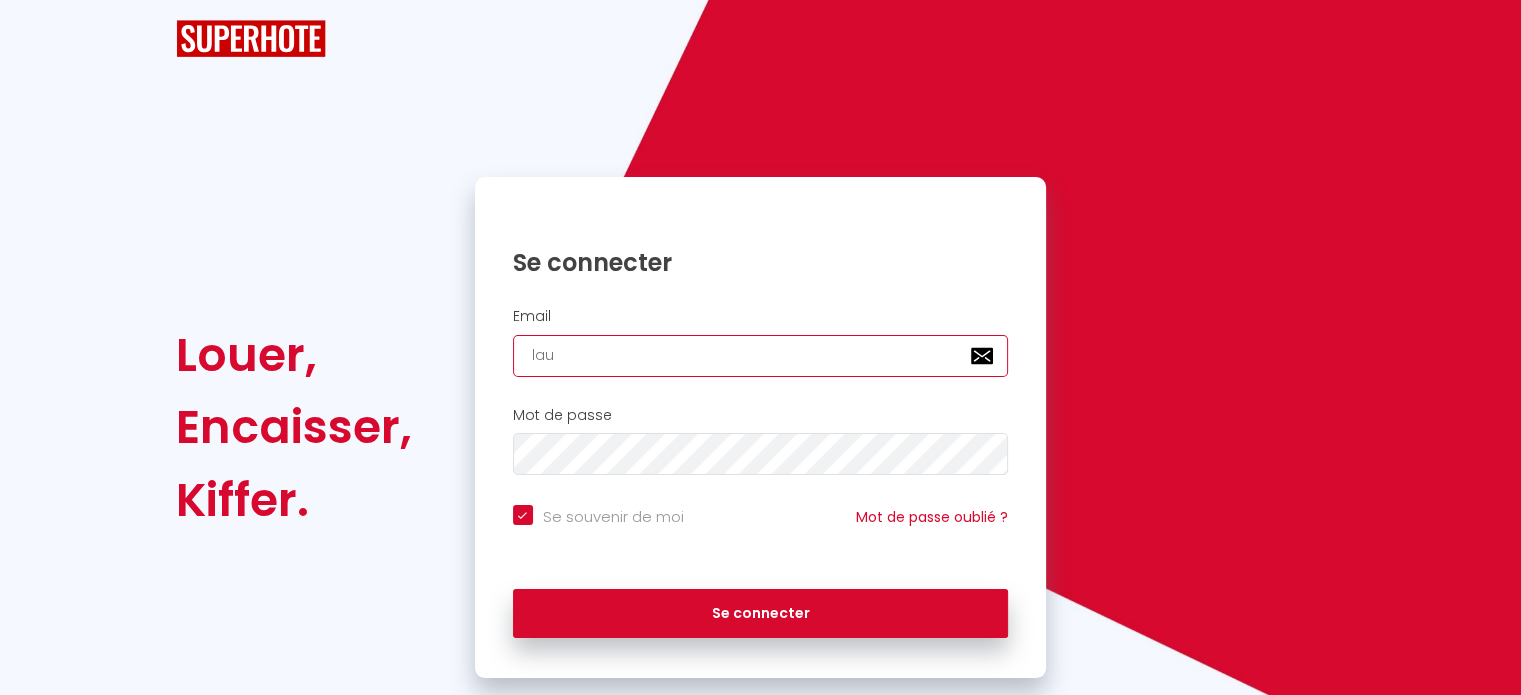 checkbox on "true" 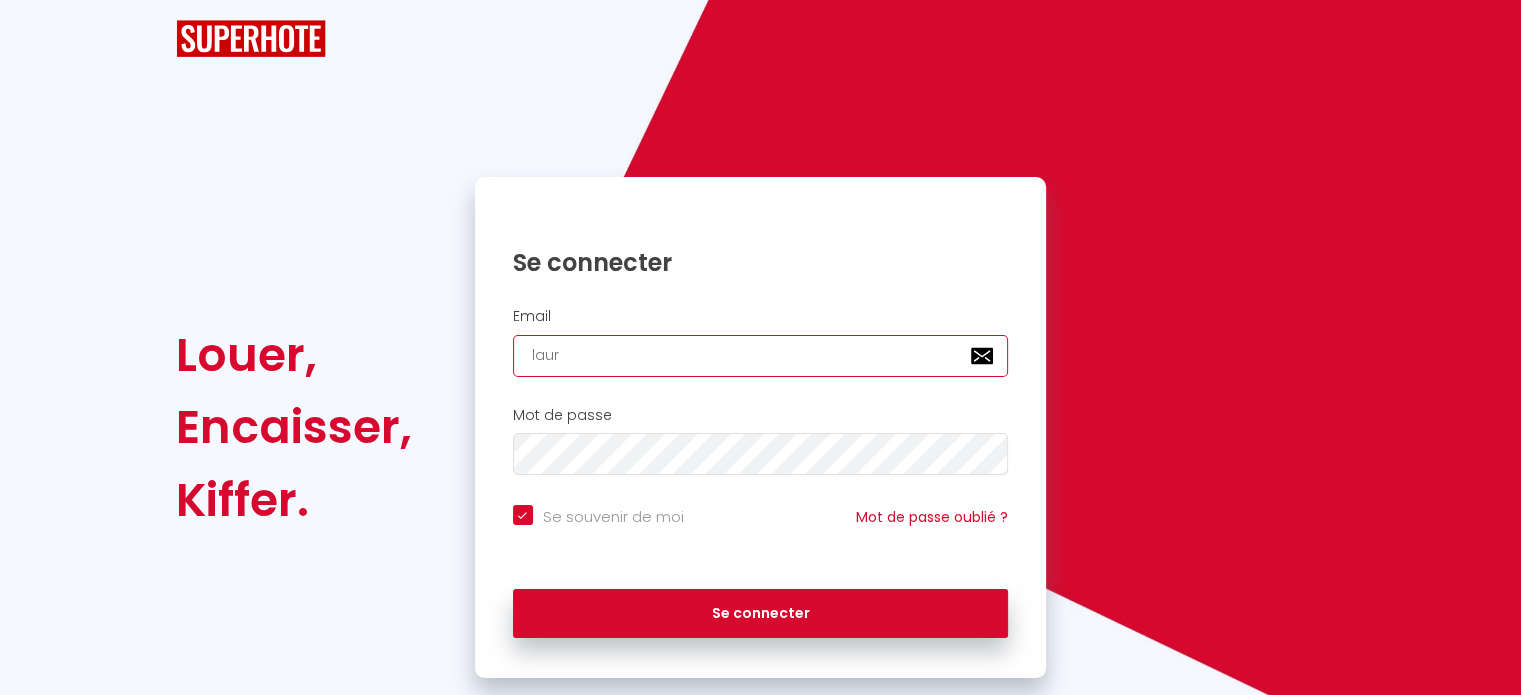 checkbox on "true" 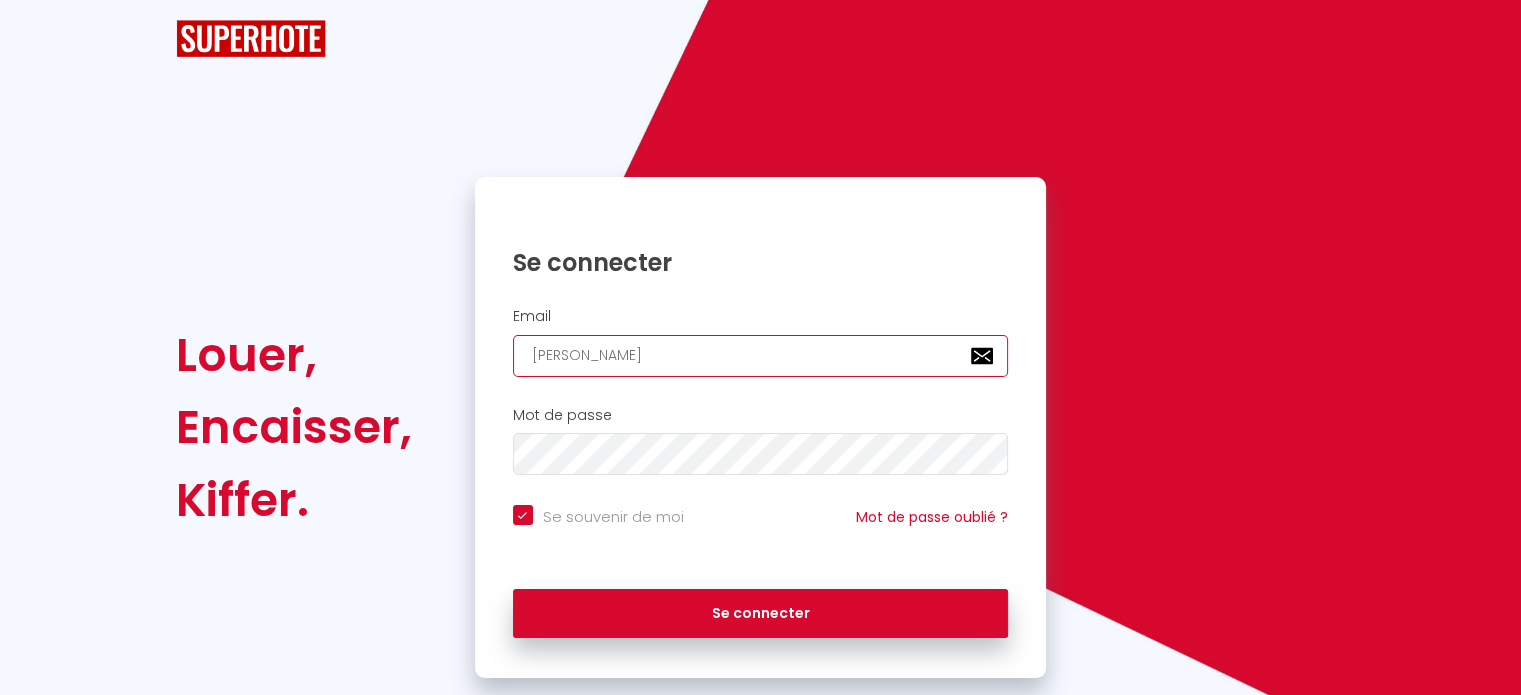 checkbox on "true" 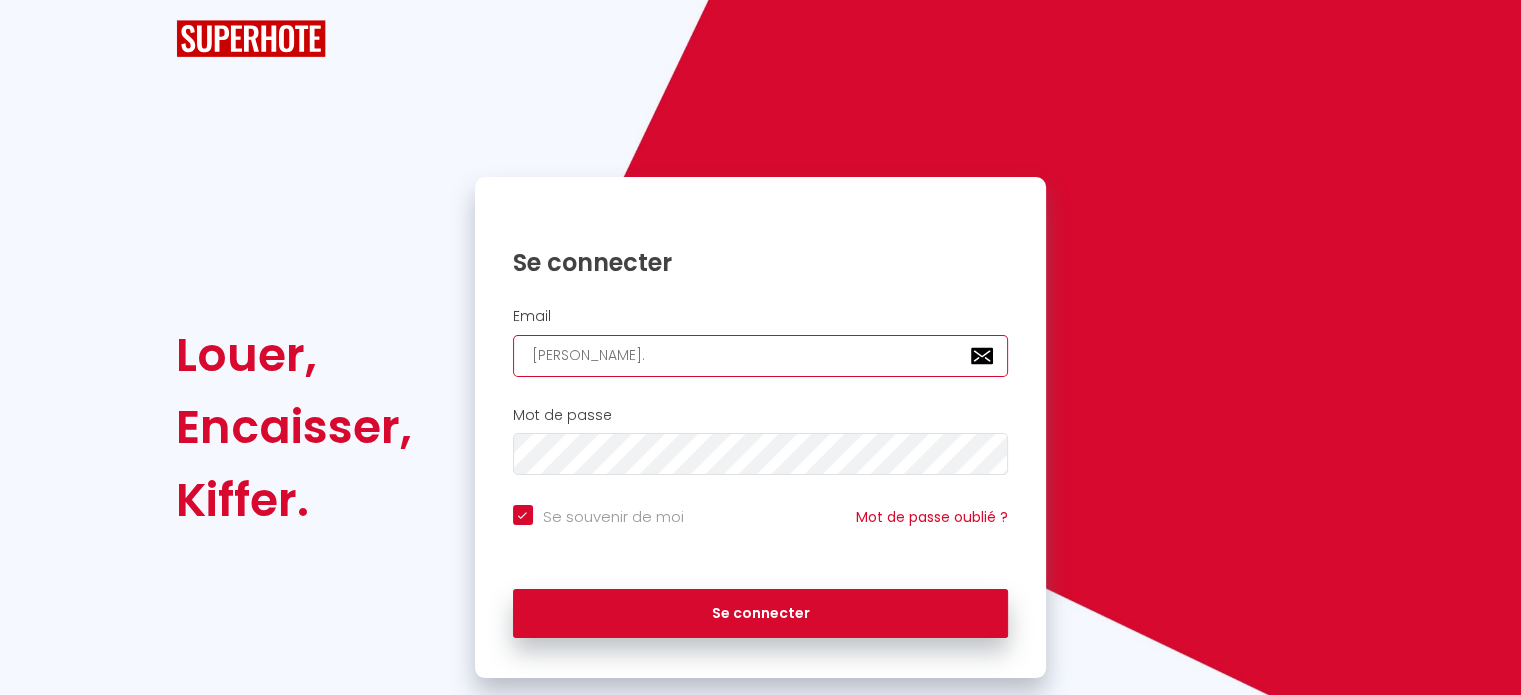 checkbox on "true" 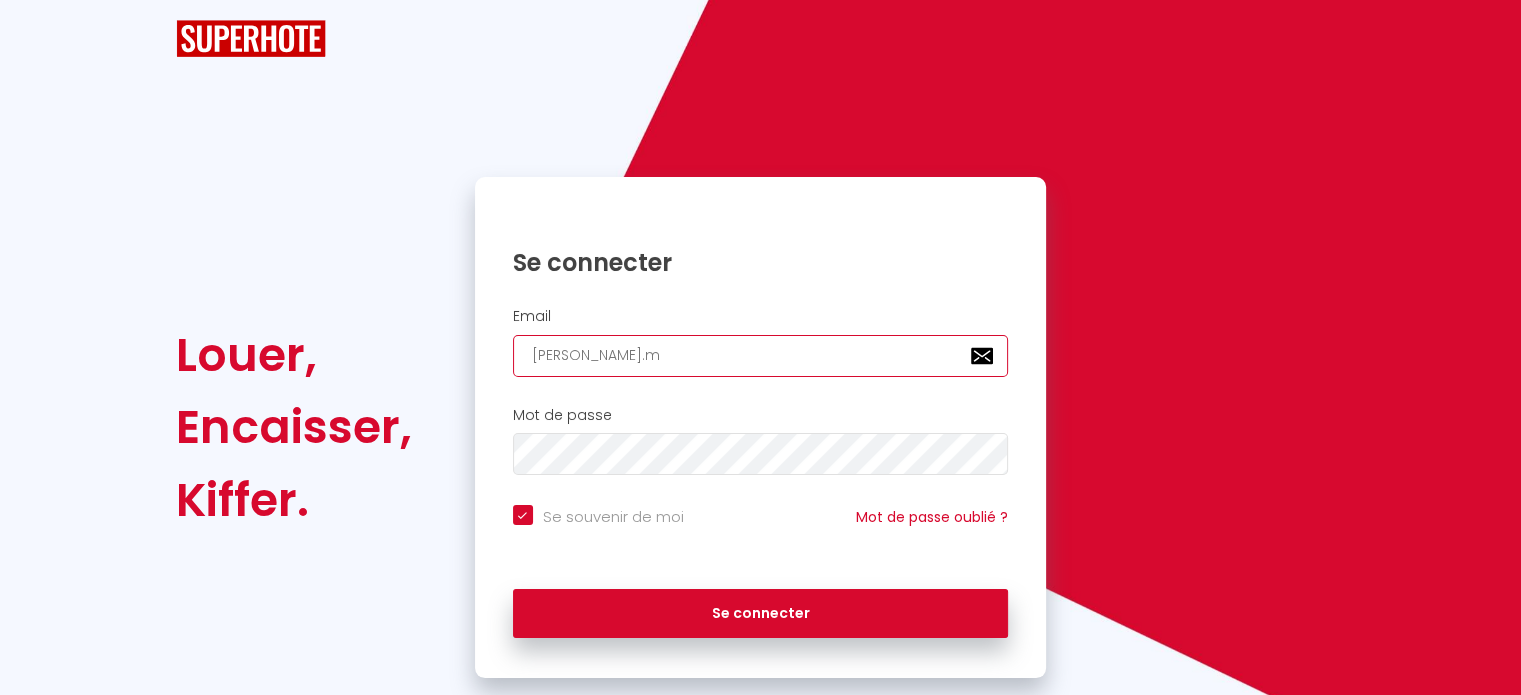 checkbox on "true" 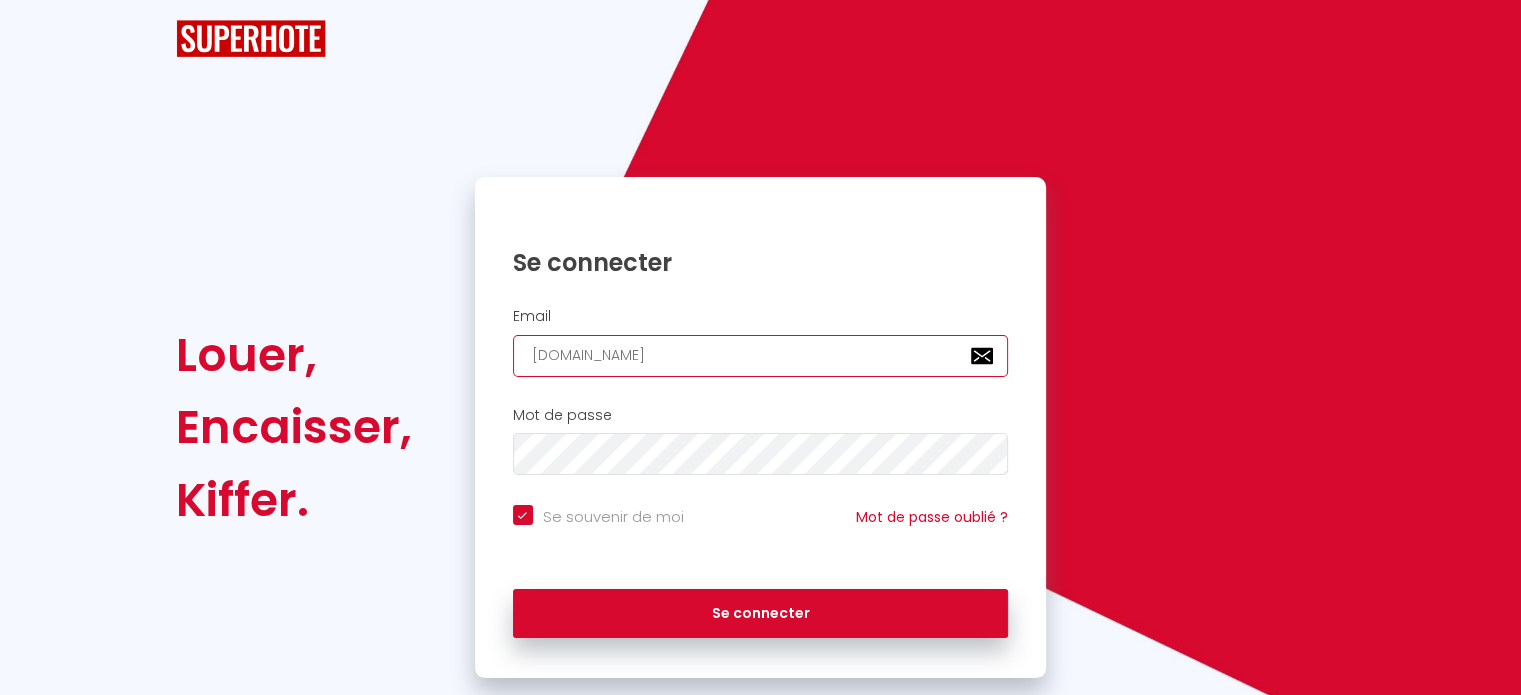 type on "[PERSON_NAME].mug" 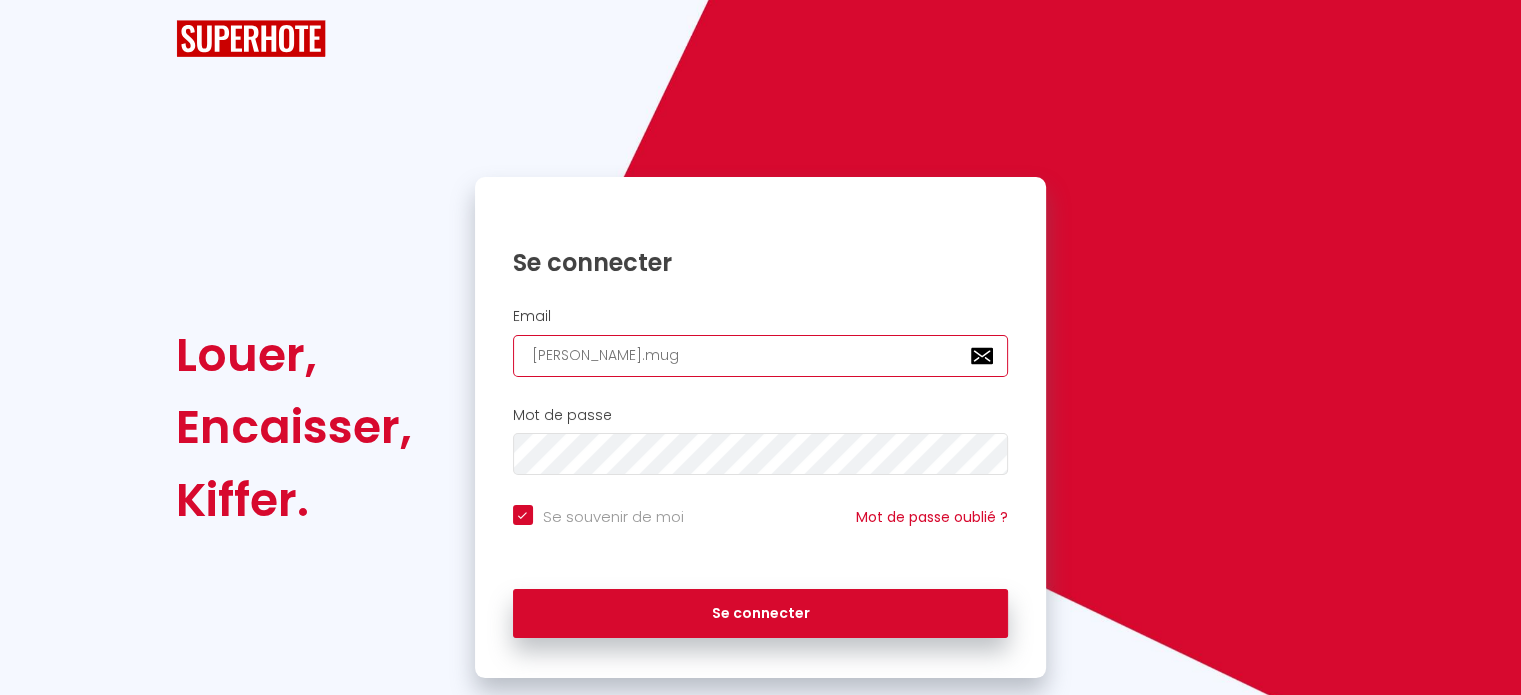 checkbox on "true" 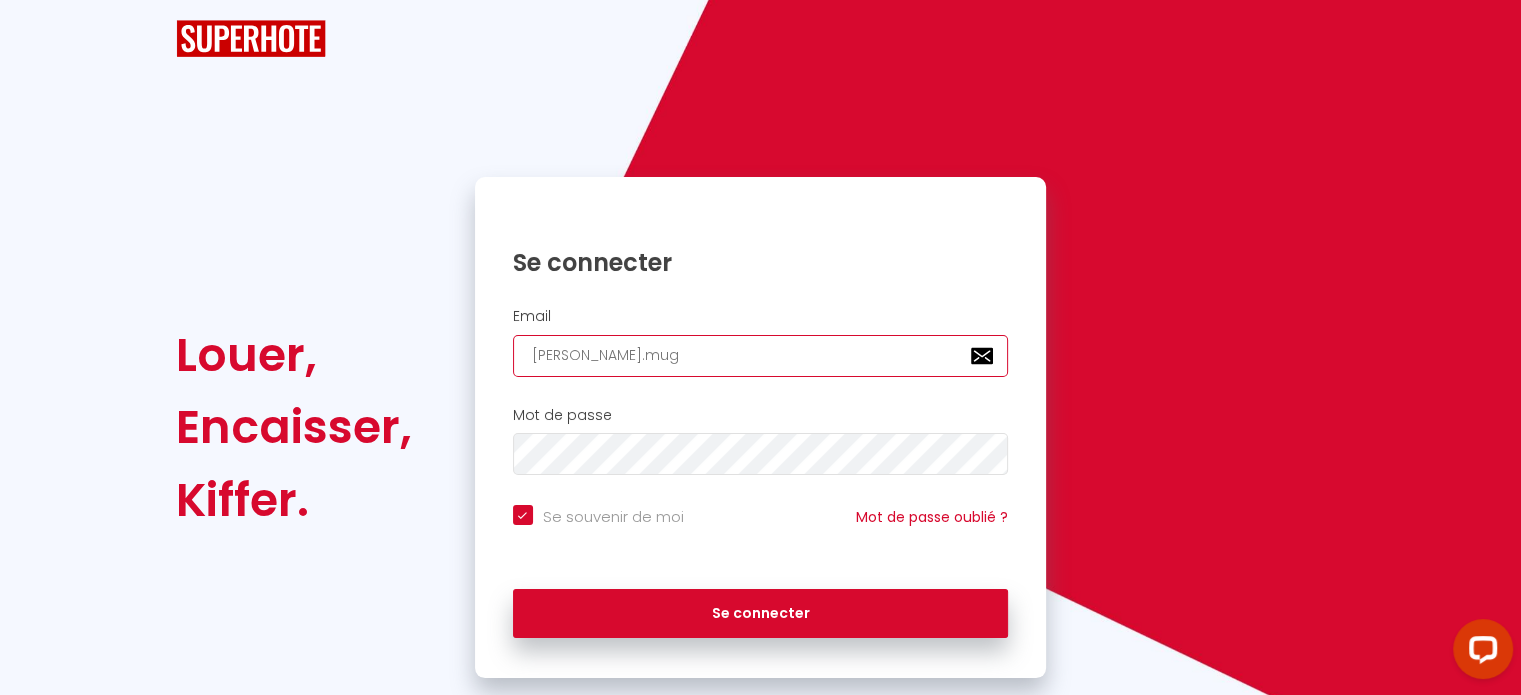 scroll, scrollTop: 0, scrollLeft: 0, axis: both 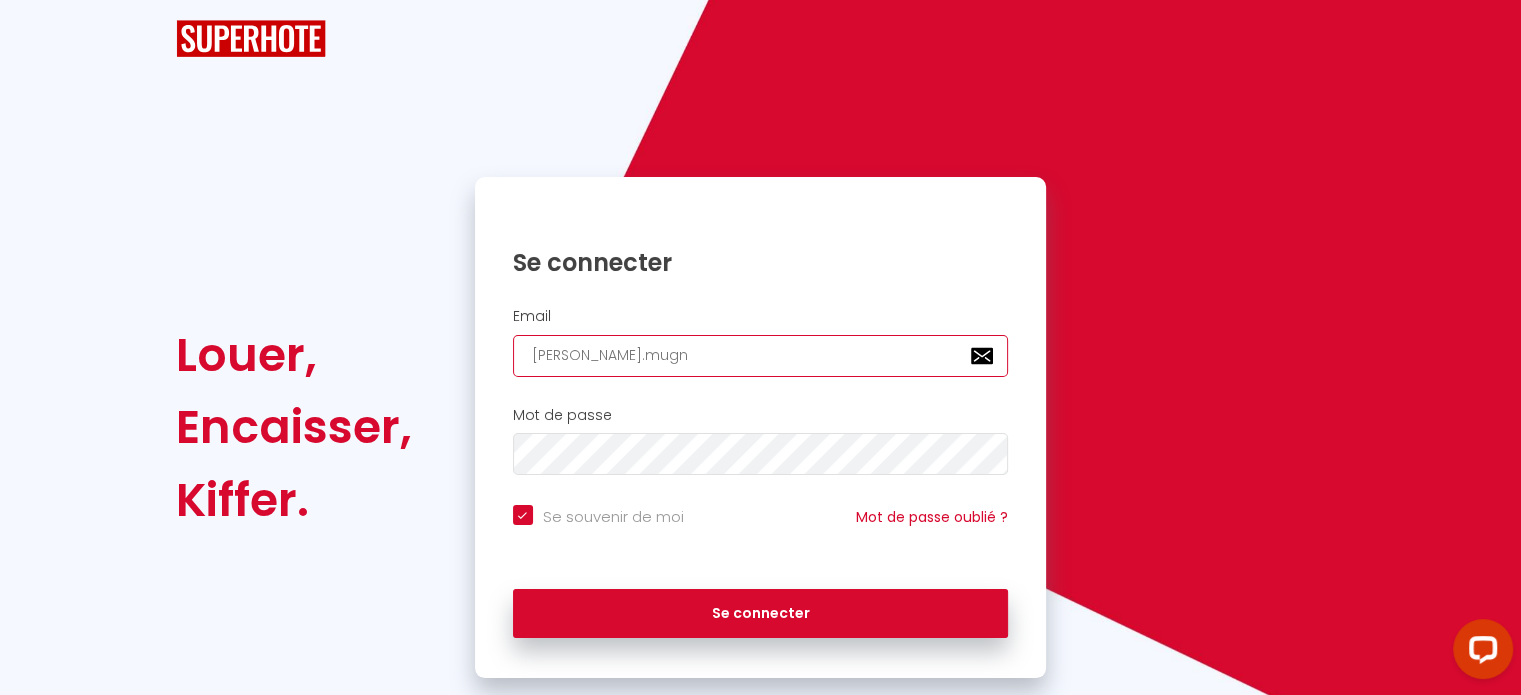 checkbox on "true" 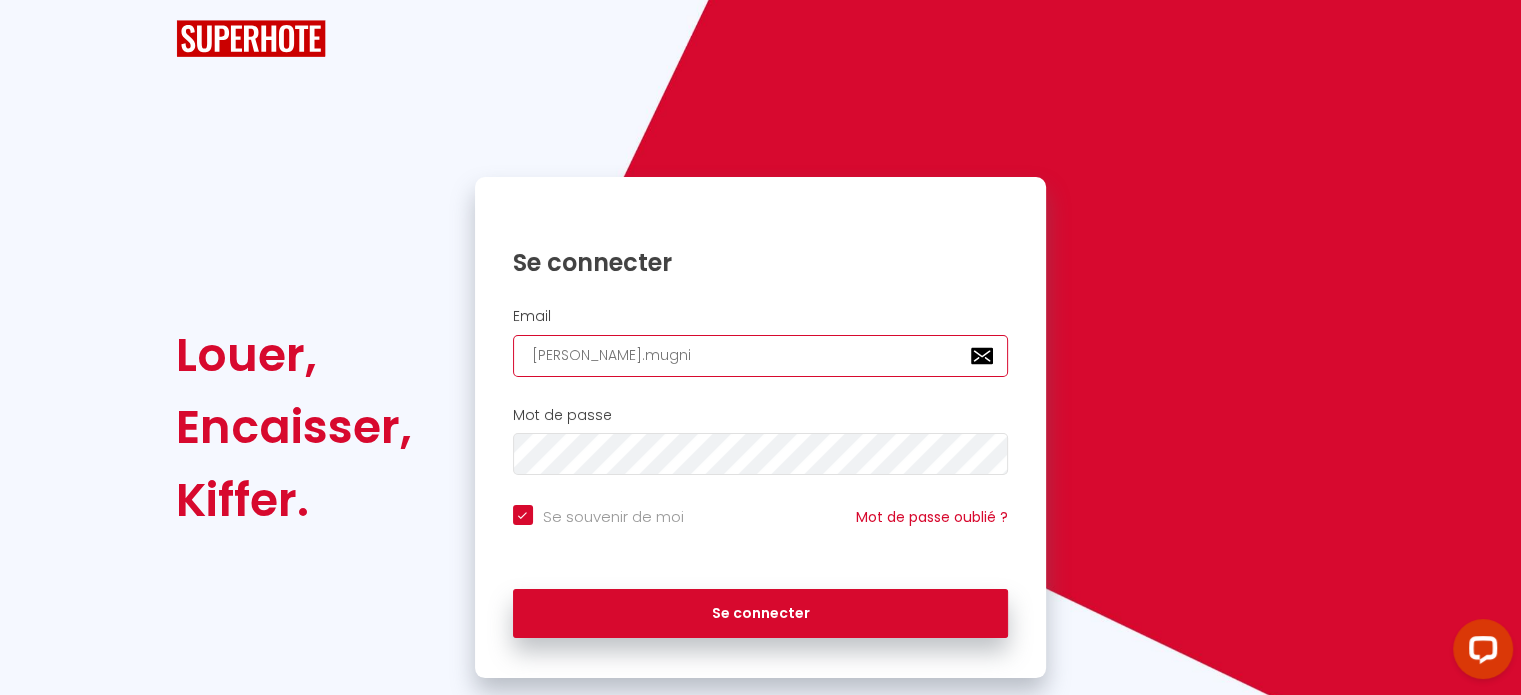 checkbox on "true" 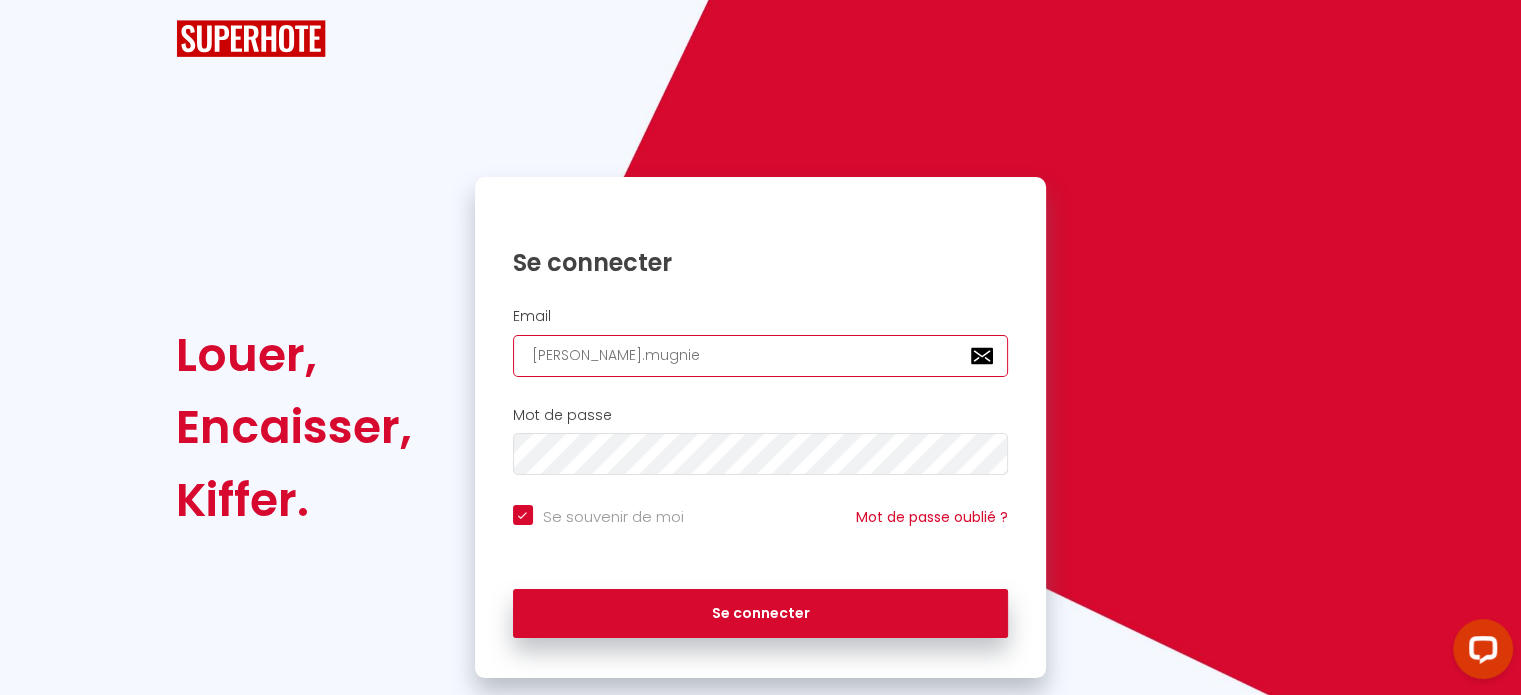 checkbox on "true" 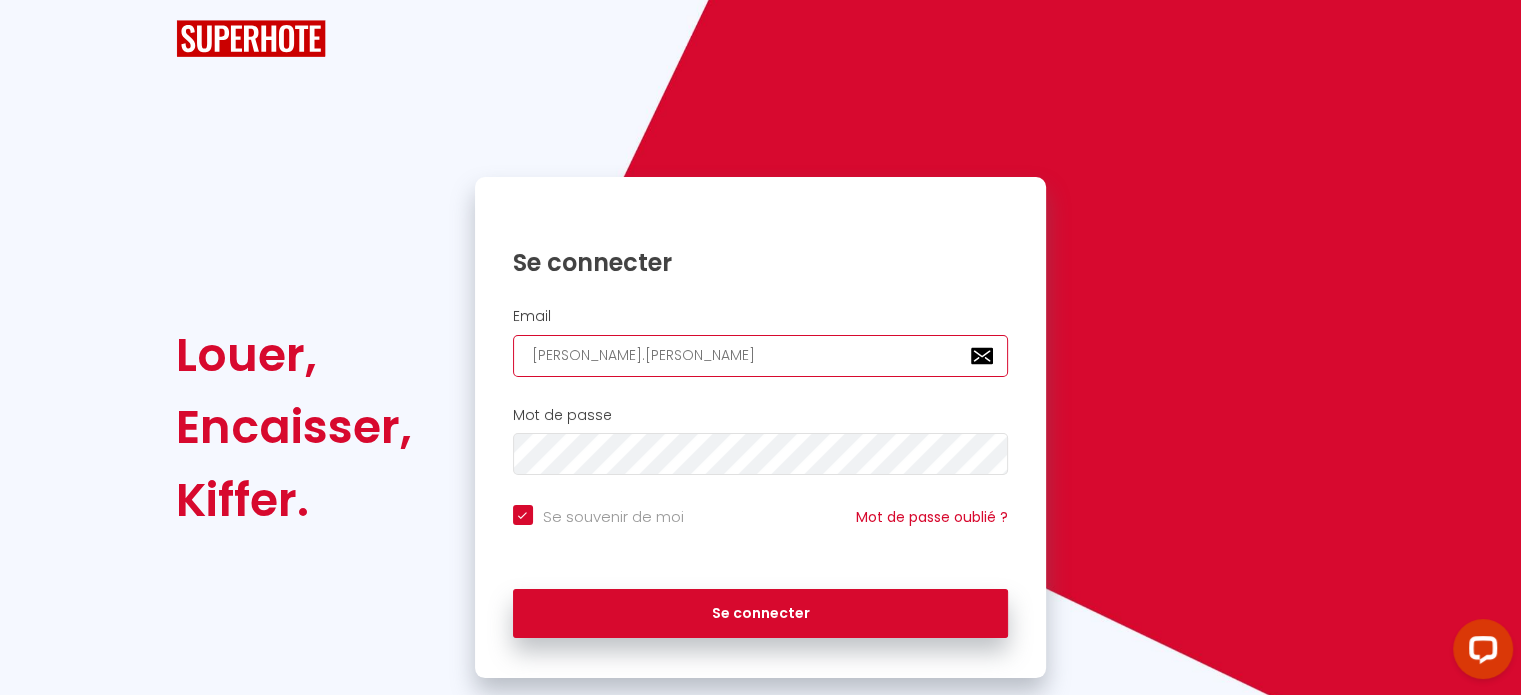 checkbox on "true" 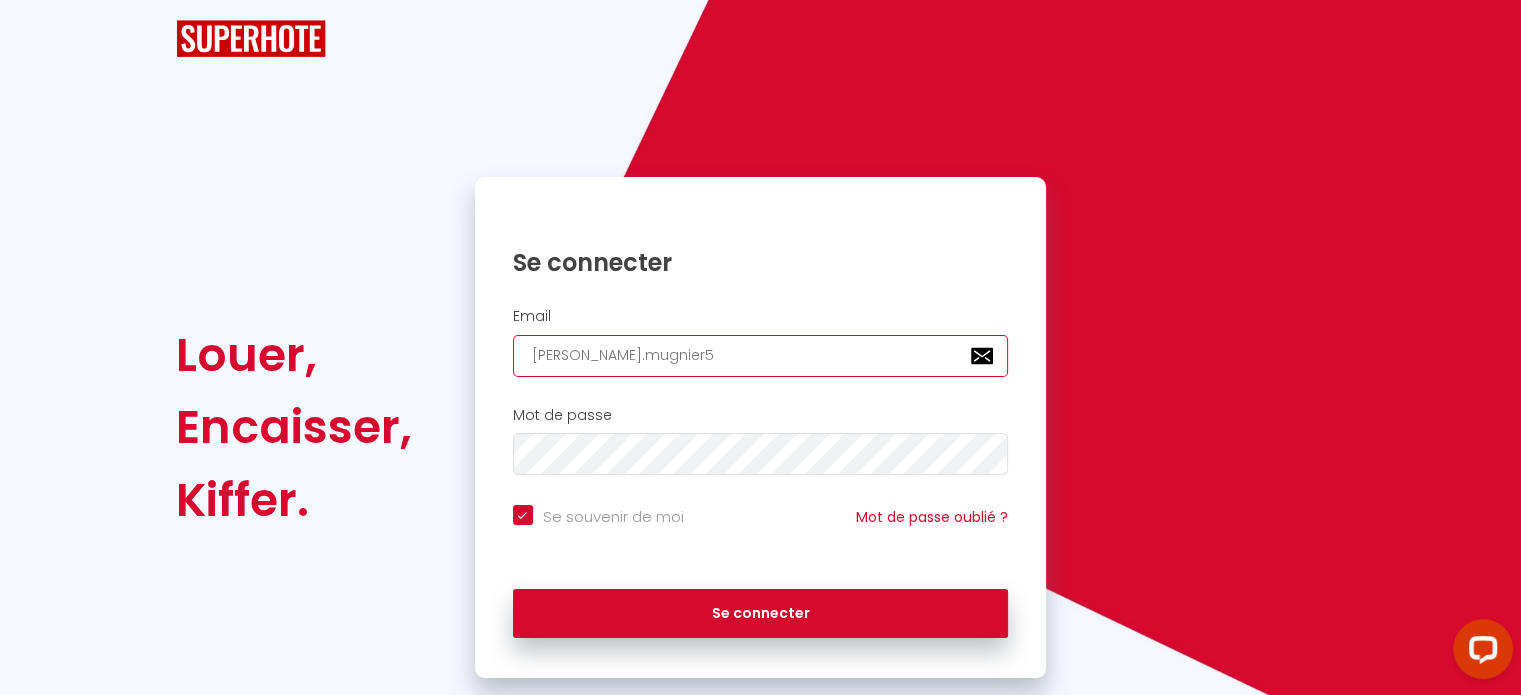checkbox on "true" 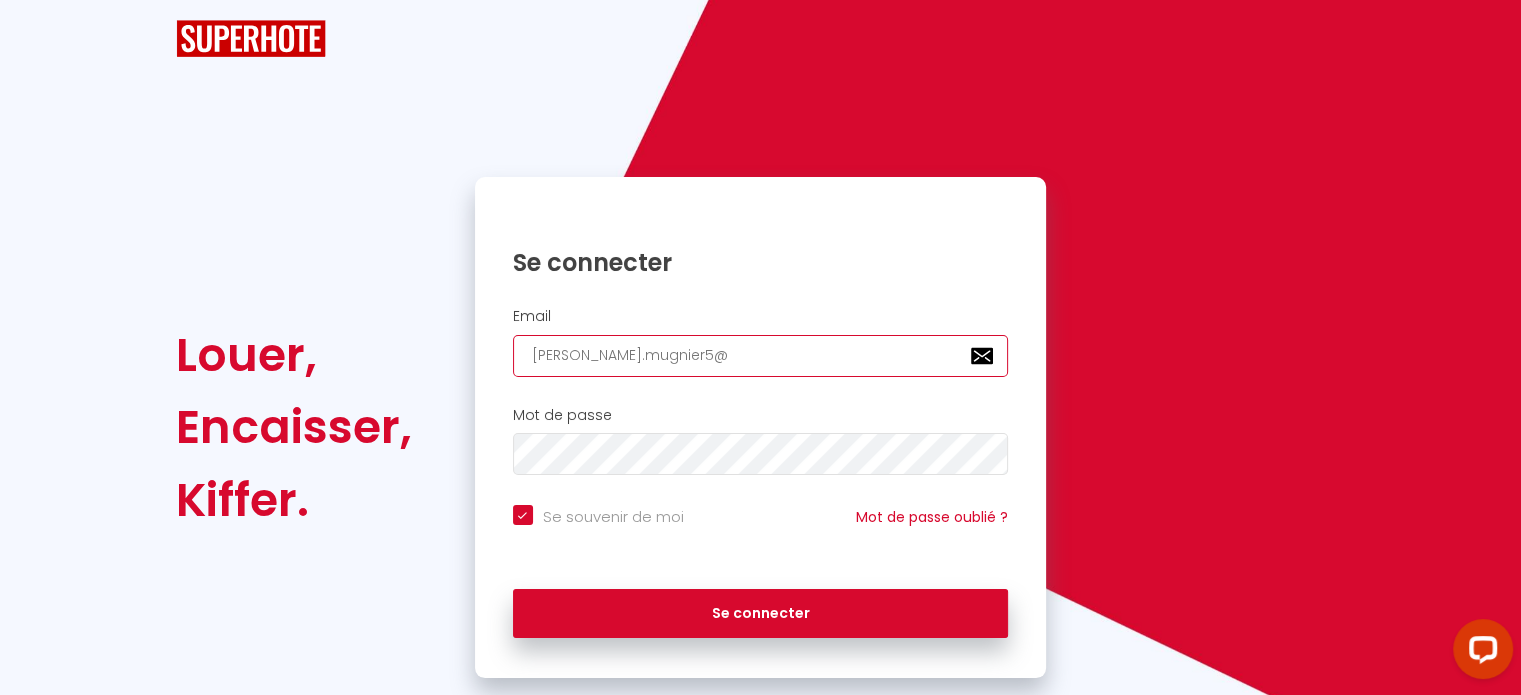 checkbox on "true" 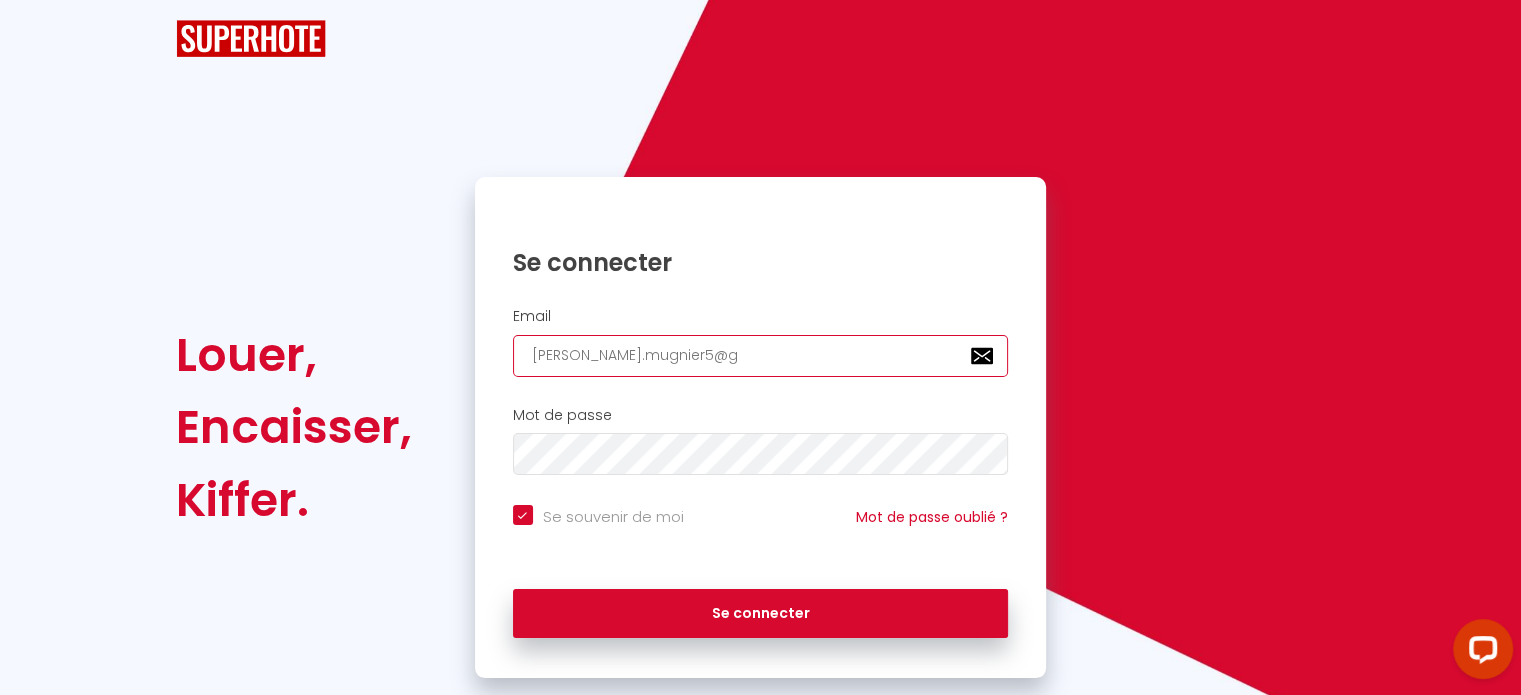 checkbox on "true" 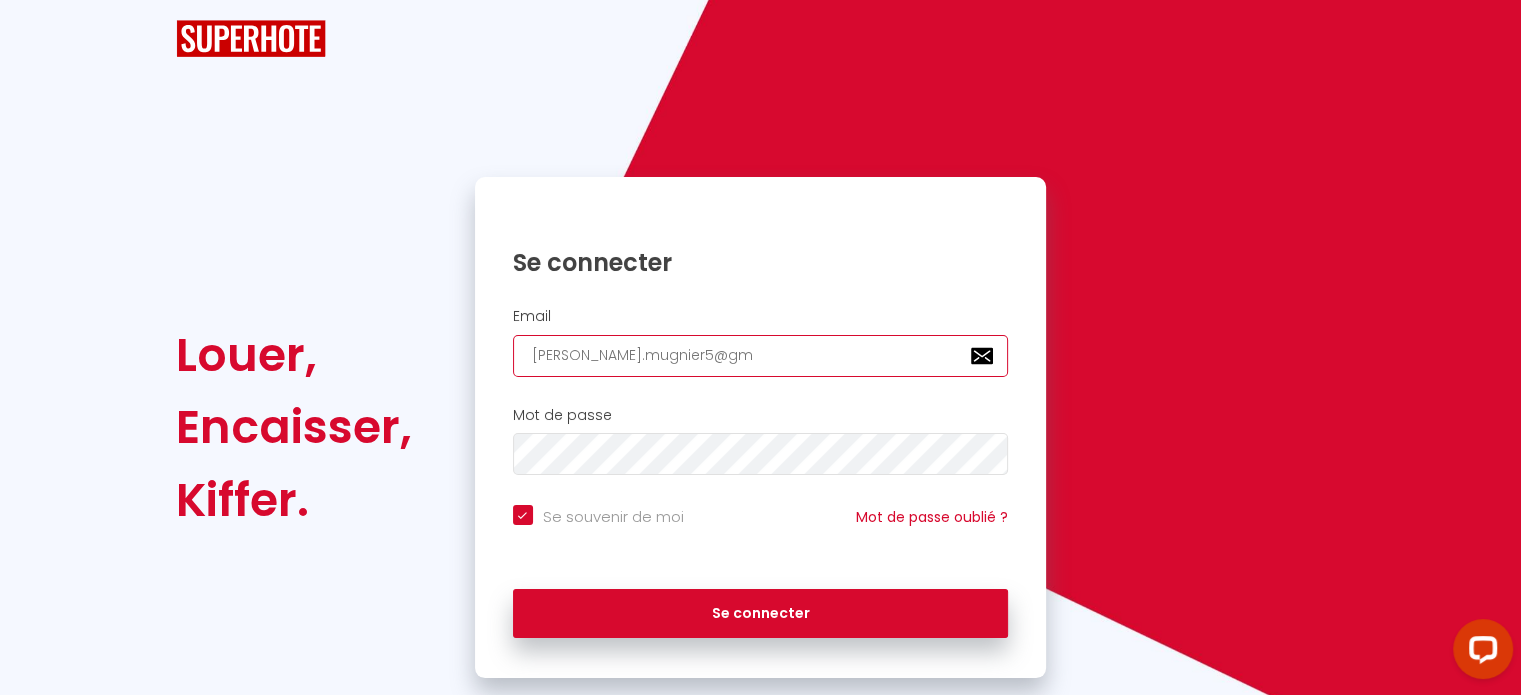 checkbox on "true" 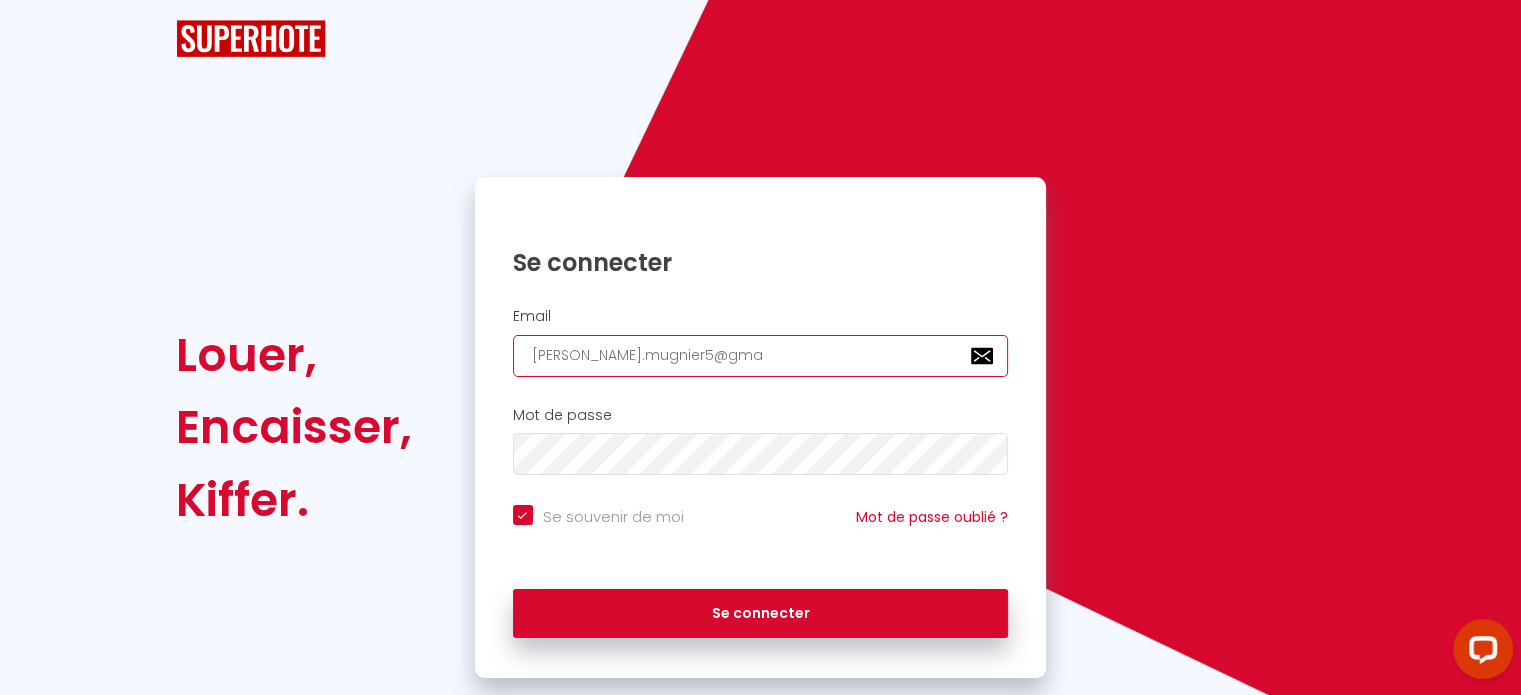 checkbox on "true" 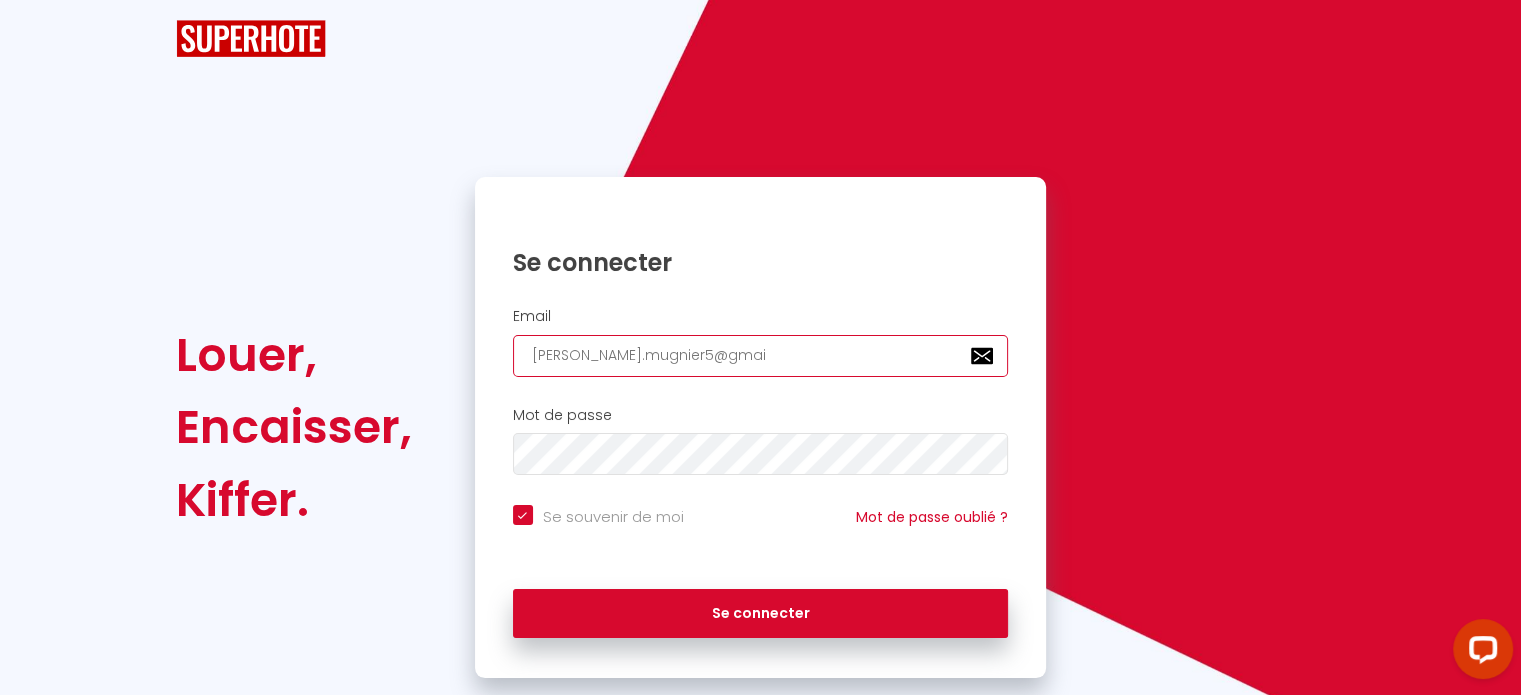 type on "[PERSON_NAME][EMAIL_ADDRESS]" 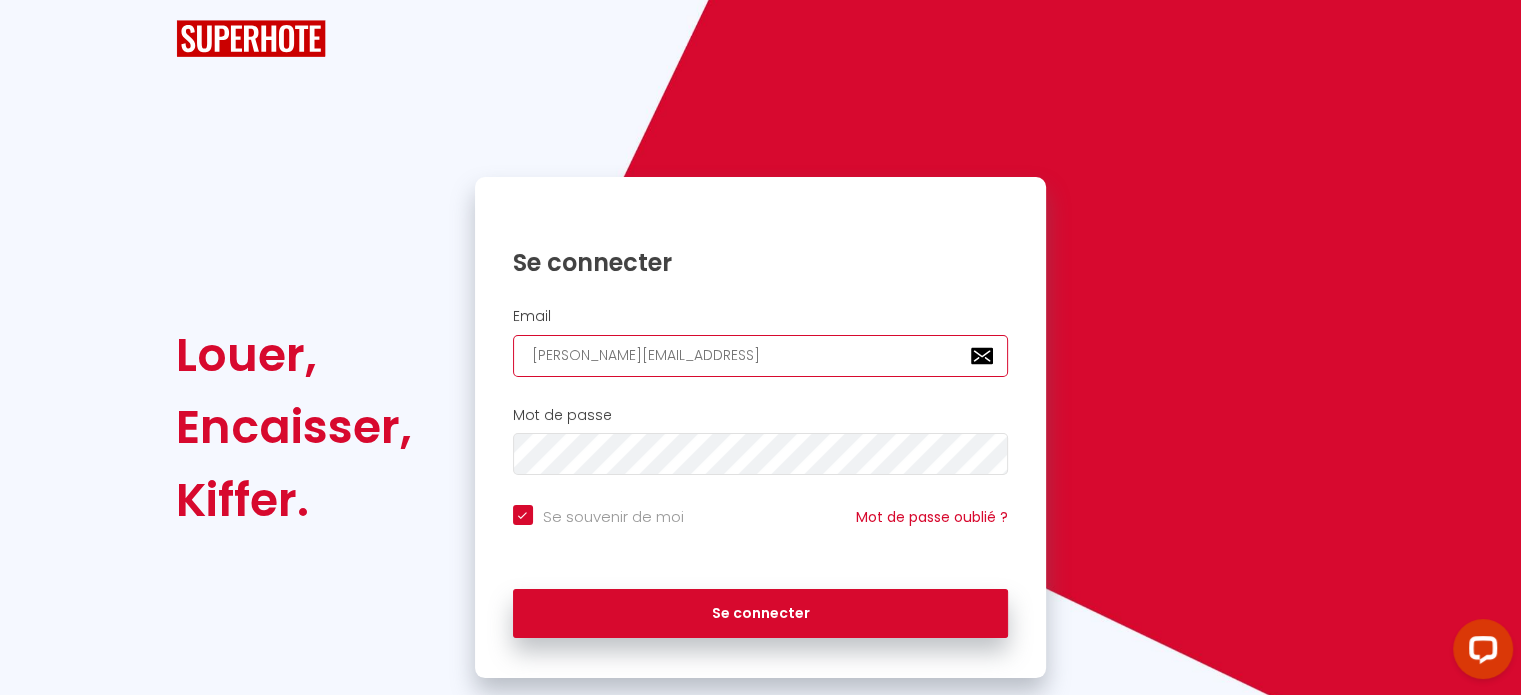 checkbox on "true" 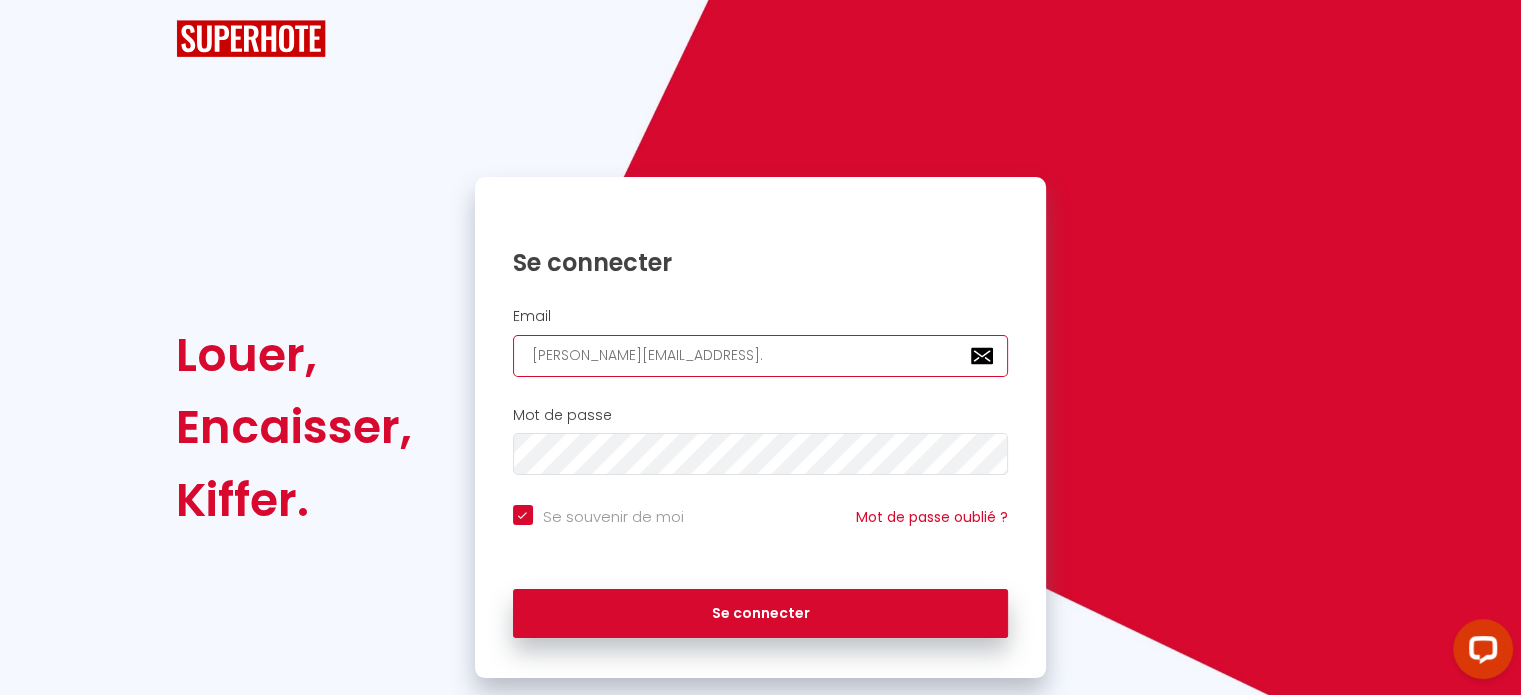 checkbox on "true" 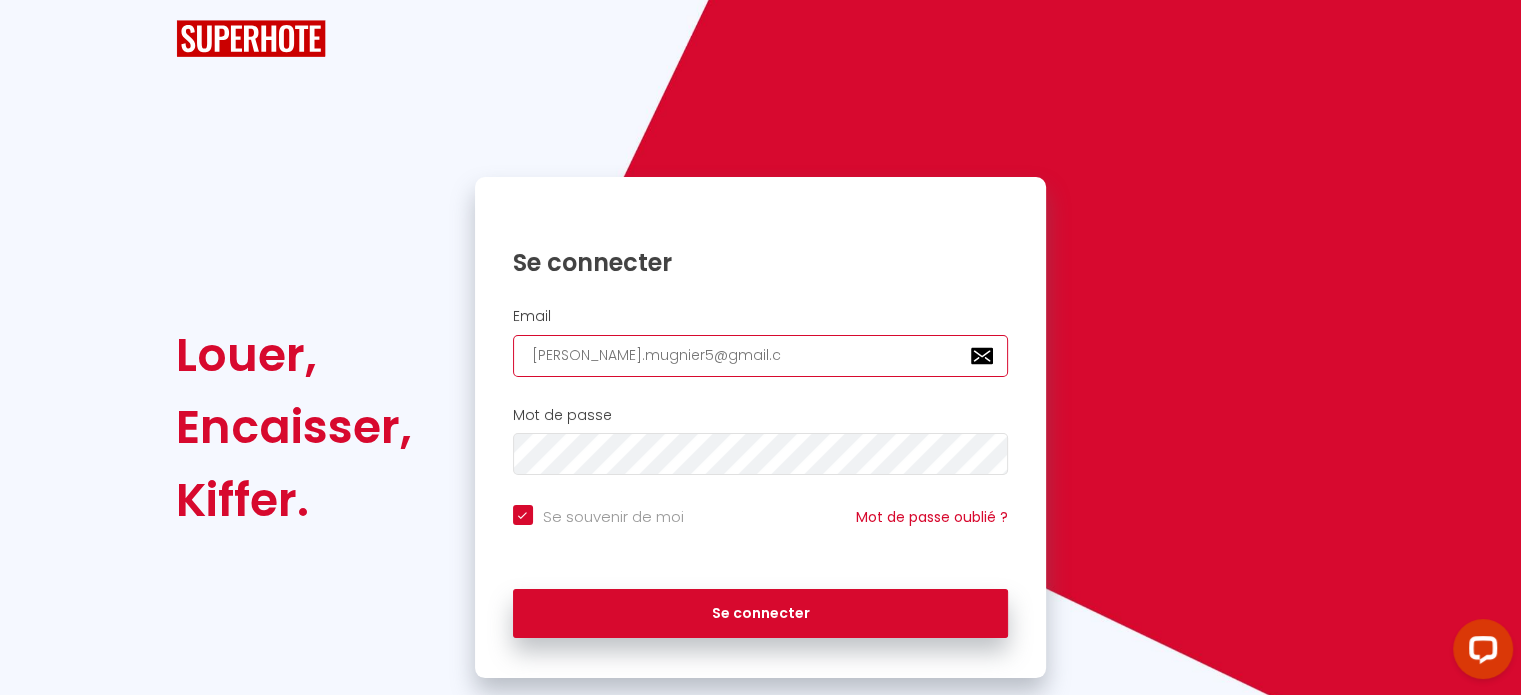 checkbox on "true" 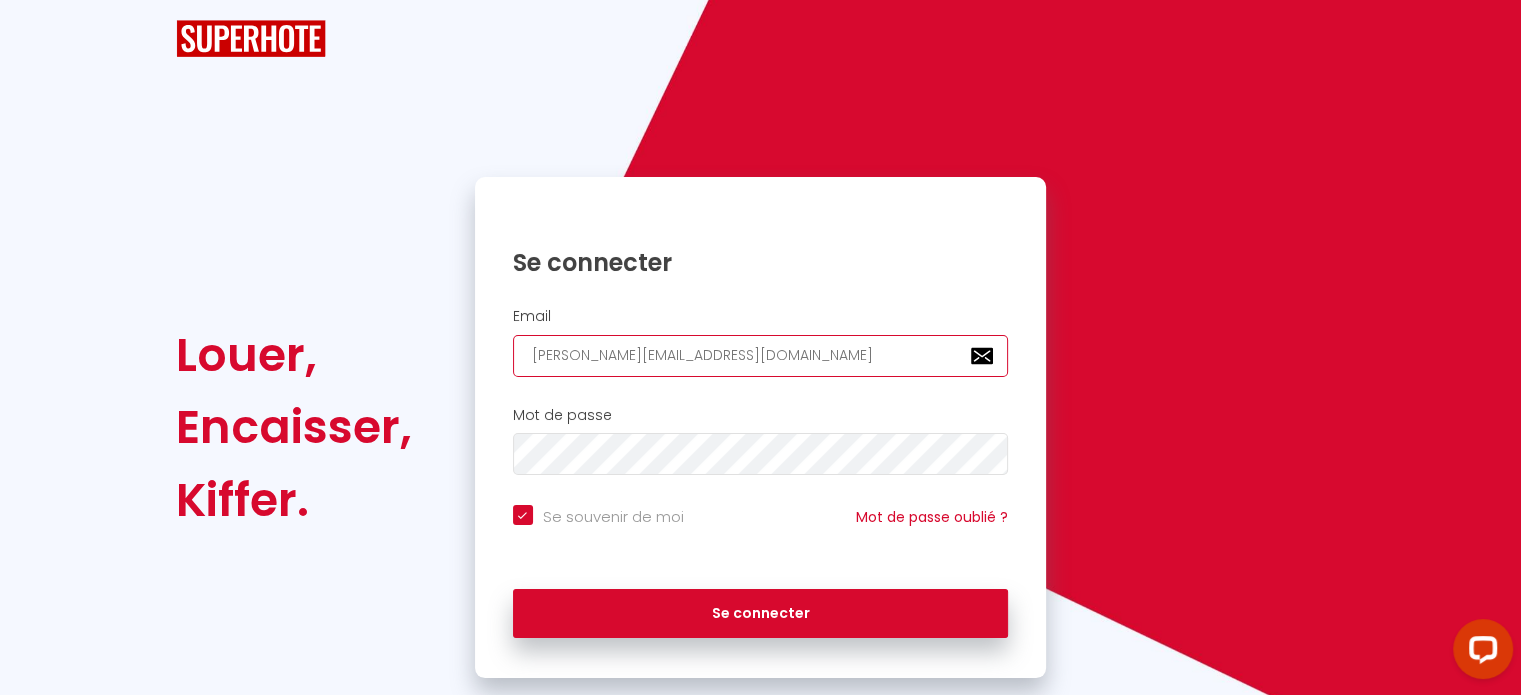 checkbox on "true" 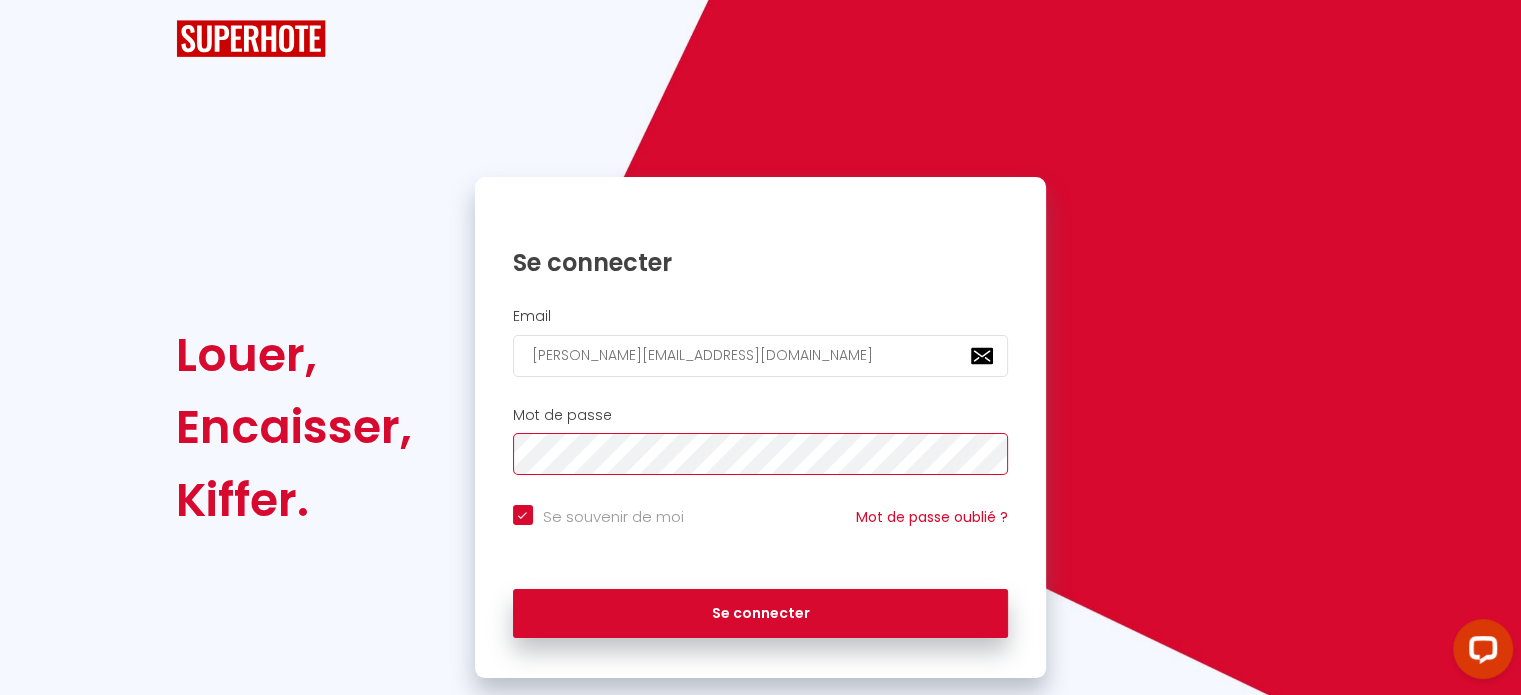 click on "Se connecter" at bounding box center (761, 614) 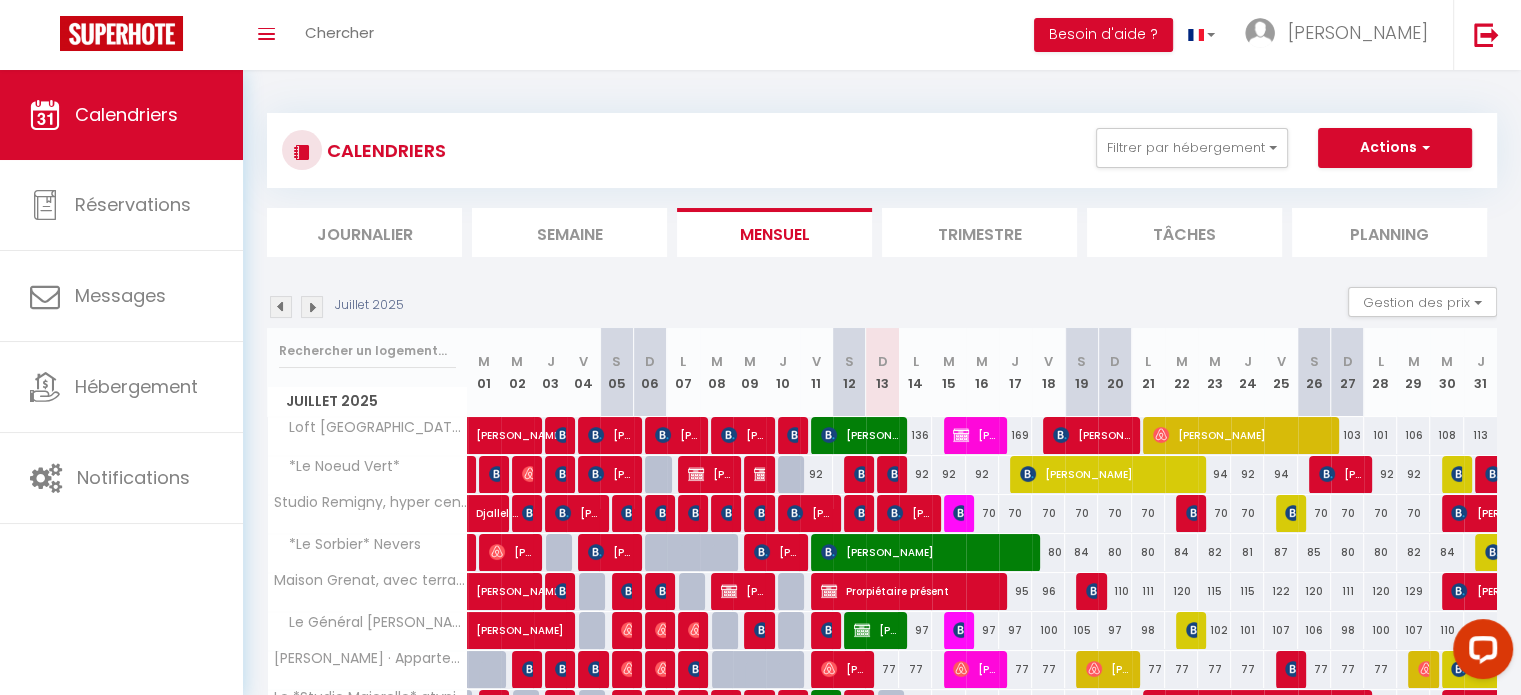 click on "Journalier" at bounding box center (364, 232) 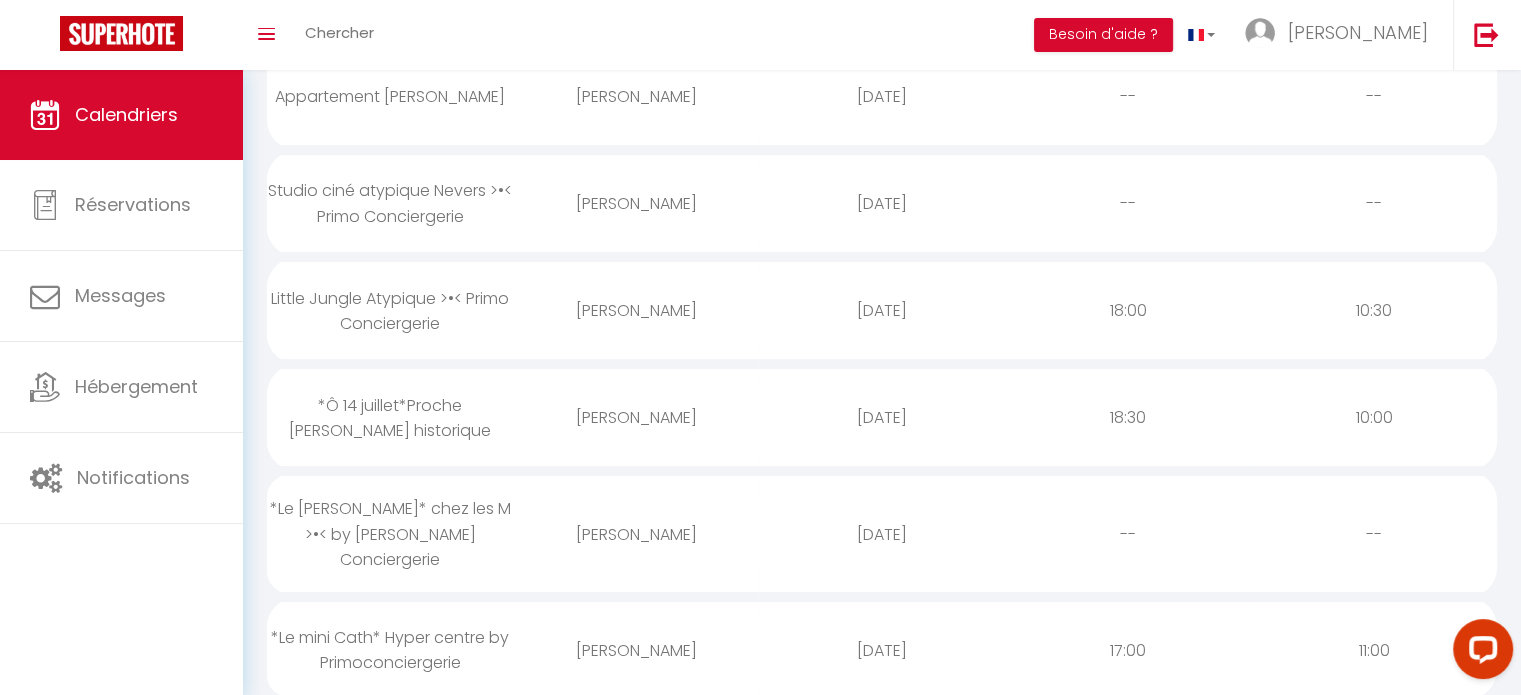 scroll, scrollTop: 0, scrollLeft: 0, axis: both 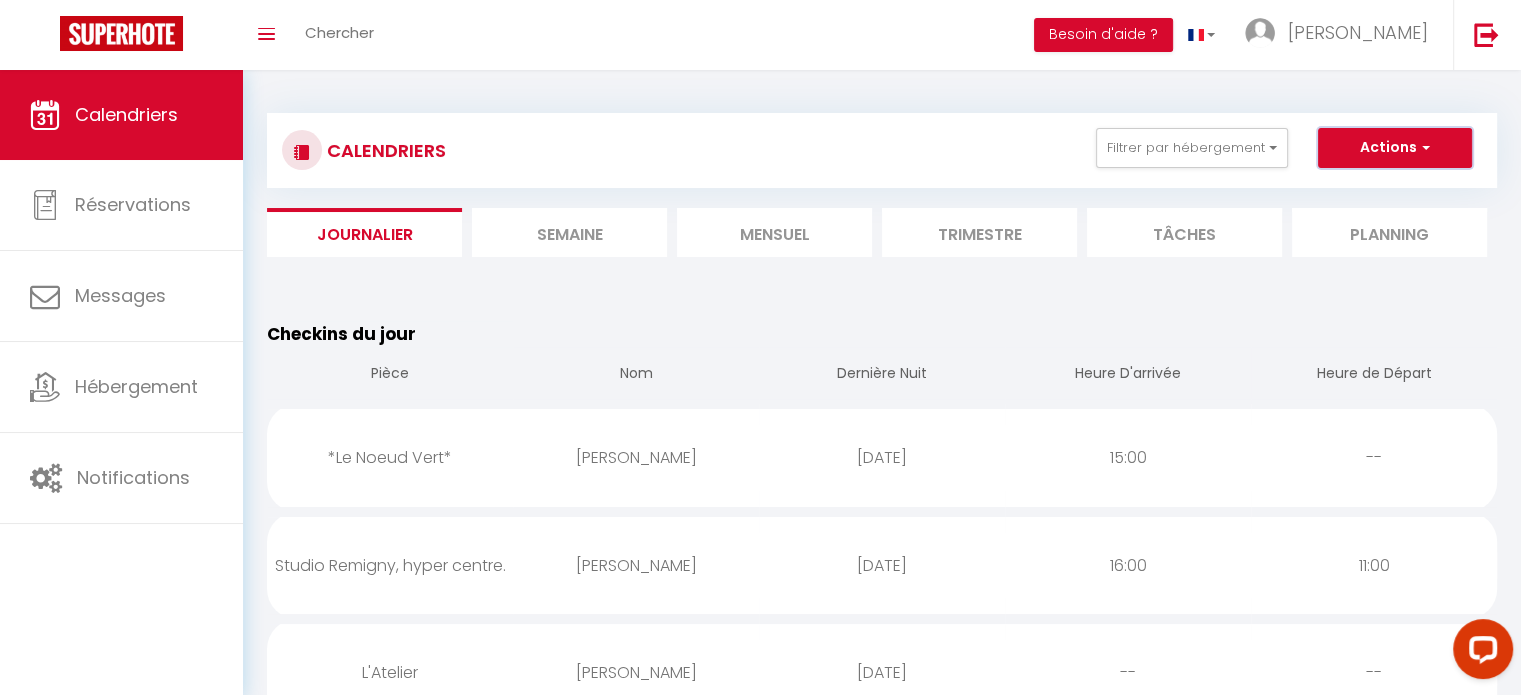 click on "Actions" at bounding box center [1395, 148] 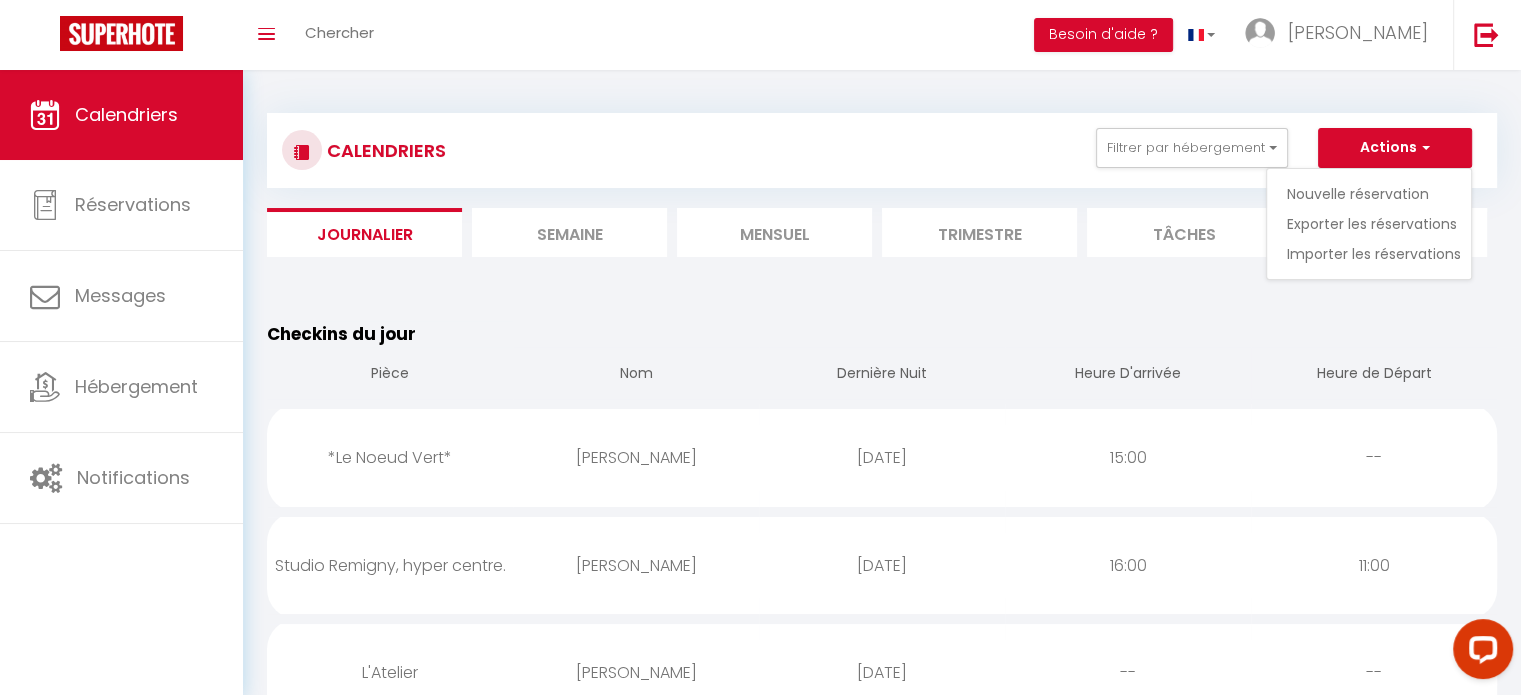 click on "CALENDRIERS
Filtrer par hébergement
[PERSON_NAME] centre ville       Loft [GEOGRAPHIC_DATA]     *Le Noeud Vert*     Studio Remigny, hyper centre.     *Le Sorbier* [PERSON_NAME]     Maison Grenat, avec terrasse by [PERSON_NAME] conciergerie     Le Général [PERSON_NAME] · Appartement charmant proche gare, "Le Théodore"     Le *Studio Majorelle* atypique en hyper centre     L'appartement Bouvault     *Ô 14 juillet*Proche [PERSON_NAME] historique     *Le Julitte* by  >•< Primo Conciergerie     *Studio [GEOGRAPHIC_DATA]* hyper centre >•< Primo Conciergerie     Le Beffroi     La Revenderie     L'Atelier     Studio ciné atypique [PERSON_NAME] >•< Primo Conciergerie     Little Jungle Atypique >•< Primo Conciergerie     *Le [PERSON_NAME]* chez les M >•< by Primo Conciergerie     *L'Oscar* chez les M >•< by Primo Conciergerie     [PERSON_NAME] >•< by Primo Conciergerie     *Le 10Cath* centre historique by Primoconciergerie     *Le mini Cath* Hyper centre by Primoconciergerie            Effacer" at bounding box center (882, 150) 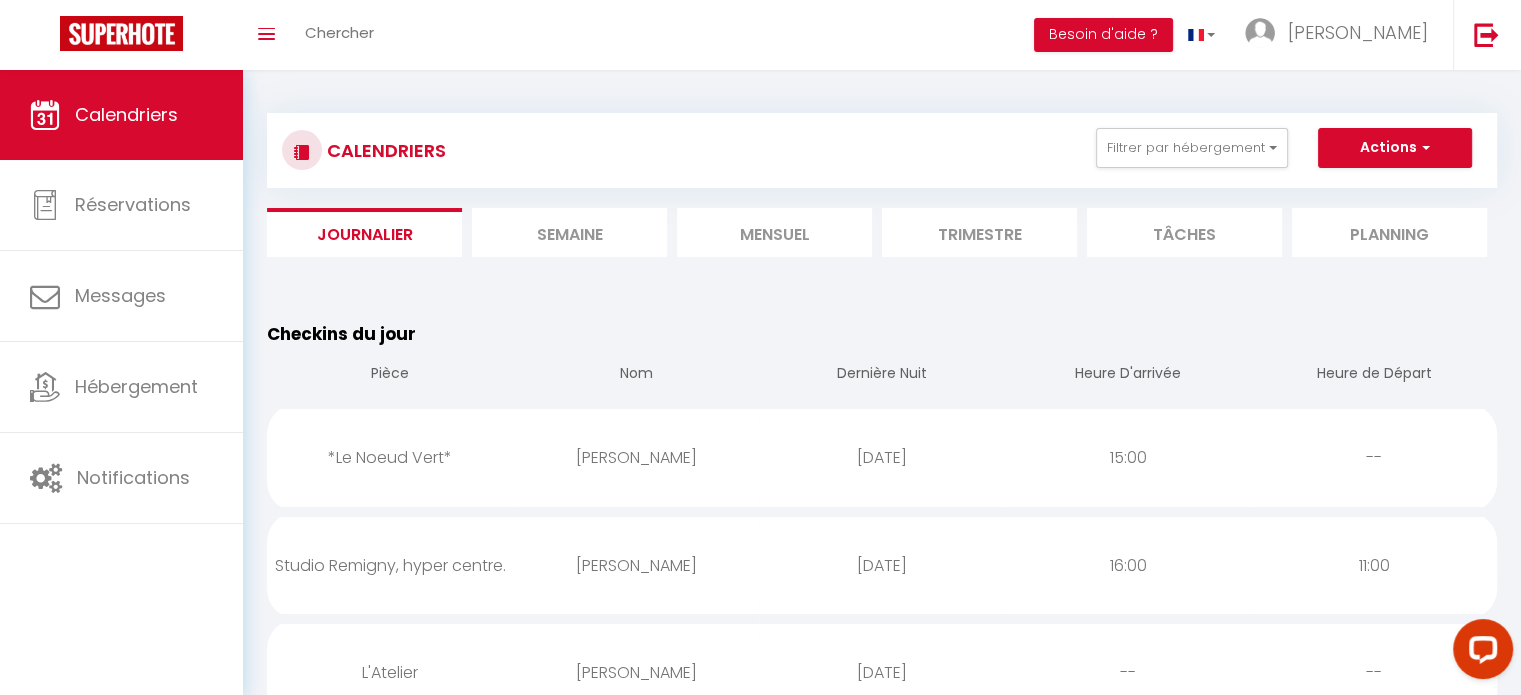 drag, startPoint x: 520, startPoint y: 199, endPoint x: 520, endPoint y: 213, distance: 14 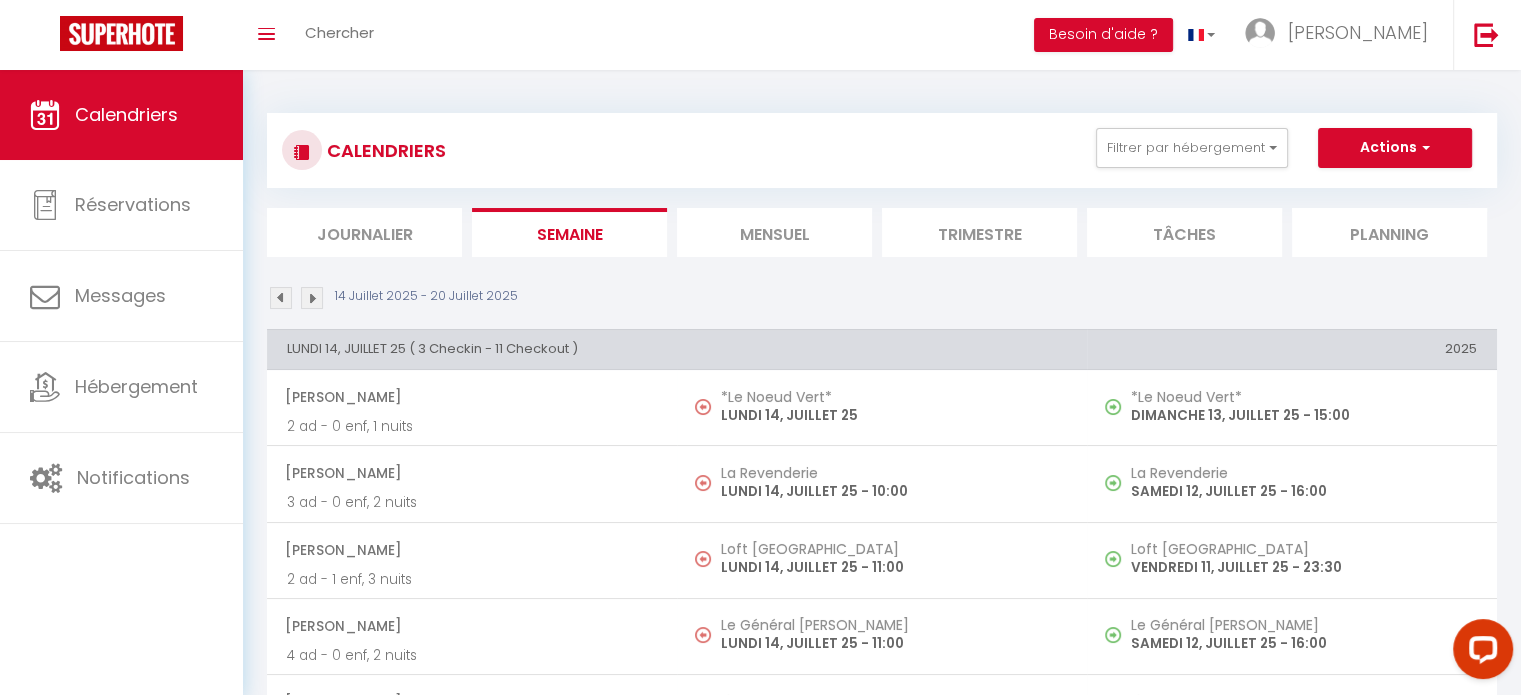 click on "Journalier" at bounding box center (364, 232) 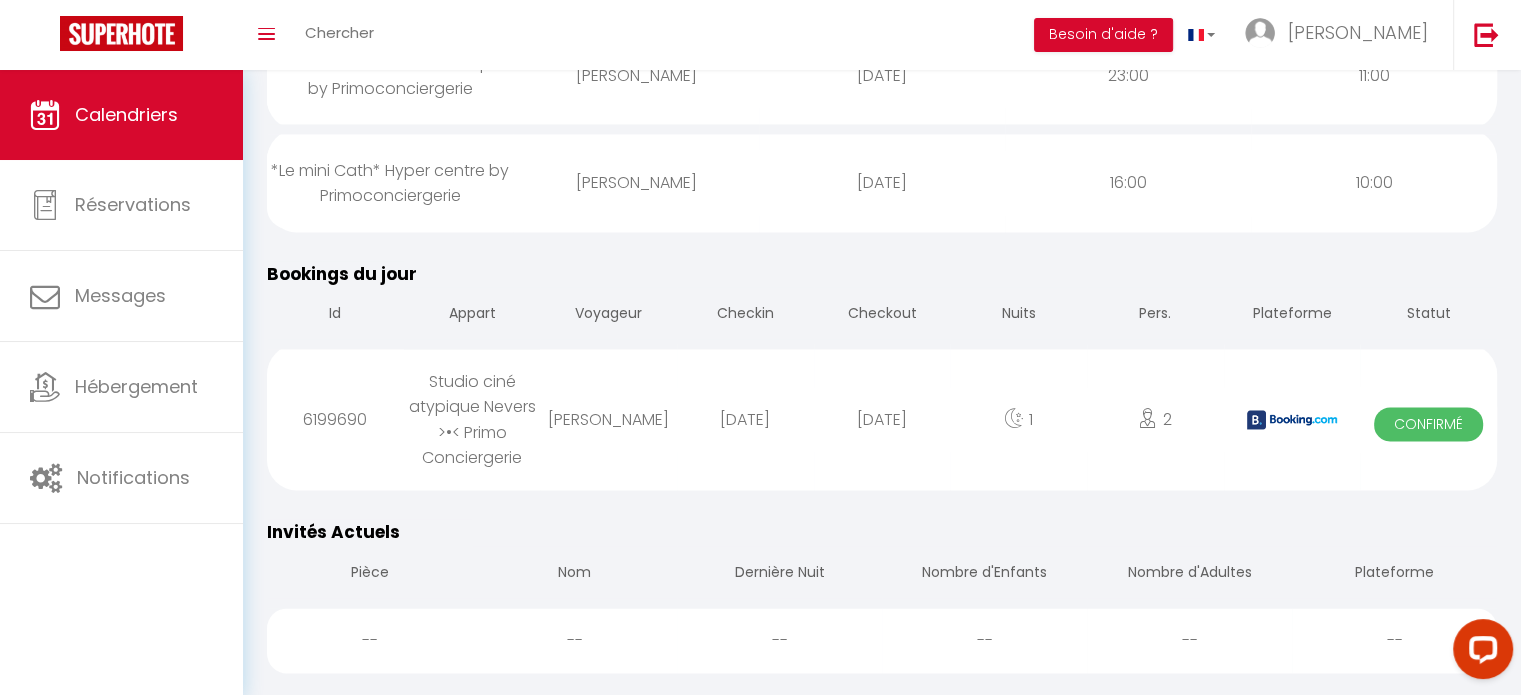 scroll, scrollTop: 3120, scrollLeft: 0, axis: vertical 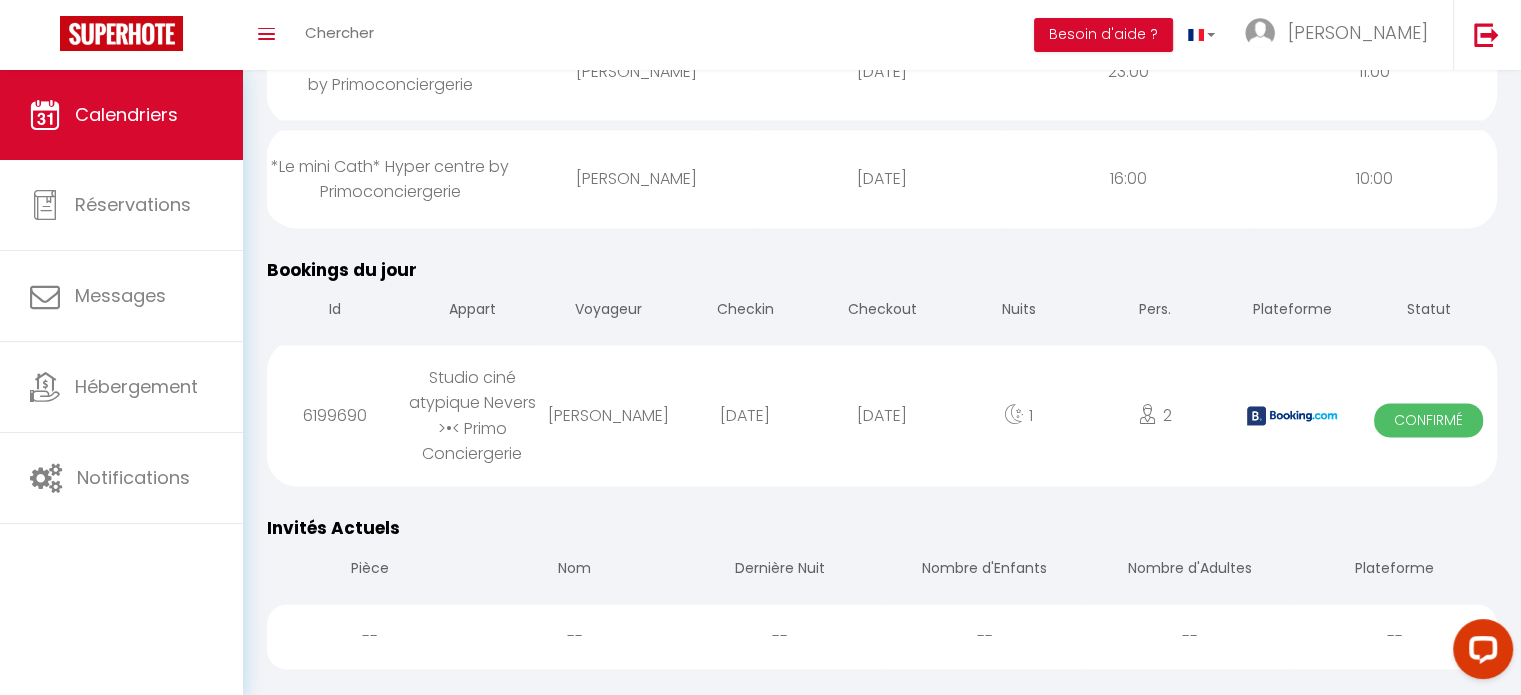 click on "[DATE]" at bounding box center (745, 415) 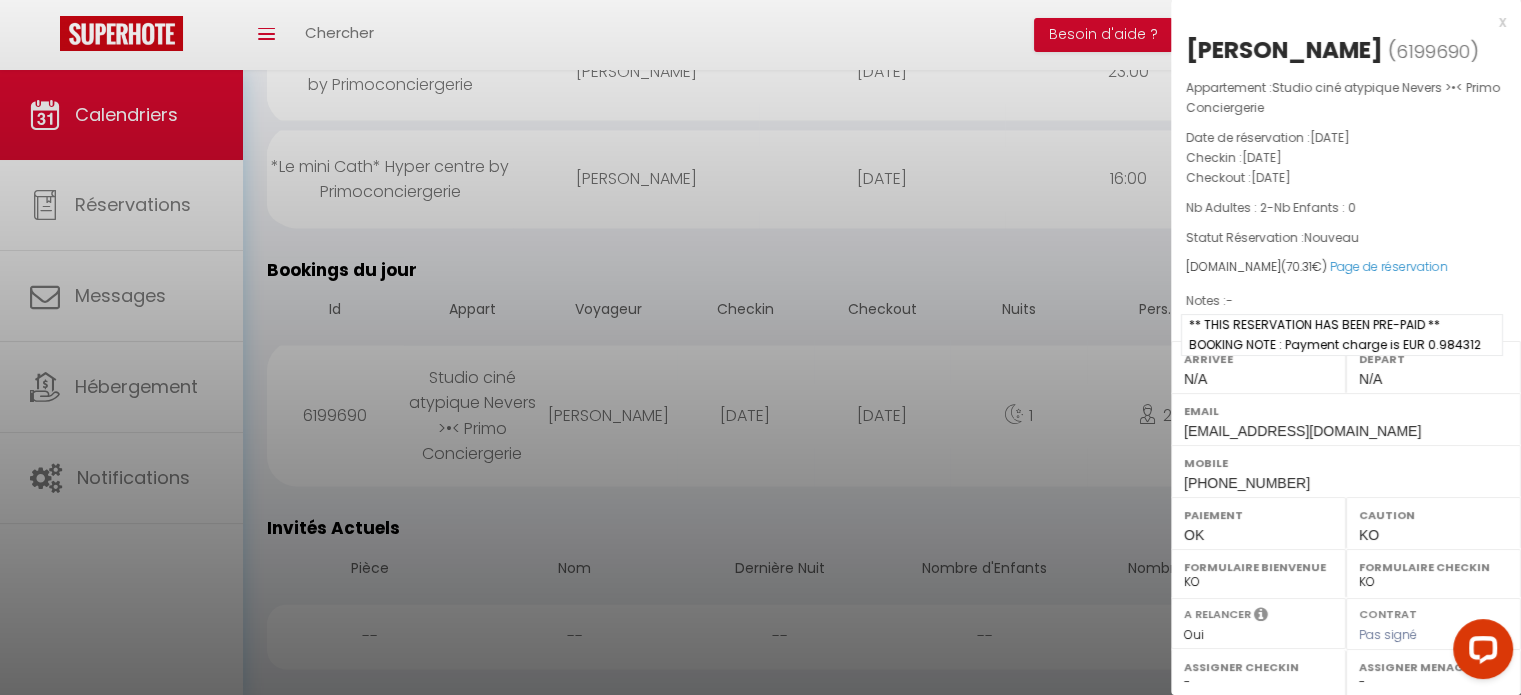 scroll, scrollTop: 285, scrollLeft: 0, axis: vertical 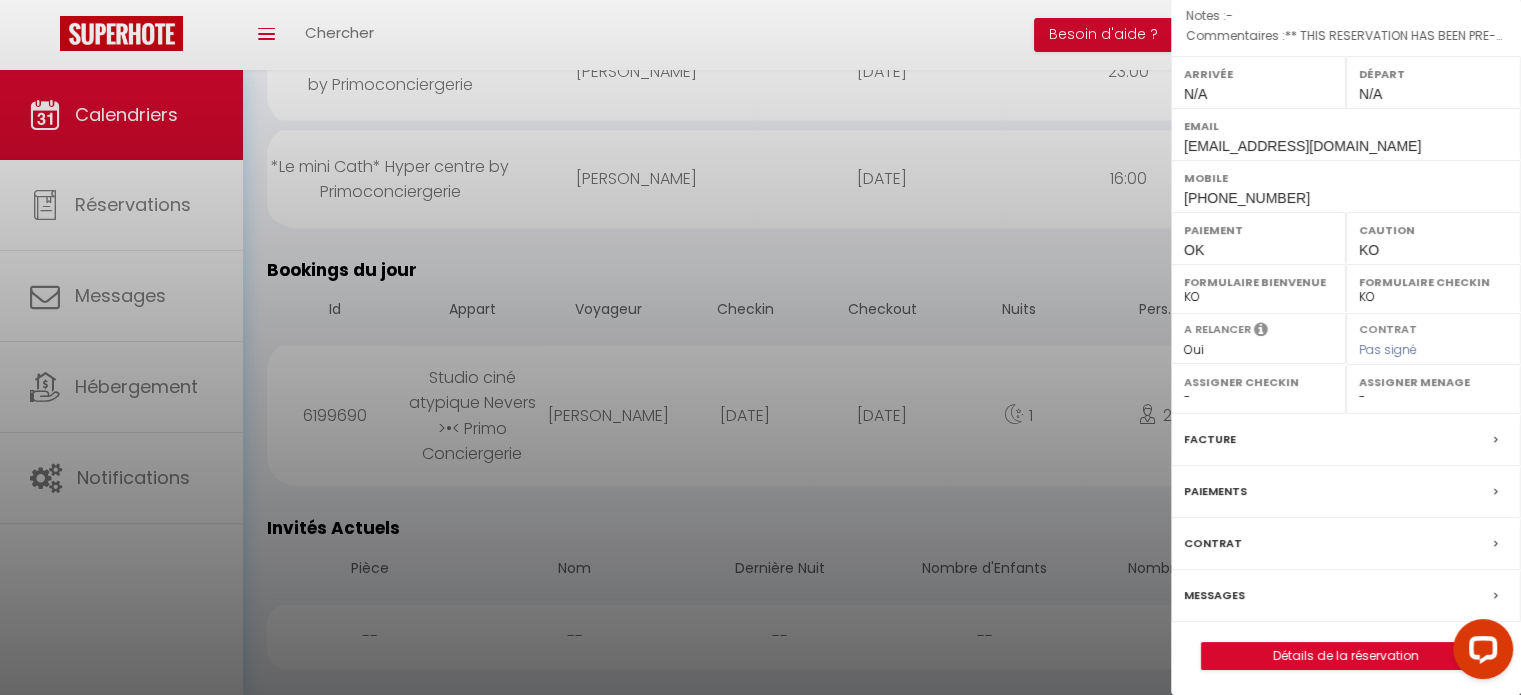 click on "Assigner Menage" at bounding box center (1433, 382) 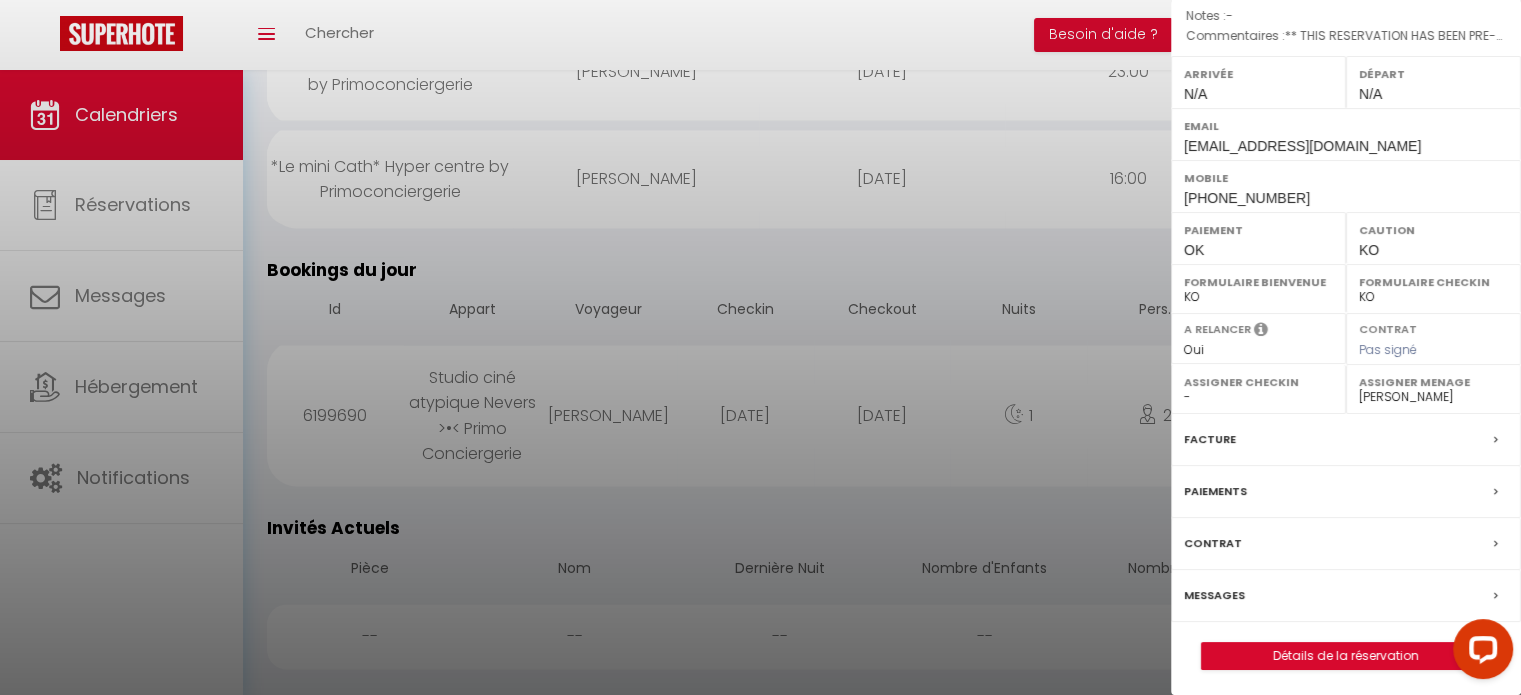 click on "-   [PERSON_NAME] [PERSON_NAME] [PERSON_NAME] [PERSON_NAME] [PERSON_NAME] [PERSON_NAME] [PERSON_NAME] [PERSON_NAME] Pierre [PERSON_NAME] [PERSON_NAME] [PERSON_NAME] [PERSON_NAME] [PERSON_NAME] [PERSON_NAME] [PERSON_NAME] [PERSON_NAME] [PERSON_NAME] [PERSON_NAME] [PERSON_NAME] [PERSON_NAME] MASROUBY [PERSON_NAME] [PERSON_NAME] [PERSON_NAME] [PERSON_NAME] Bureaux 24 [PERSON_NAME] NABINTOU [PERSON_NAME] [PERSON_NAME] [PERSON_NAME] [PERSON_NAME] [PERSON_NAME] [PERSON_NAME] [PERSON_NAME] [PERSON_NAME] [PERSON_NAME] [PERSON_NAME] [PERSON_NAME] [PERSON_NAME] [PERSON_NAME]/[PERSON_NAME] fils des saisons [PERSON_NAME] [PERSON_NAME] [PERSON_NAME] [PERSON_NAME] [PERSON_NAME] [PERSON_NAME] Zahem [PERSON_NAME] [PERSON_NAME] ambulances charitoises [PERSON_NAME] [PERSON_NAME] et [PERSON_NAME] Yannick [PERSON_NAME] [PERSON_NAME] [PERSON_NAME] [PERSON_NAME] [PERSON_NAME]" at bounding box center (1433, 397) 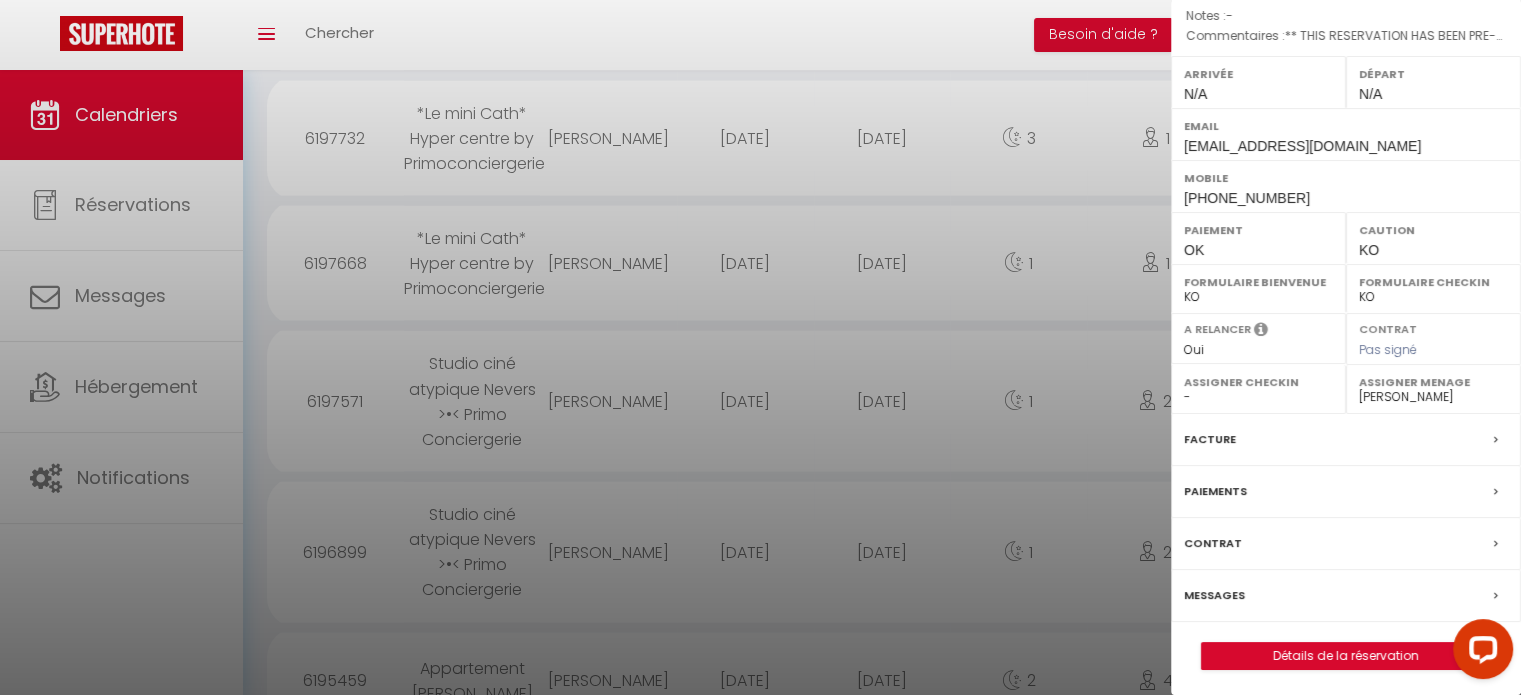 scroll, scrollTop: 4116, scrollLeft: 0, axis: vertical 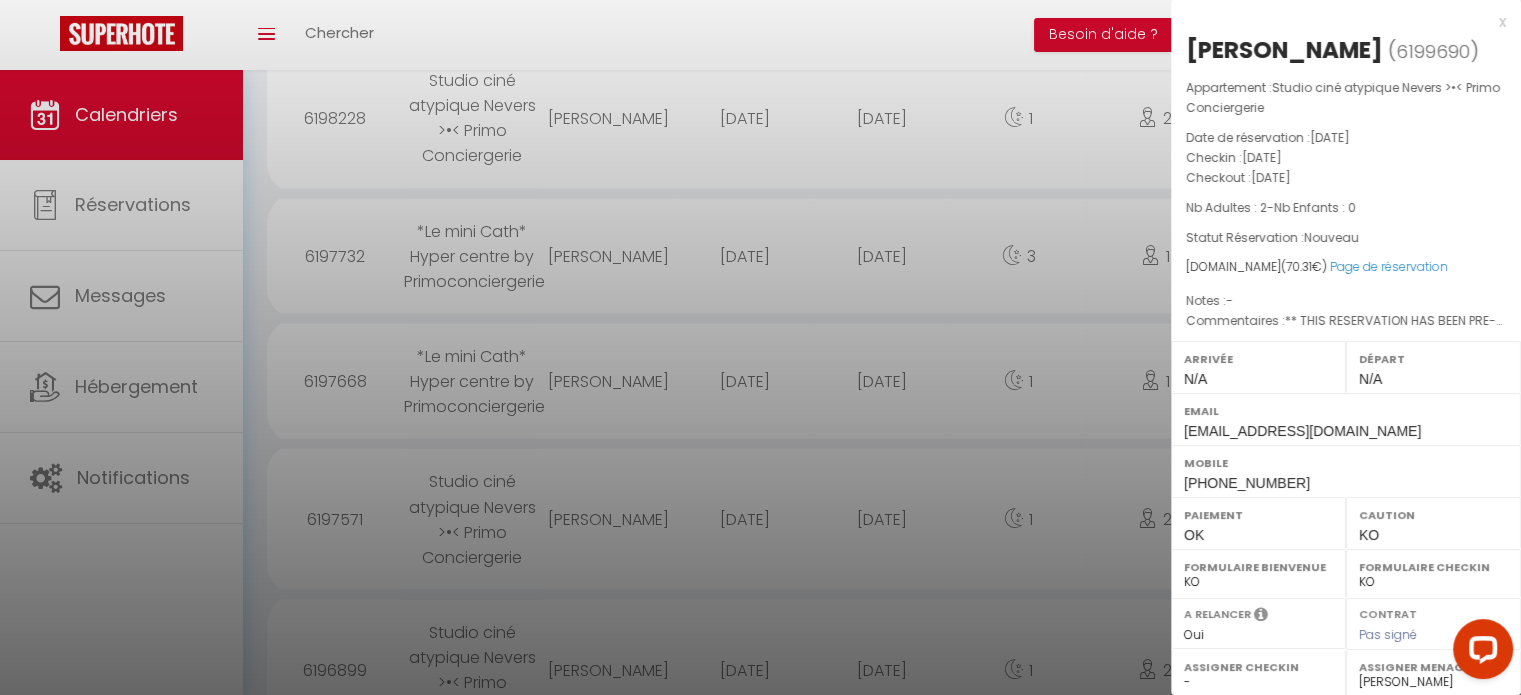 click on "x" at bounding box center (1338, 22) 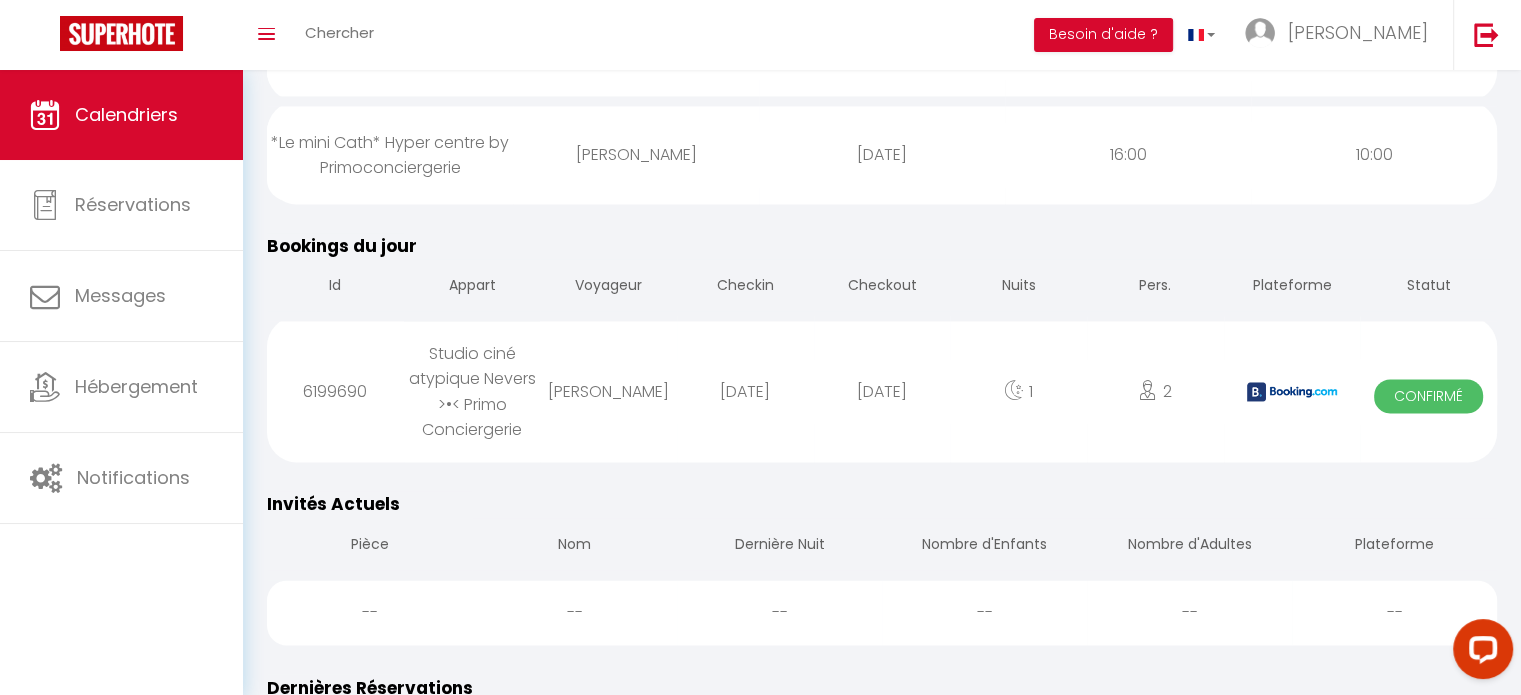 scroll, scrollTop: 3128, scrollLeft: 0, axis: vertical 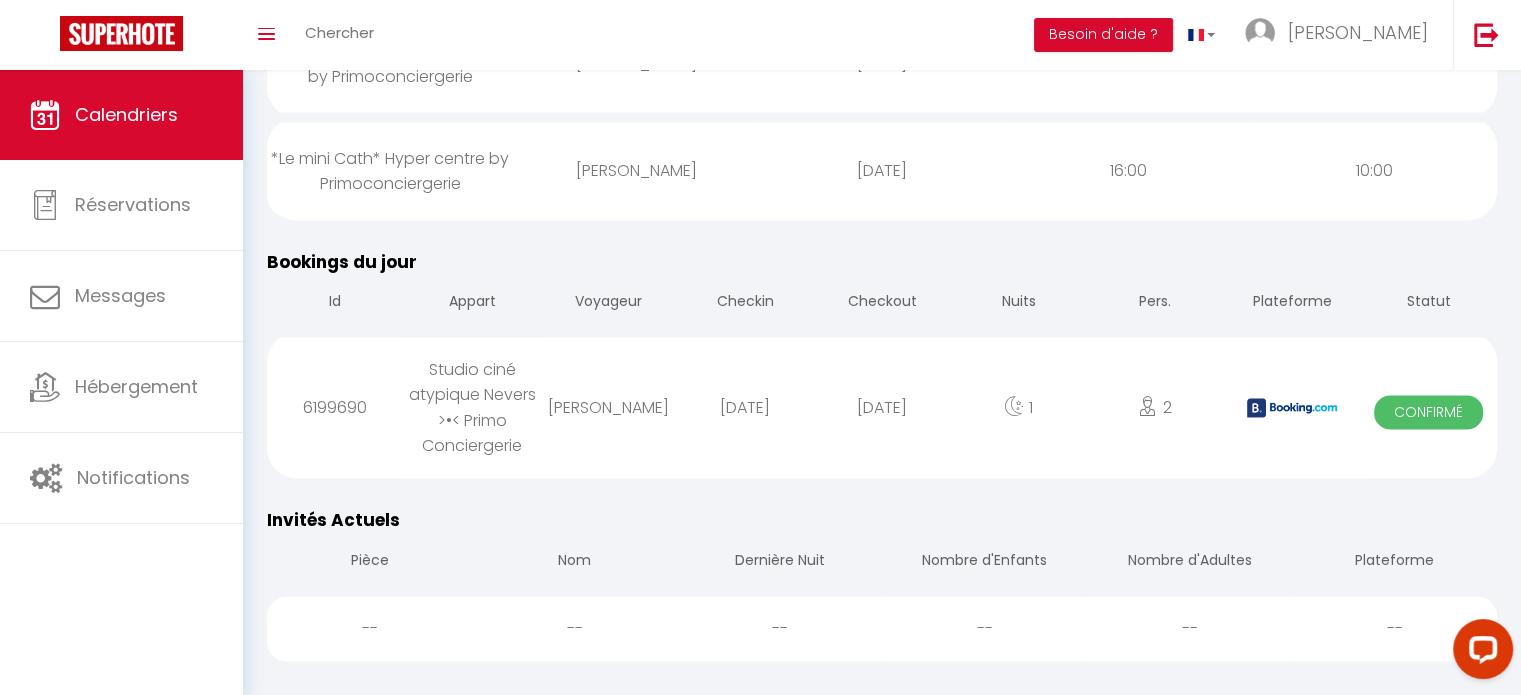click on "Studio ciné atypique Nevers >•< Primo Conciergerie" at bounding box center (472, 407) 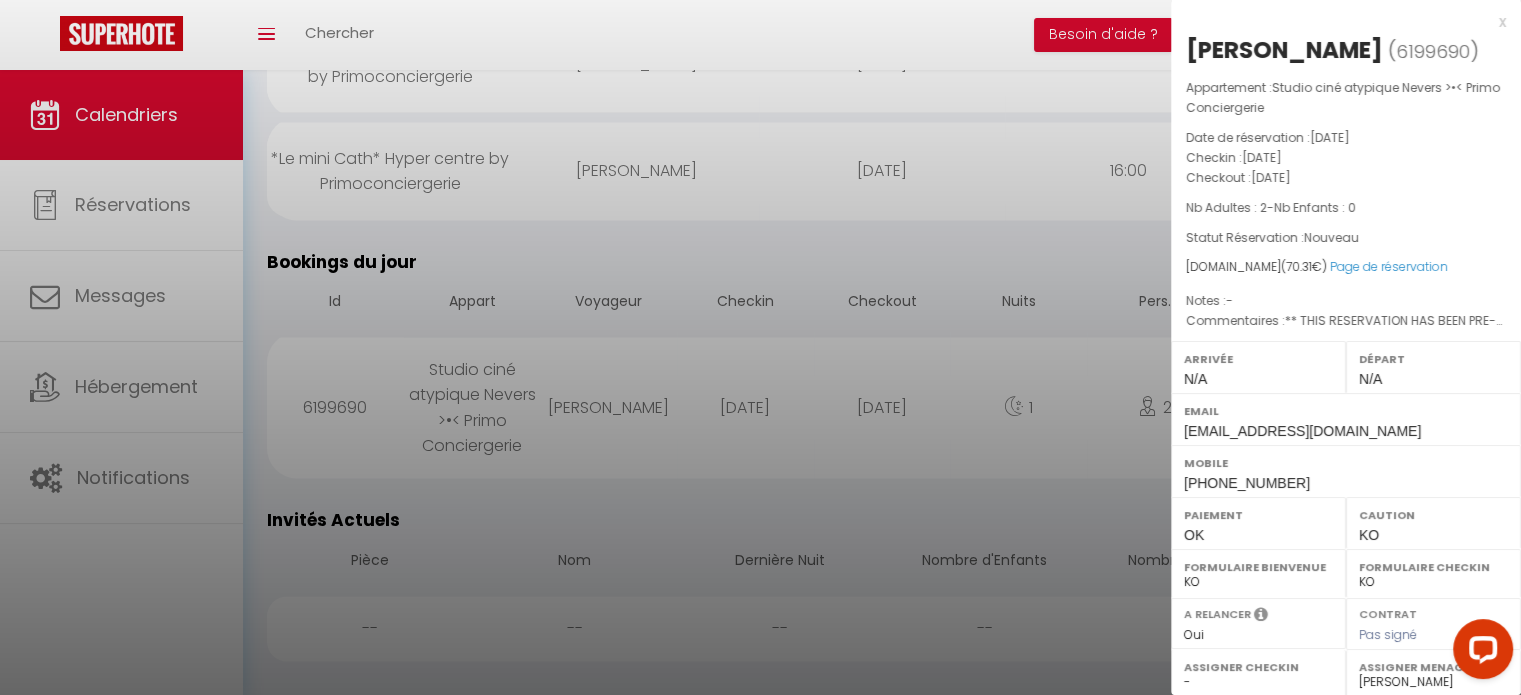 scroll, scrollTop: 285, scrollLeft: 0, axis: vertical 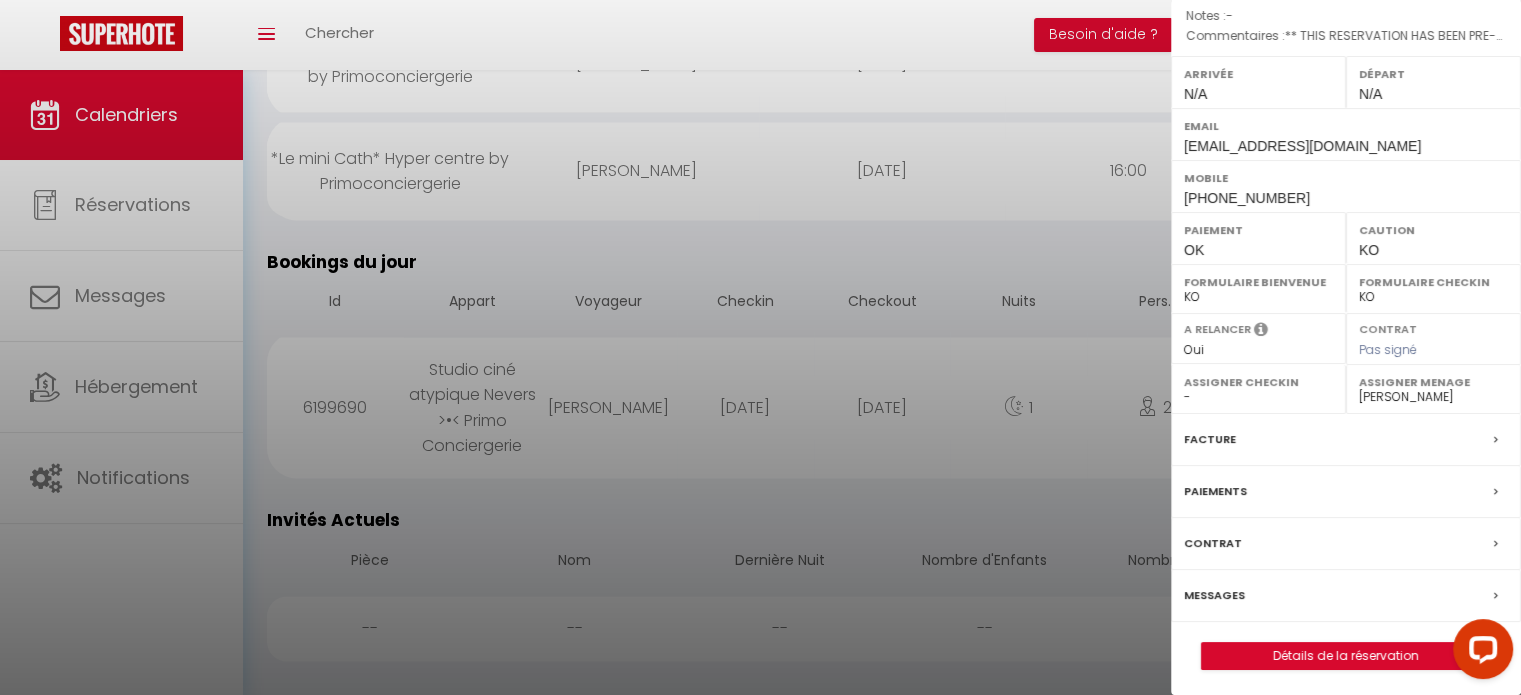 click at bounding box center [760, 347] 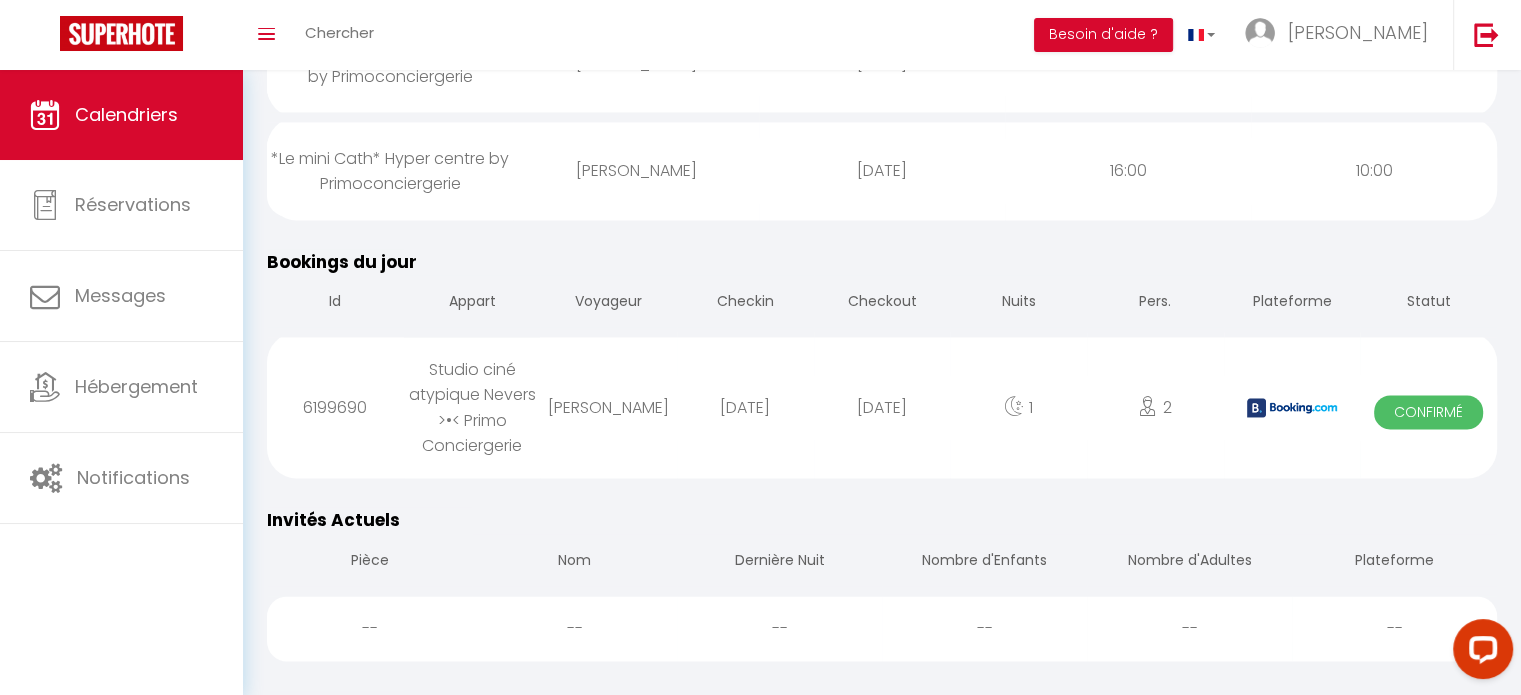 click on "1" at bounding box center (1018, 405) 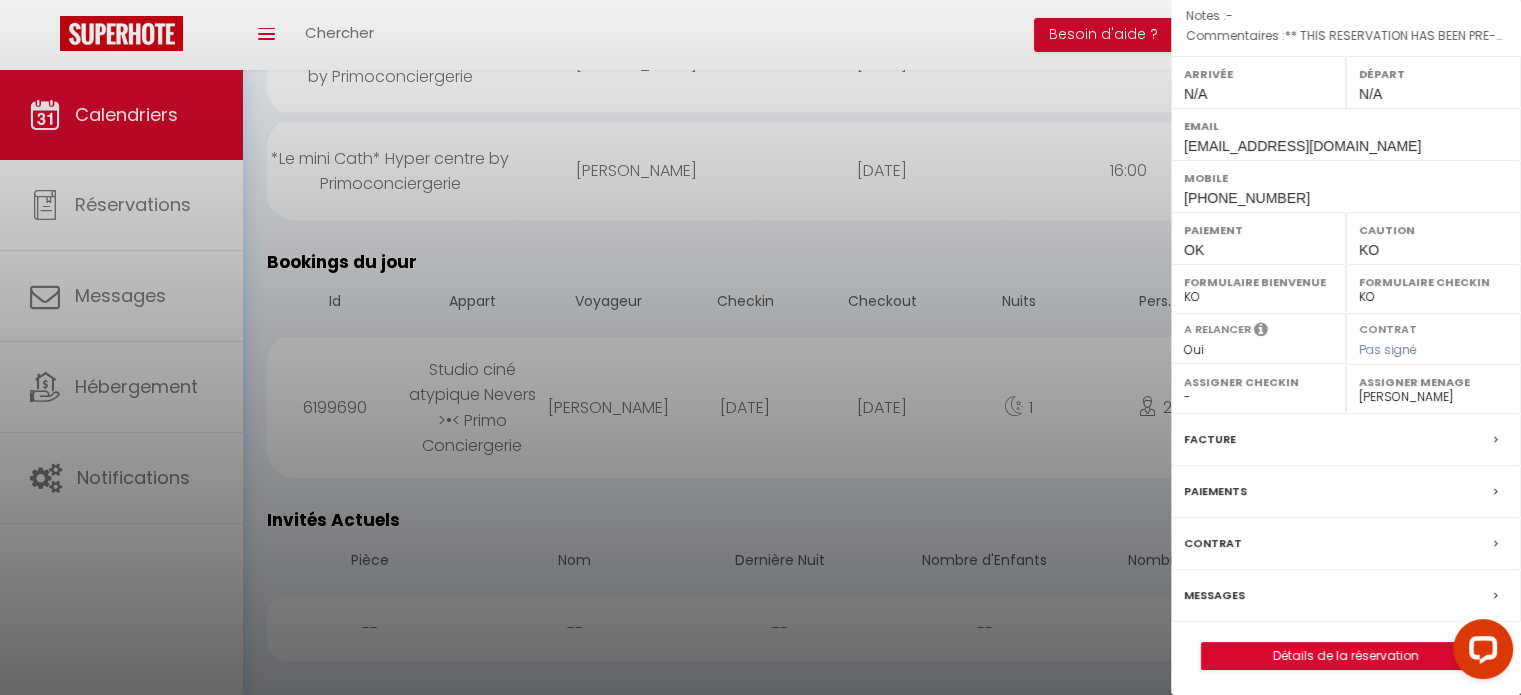 click at bounding box center (760, 347) 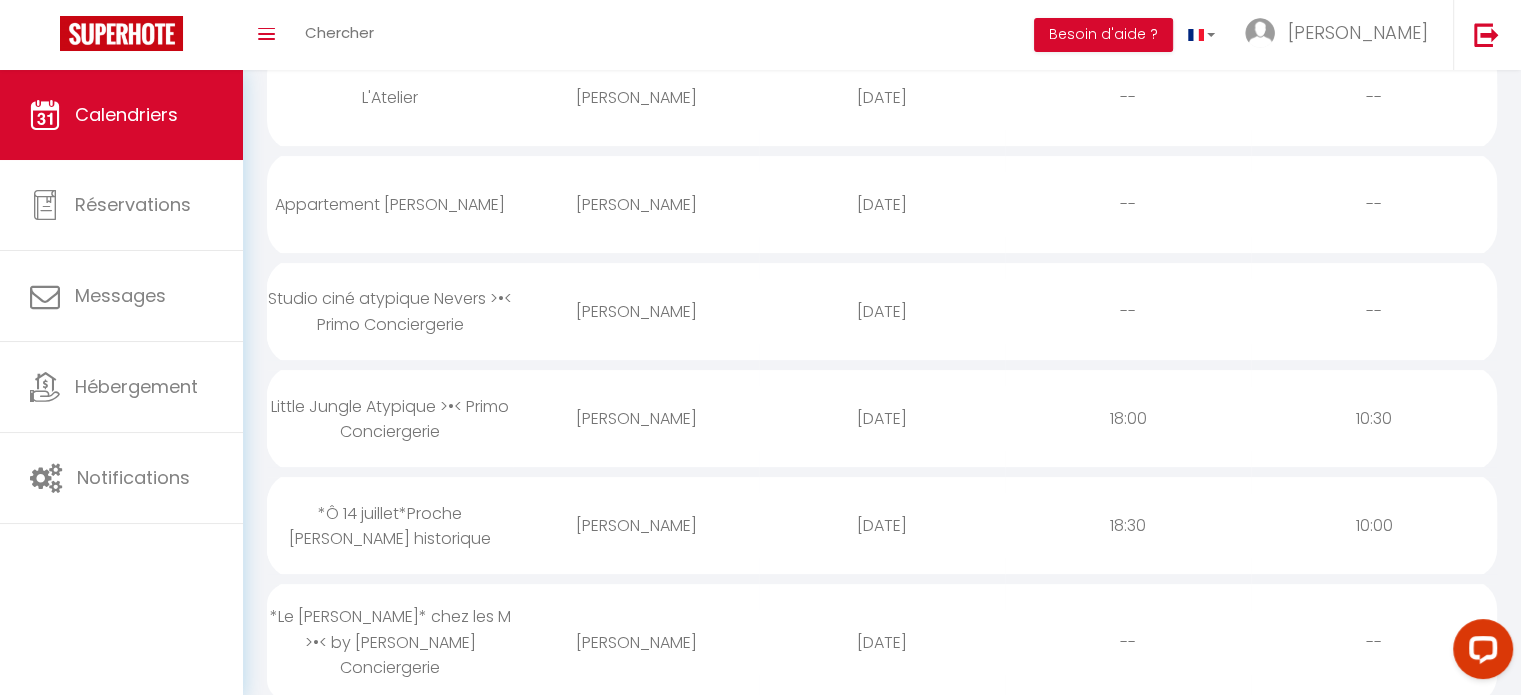 scroll, scrollTop: 0, scrollLeft: 0, axis: both 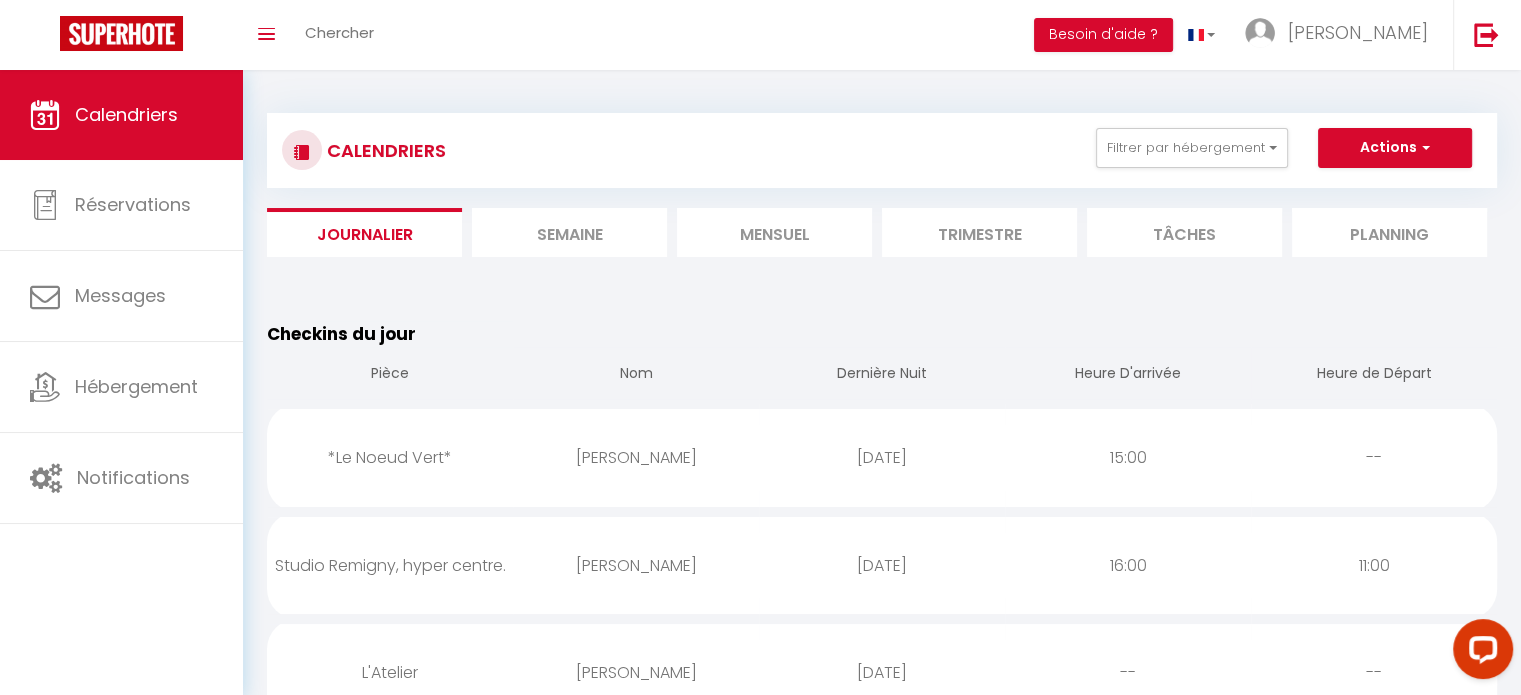 click on "Tâches" at bounding box center (1184, 232) 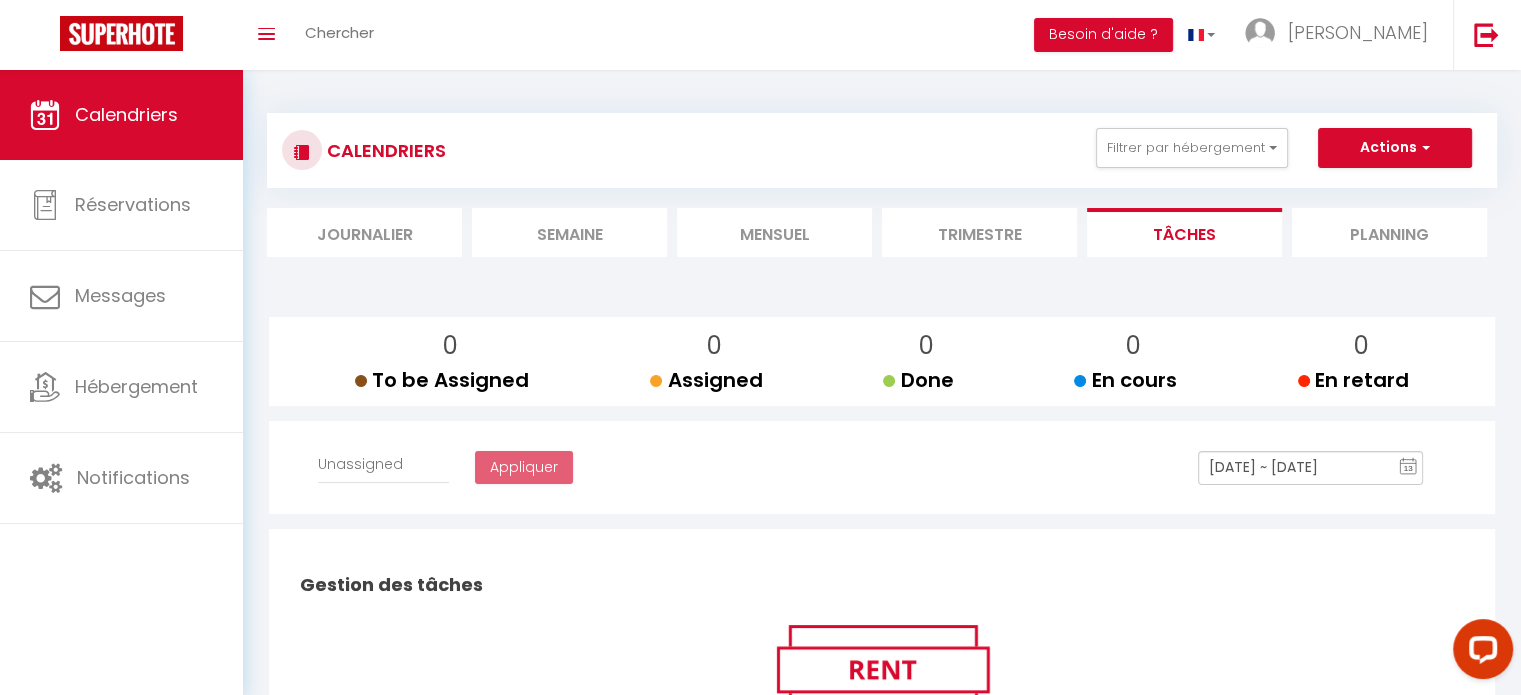 select 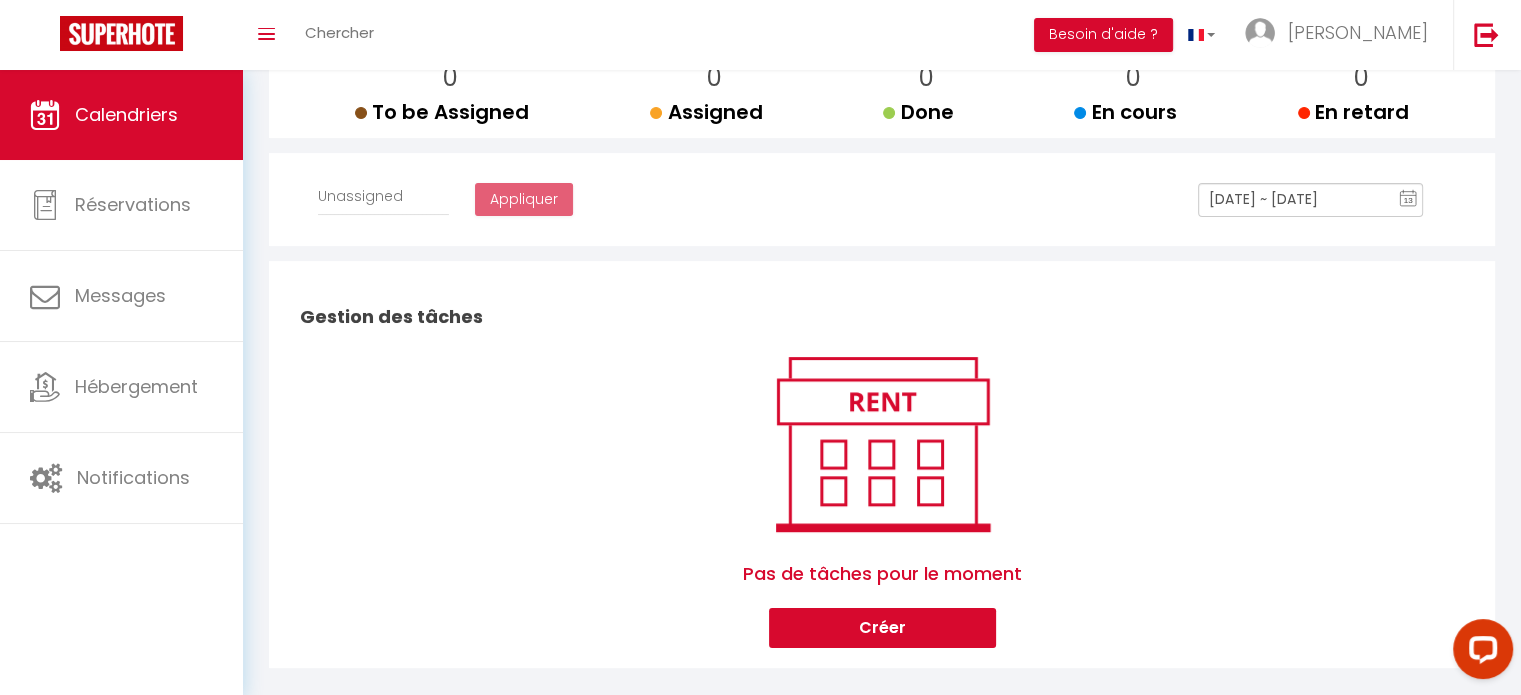 scroll, scrollTop: 0, scrollLeft: 0, axis: both 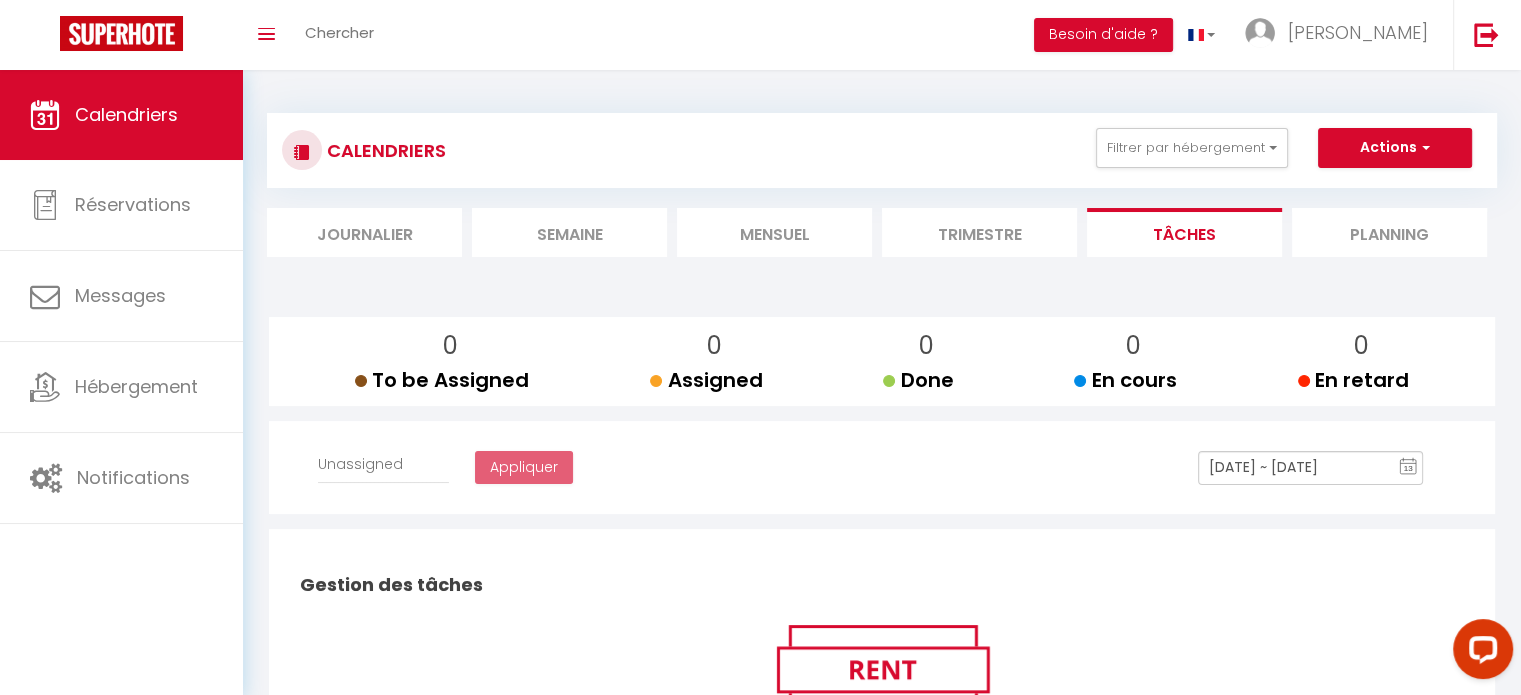 click on "Planning" at bounding box center (1389, 232) 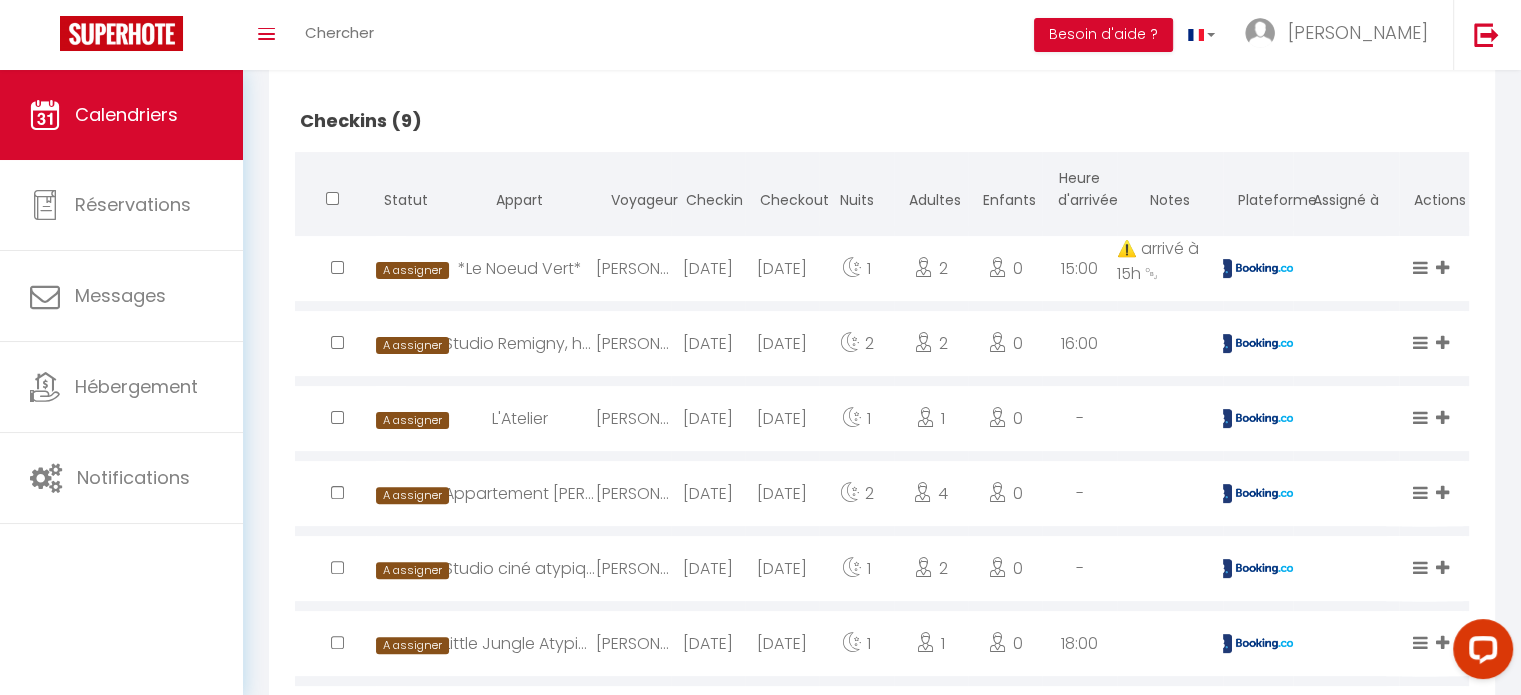 scroll, scrollTop: 470, scrollLeft: 0, axis: vertical 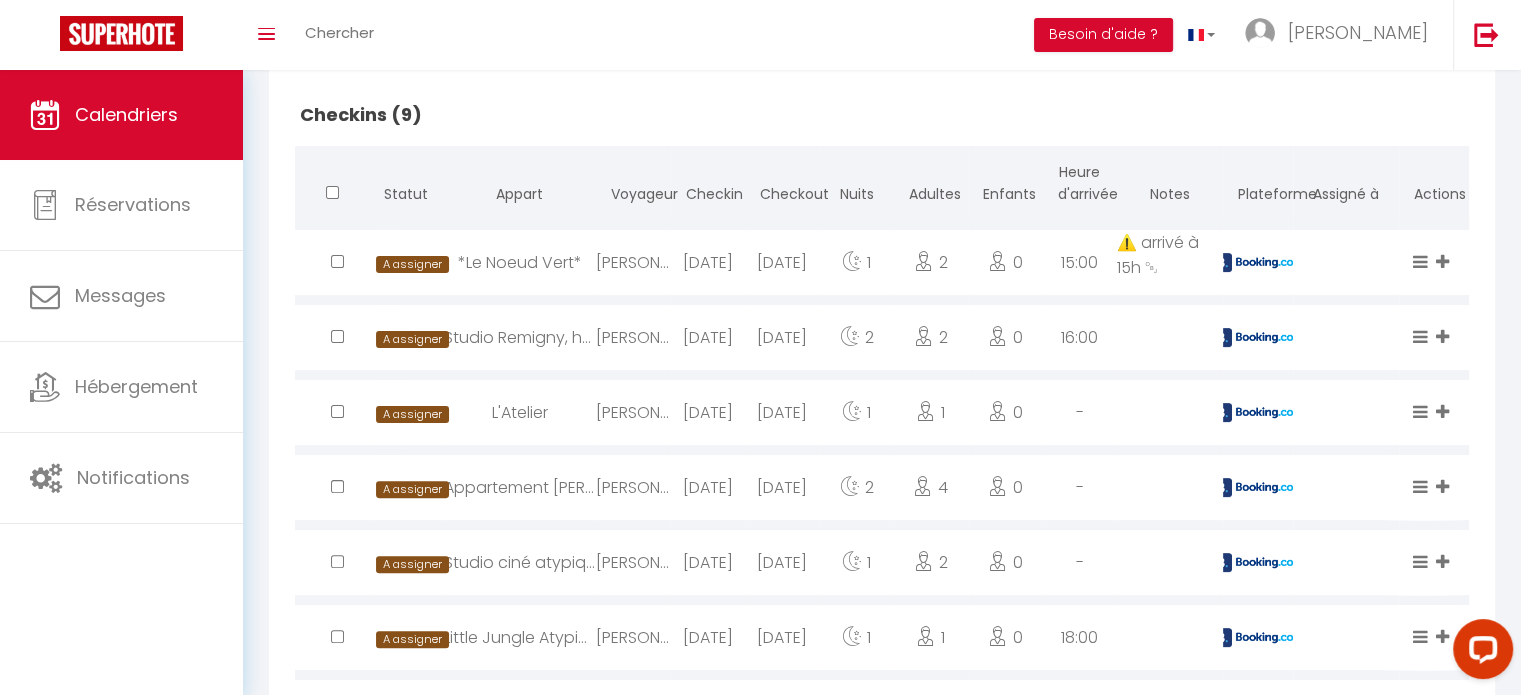 click on "[DATE]" at bounding box center [708, 262] 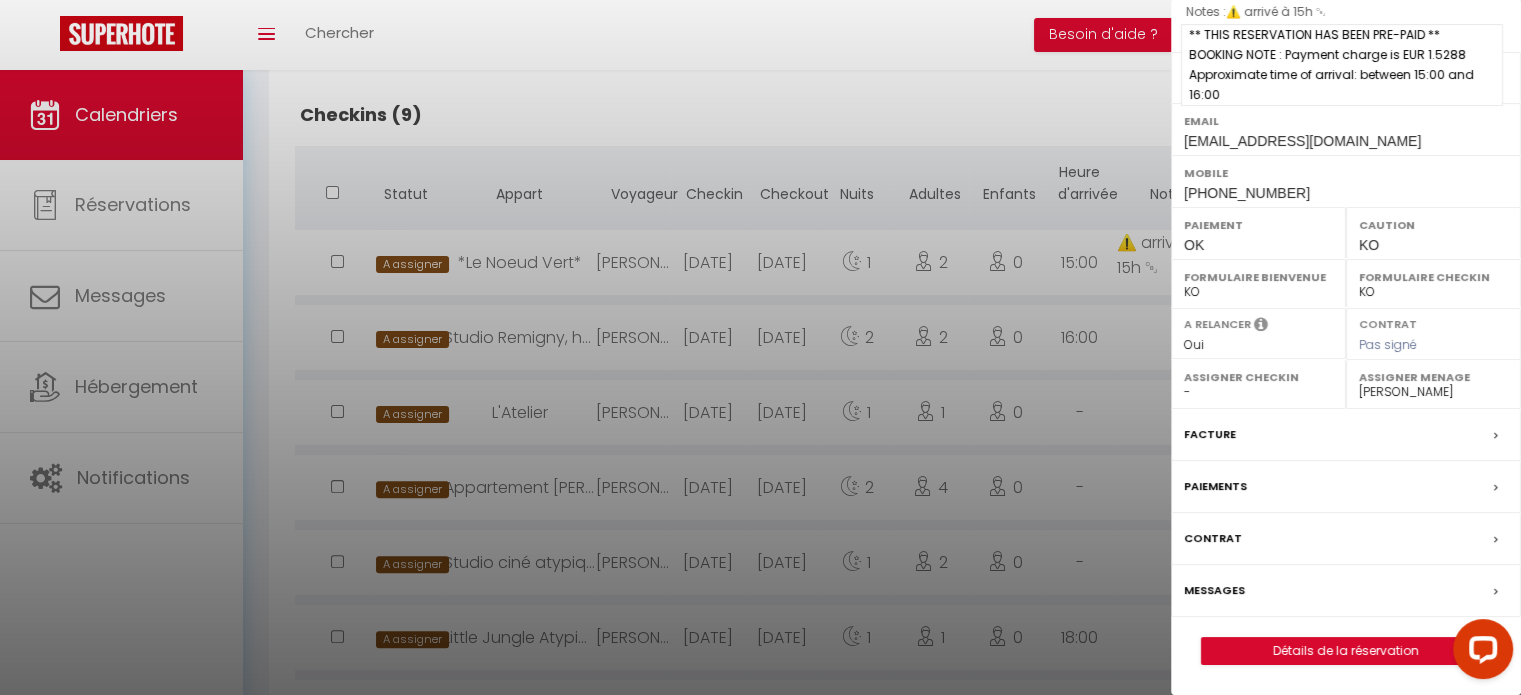 scroll, scrollTop: 240, scrollLeft: 0, axis: vertical 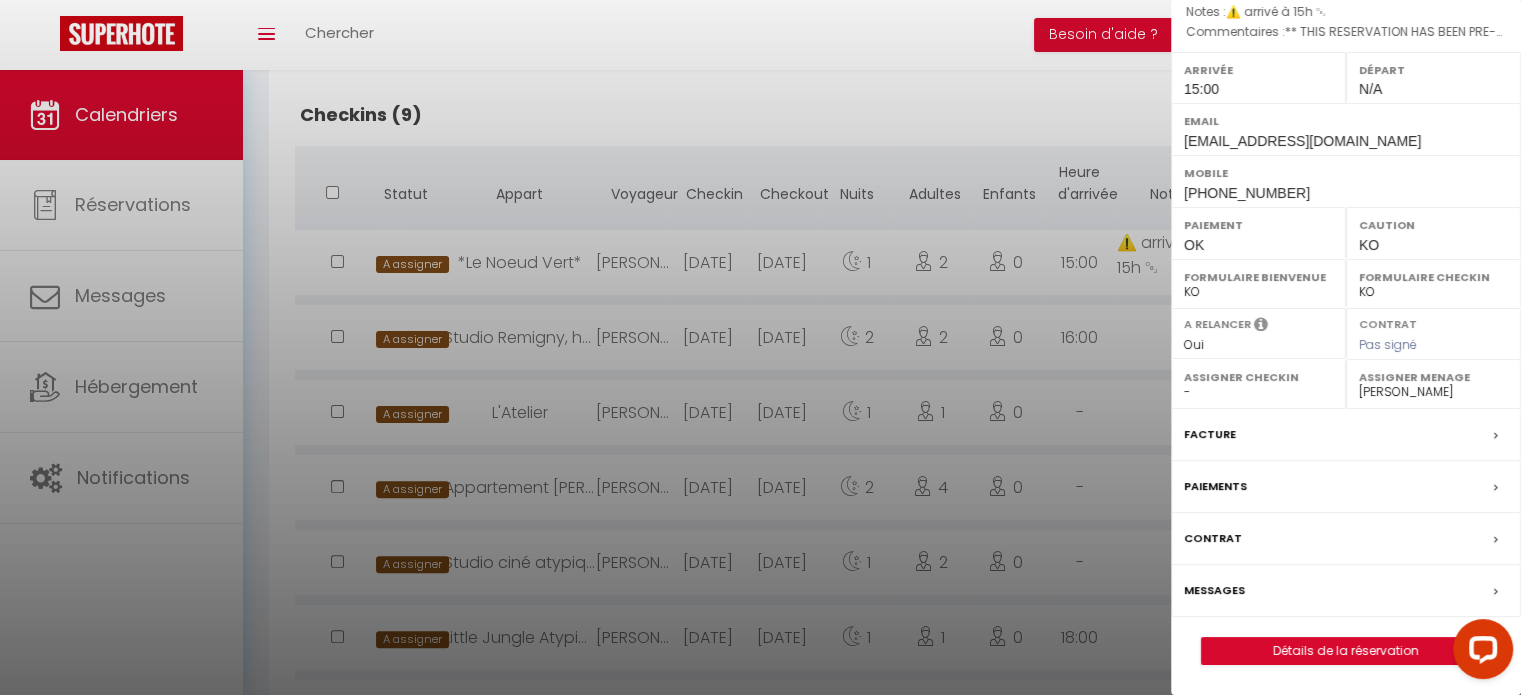 click at bounding box center (760, 347) 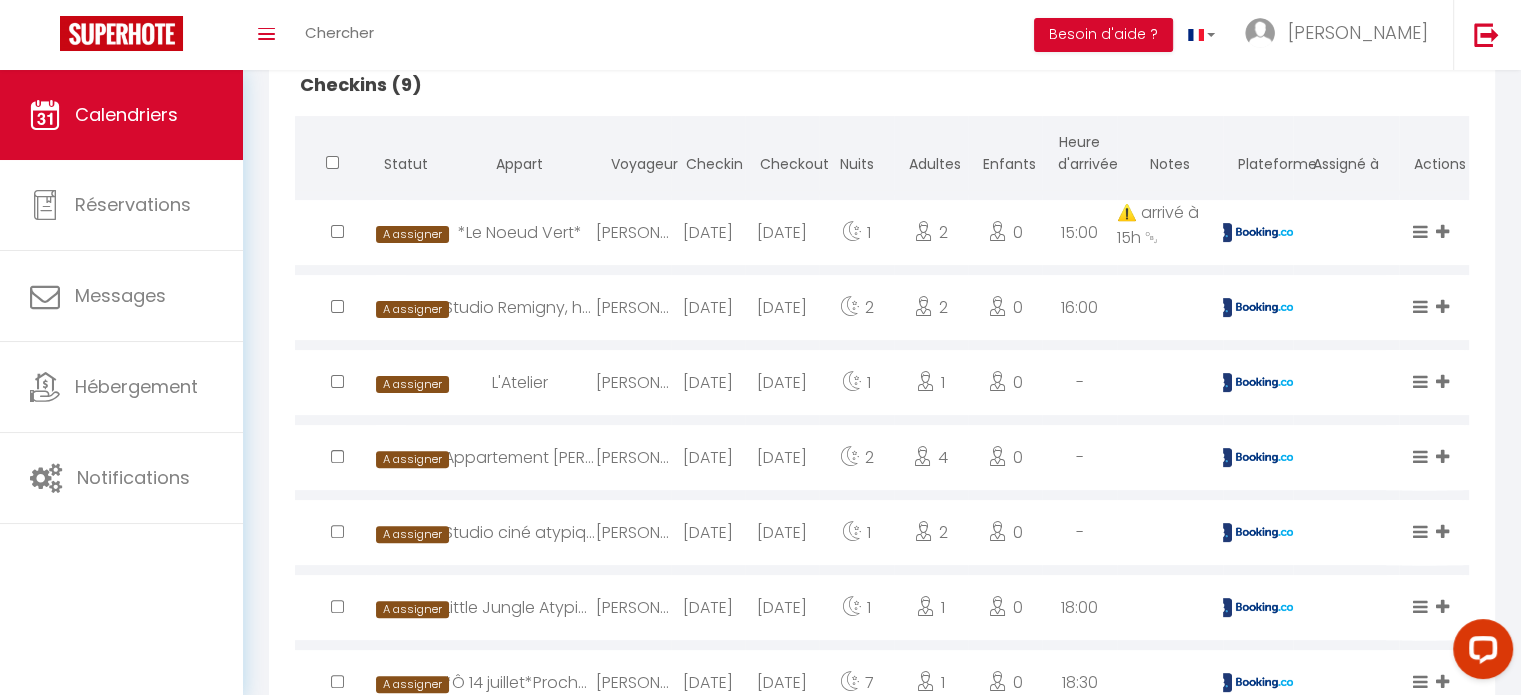 scroll, scrollTop: 502, scrollLeft: 0, axis: vertical 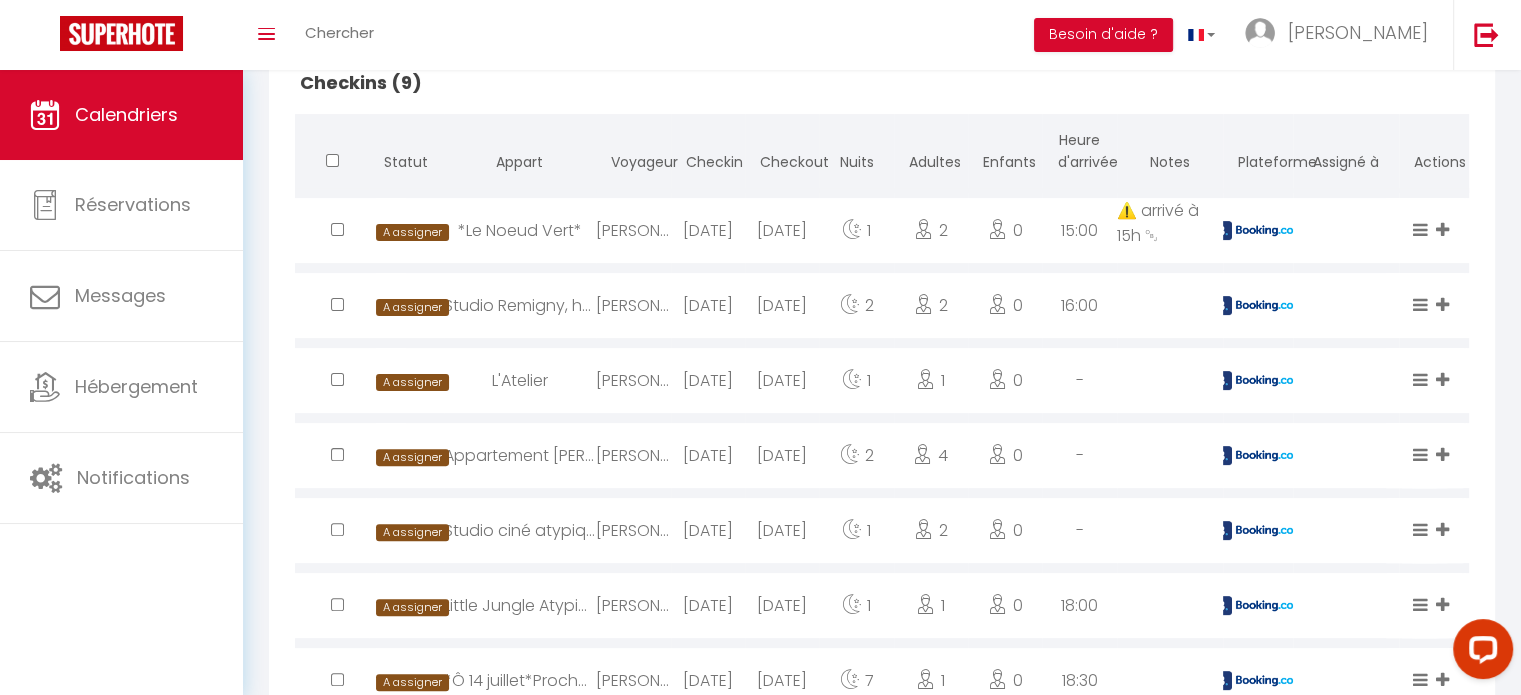 click on "[DATE]" at bounding box center (782, 305) 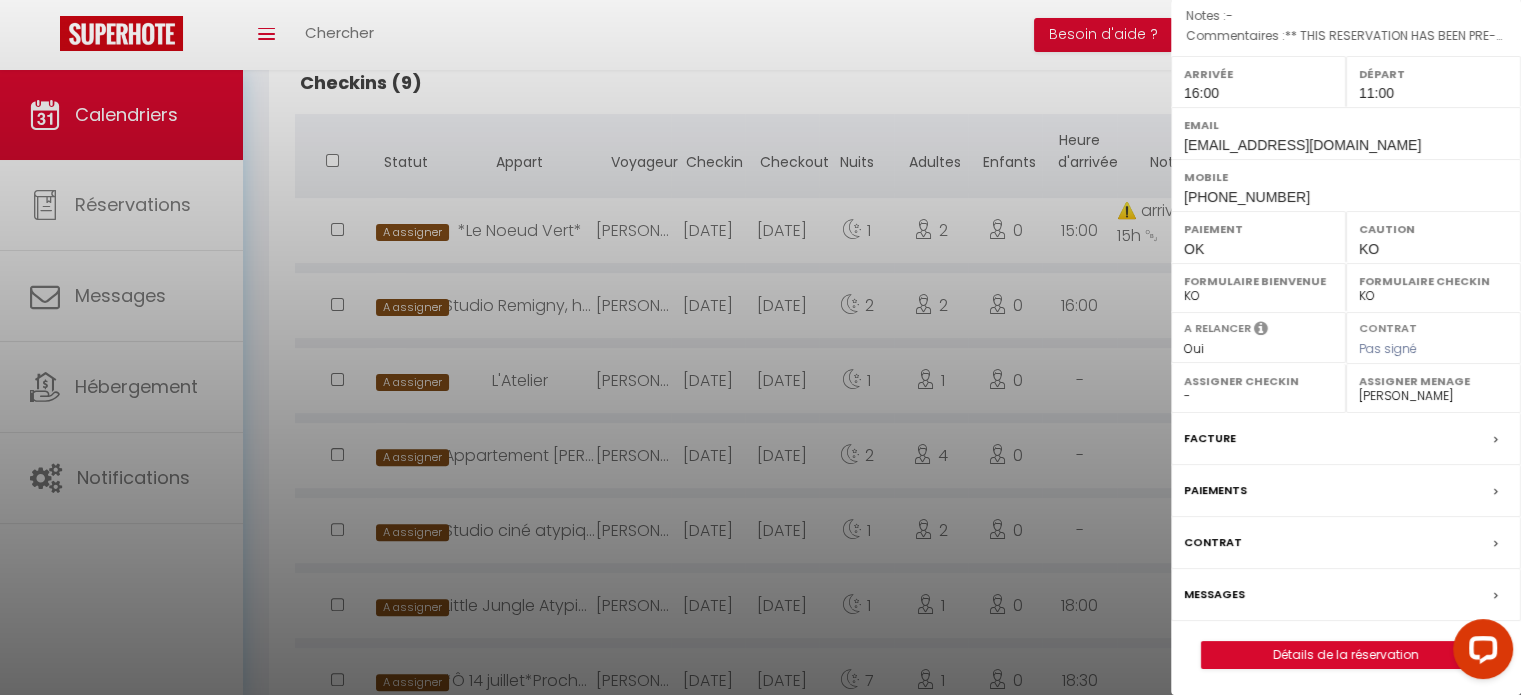 click at bounding box center (760, 347) 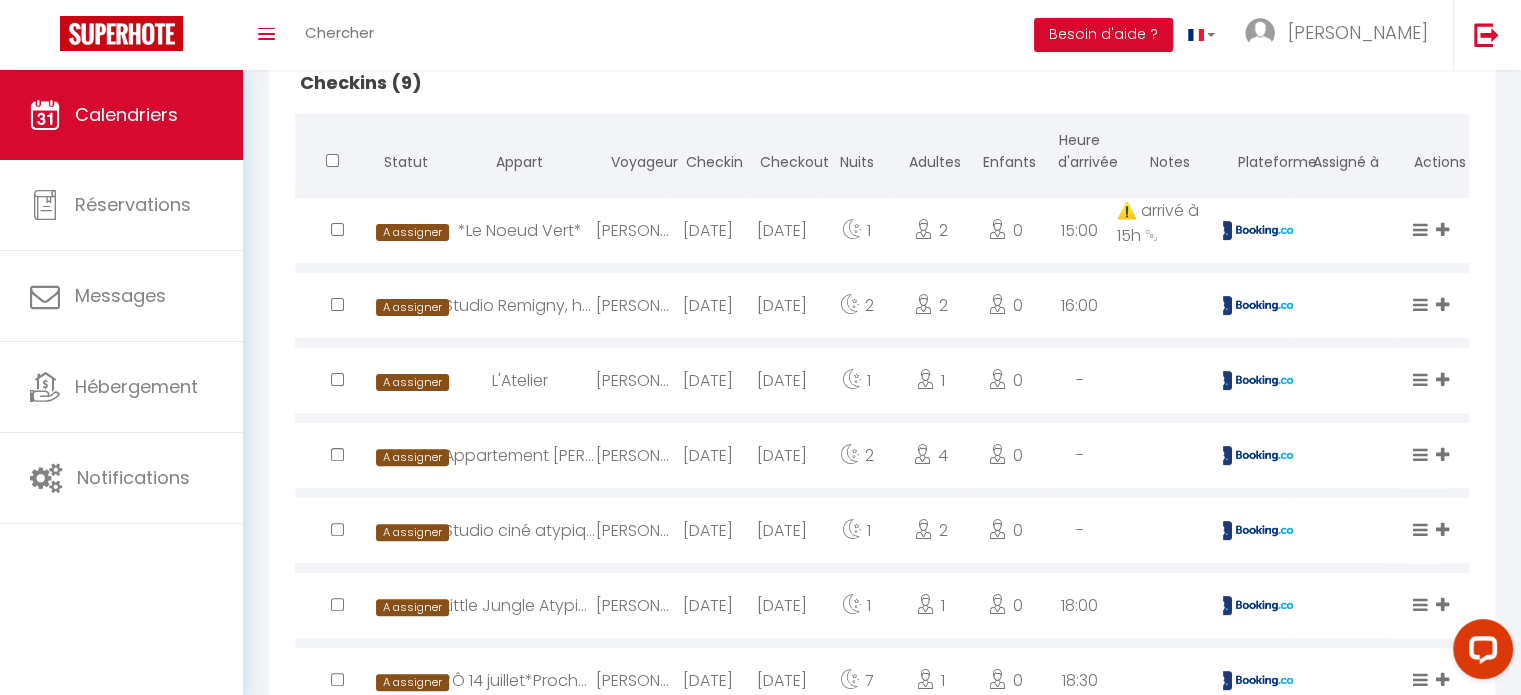 click on "[PERSON_NAME]" at bounding box center [633, 380] 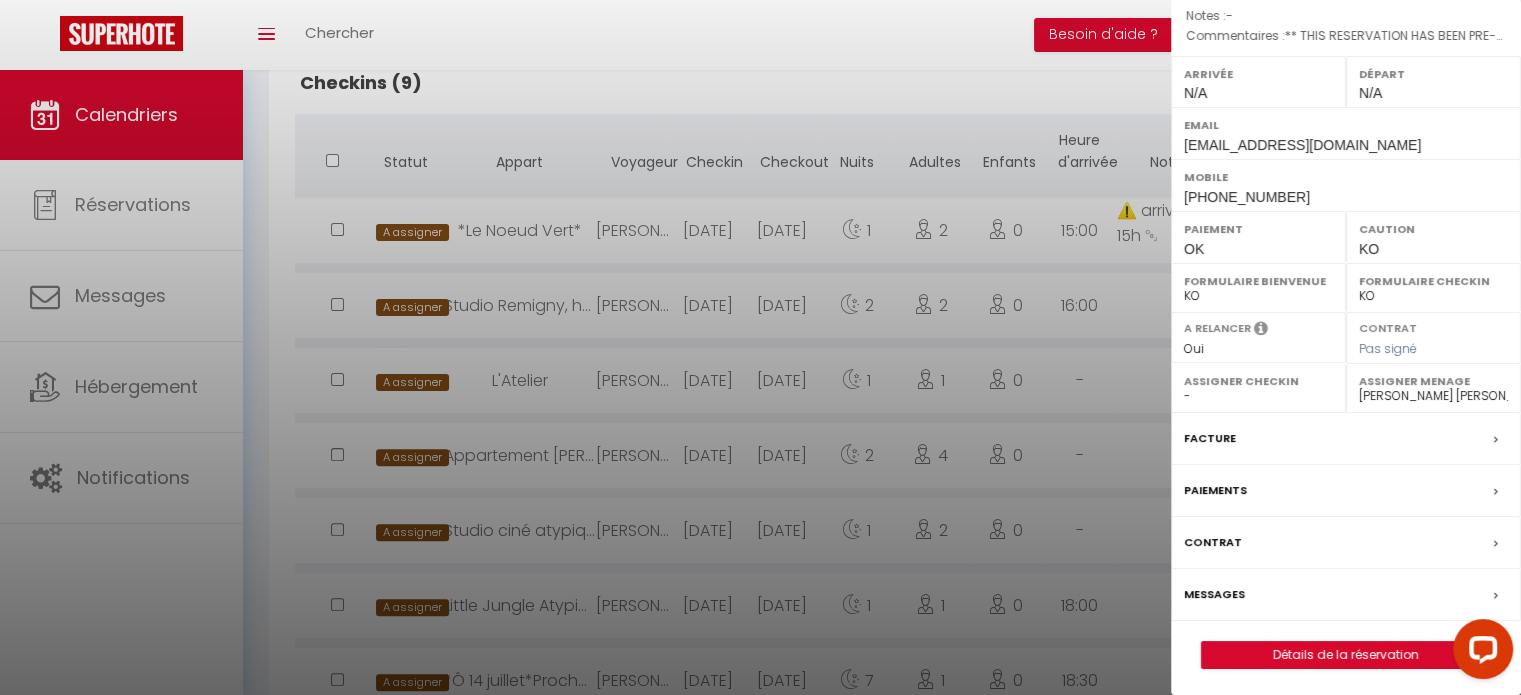 click at bounding box center (760, 347) 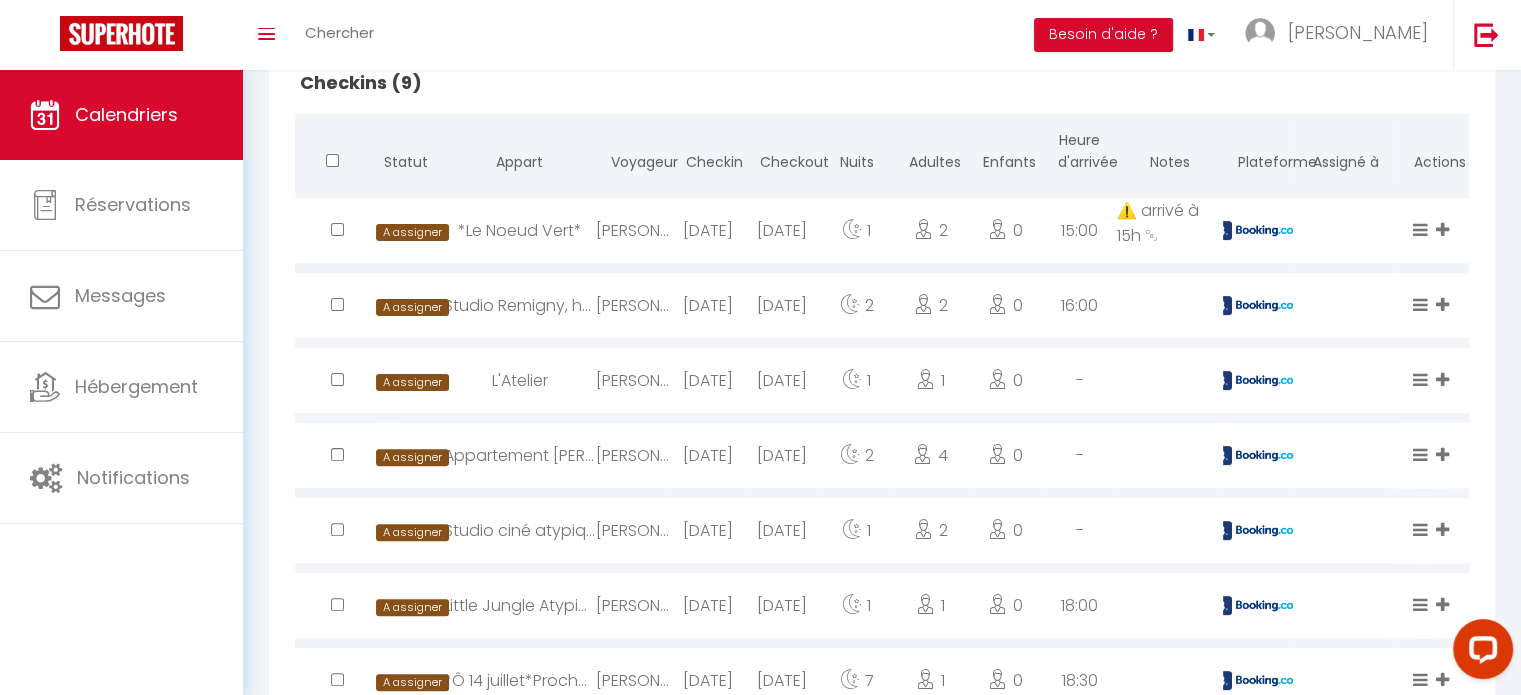 click on "[DATE]" at bounding box center [708, 455] 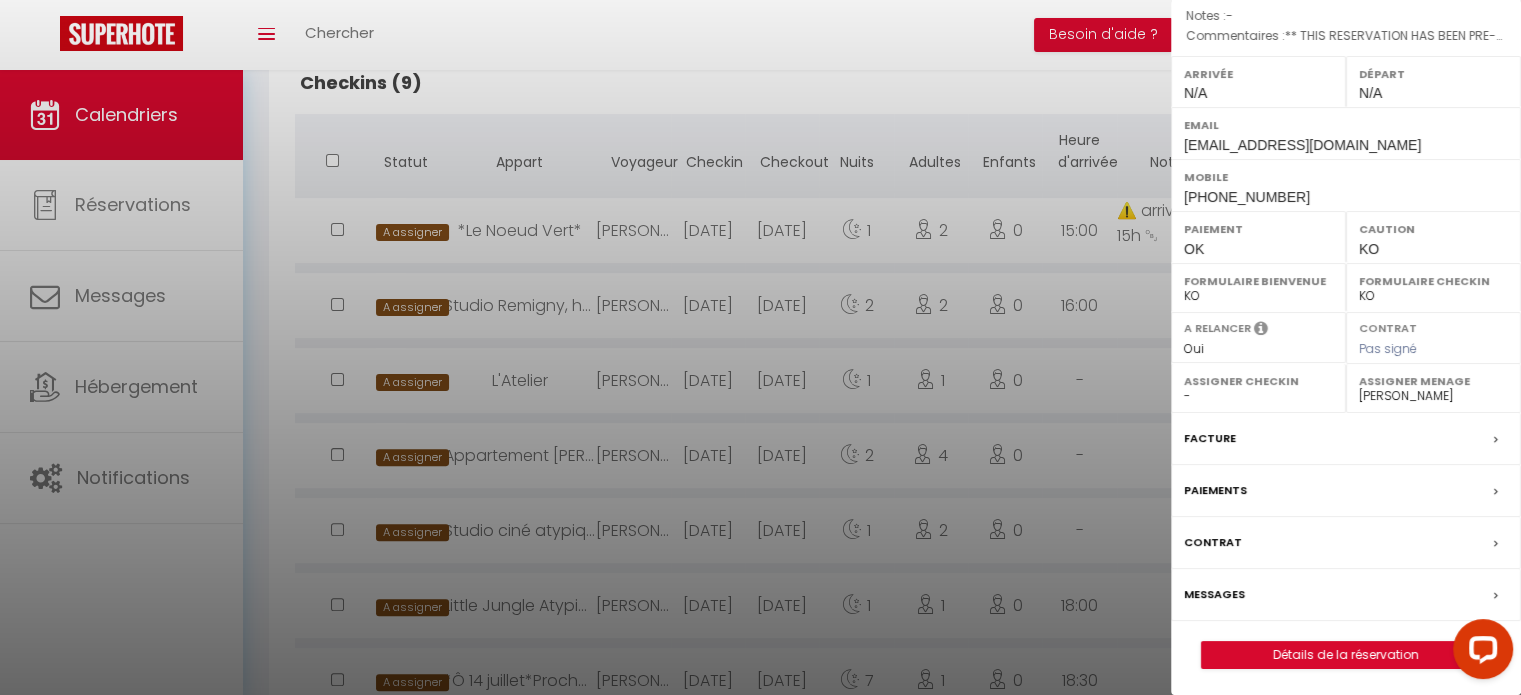 click at bounding box center (760, 347) 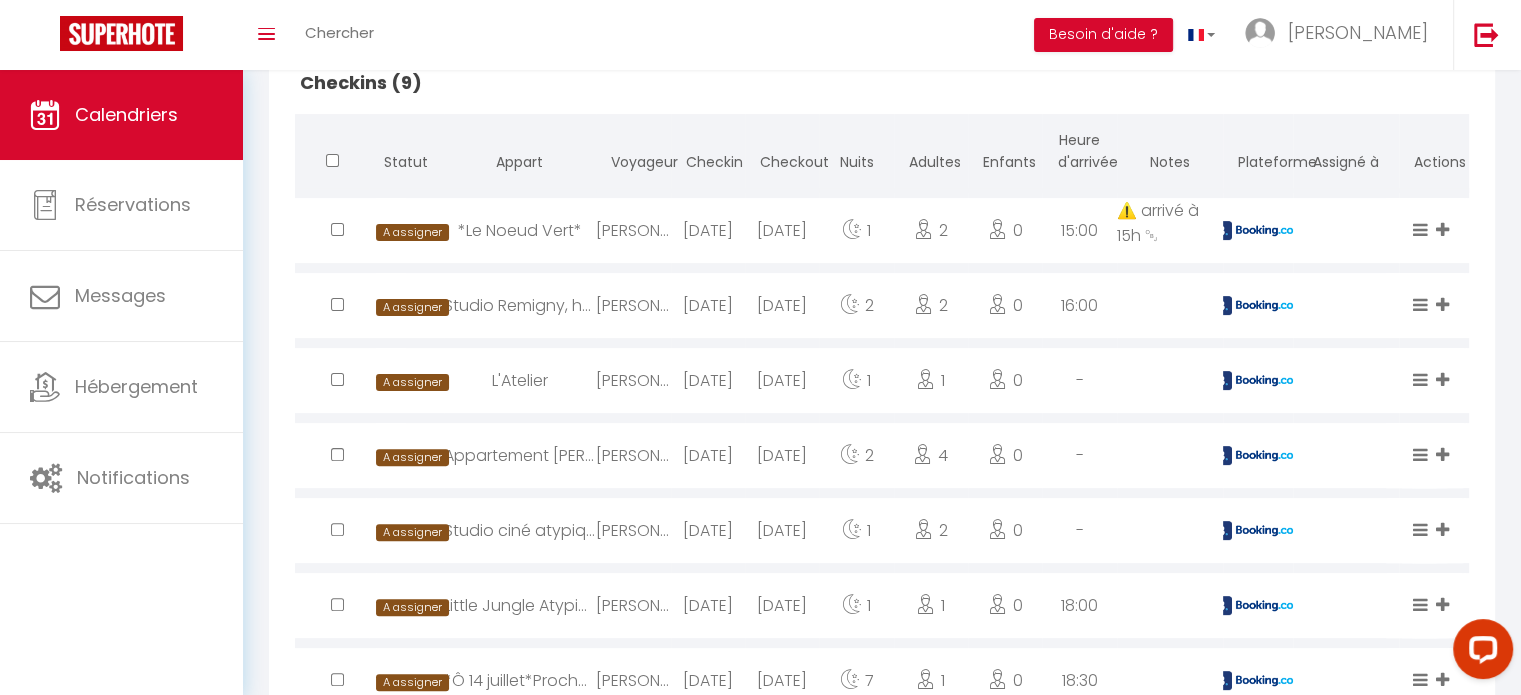 click on "[DATE]" at bounding box center (708, 530) 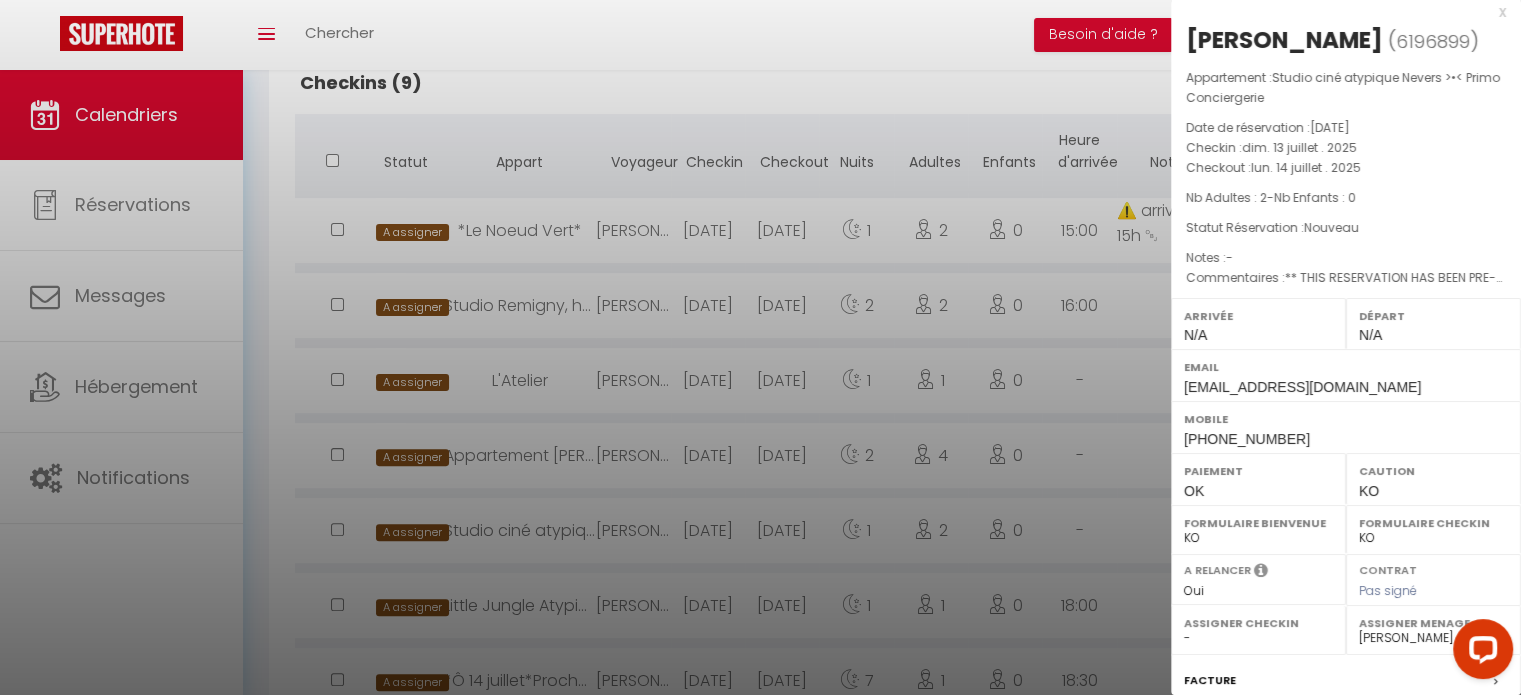 scroll, scrollTop: 0, scrollLeft: 0, axis: both 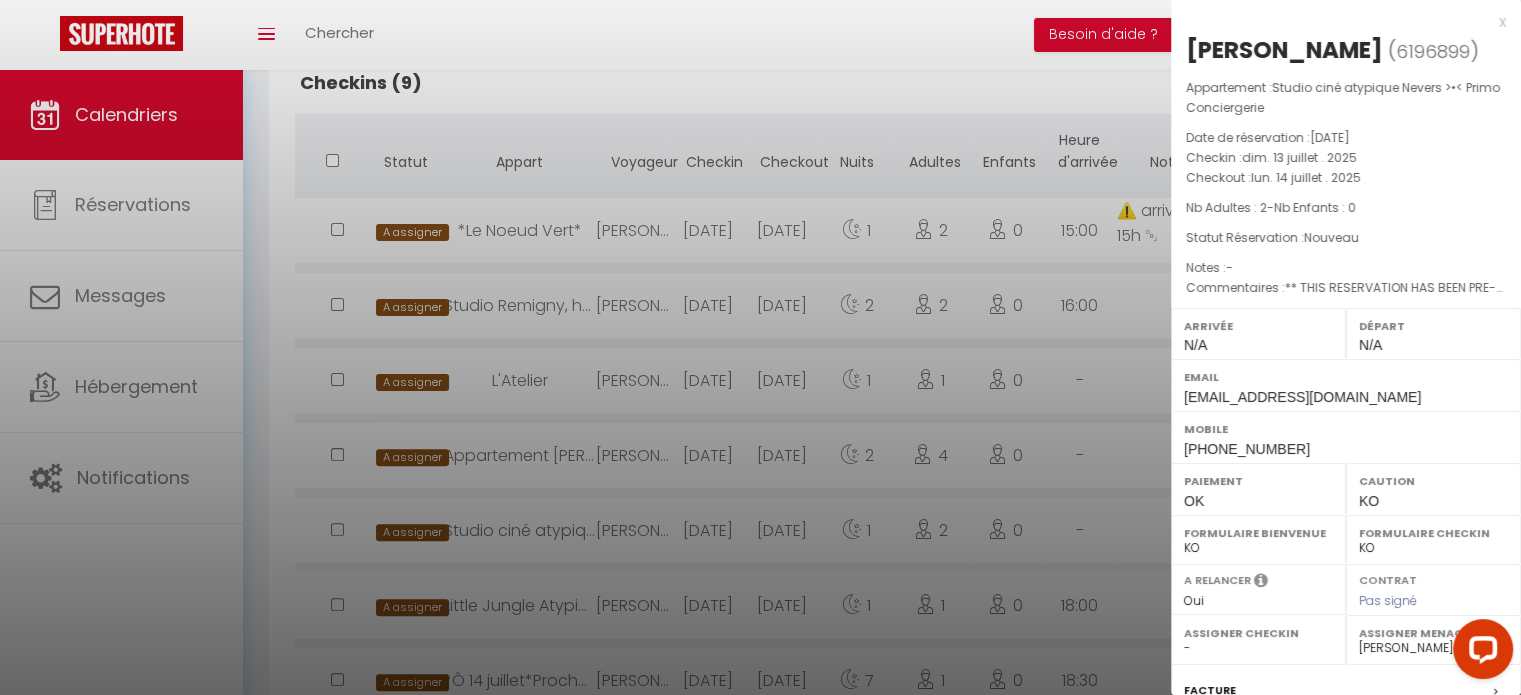 click at bounding box center (760, 347) 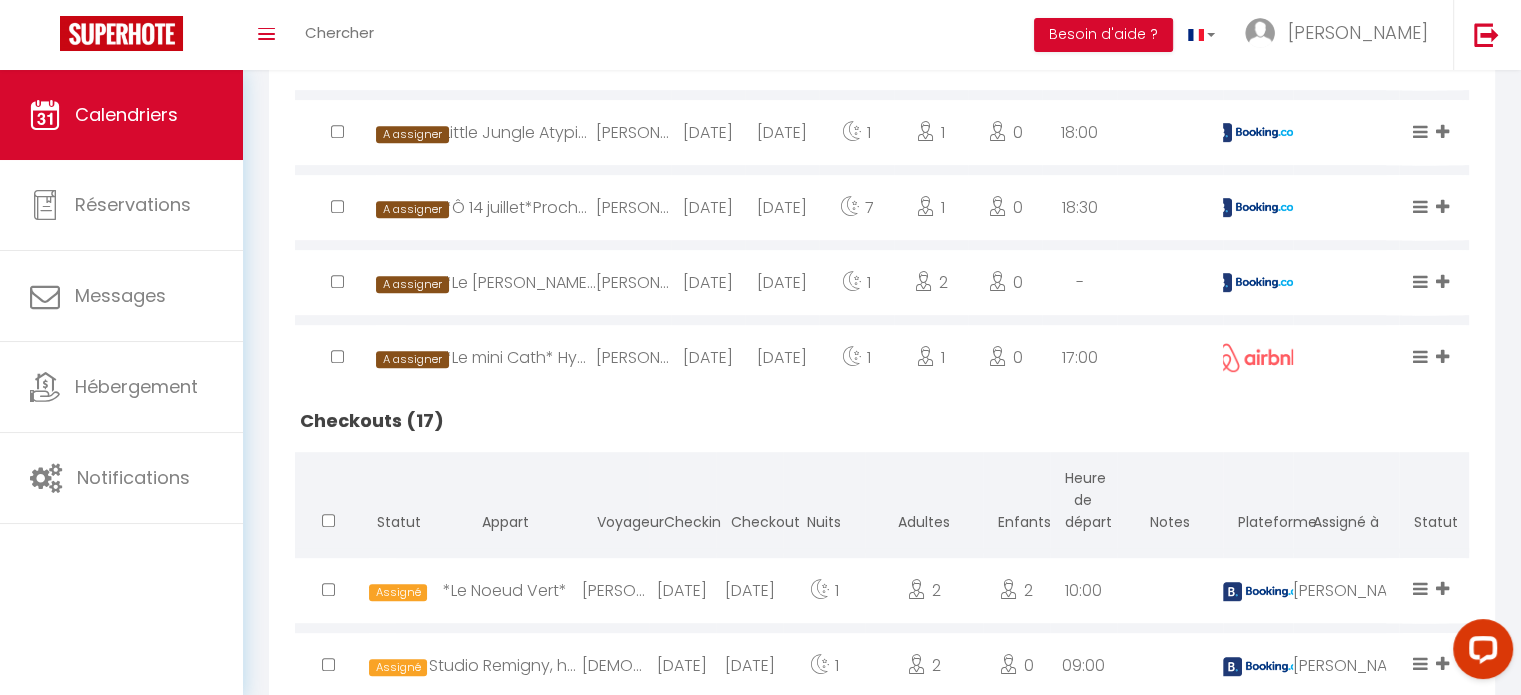 scroll, scrollTop: 980, scrollLeft: 0, axis: vertical 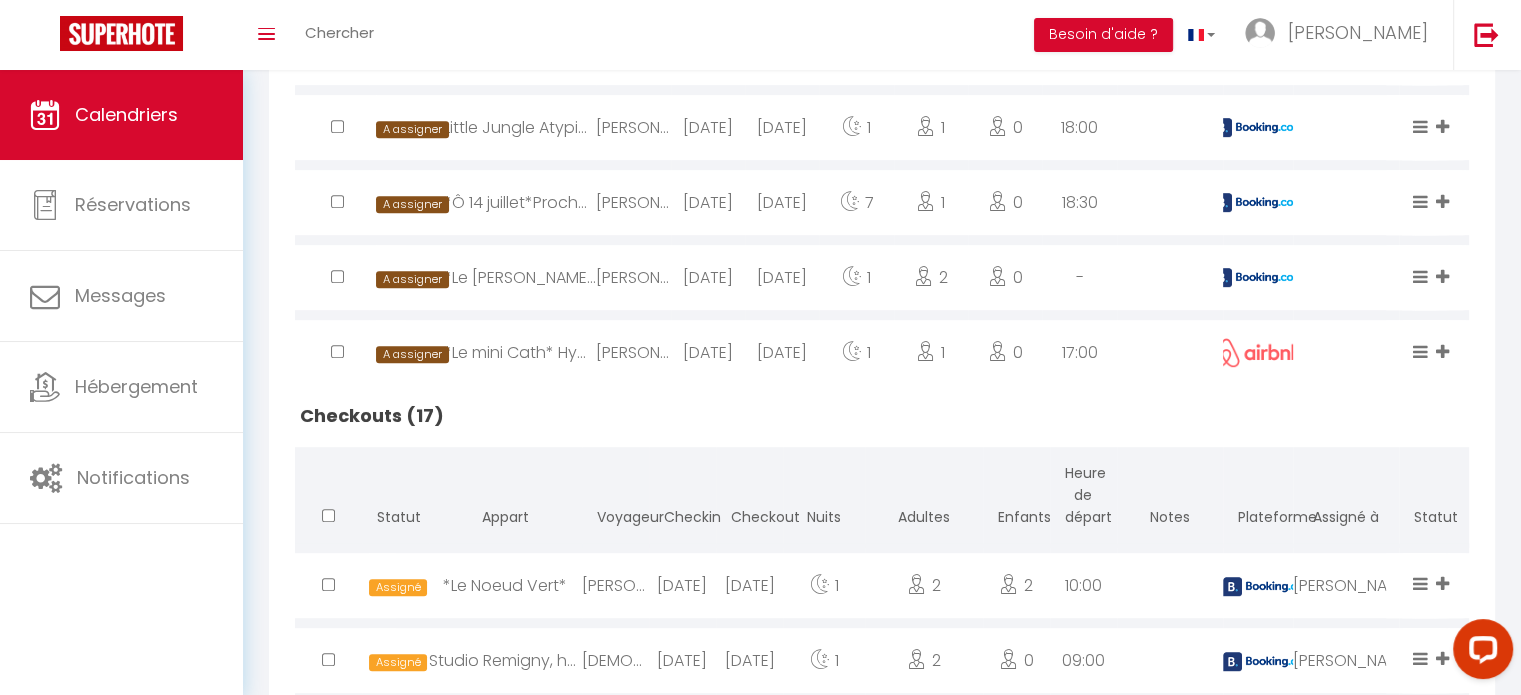click on "[DATE]" at bounding box center (708, 352) 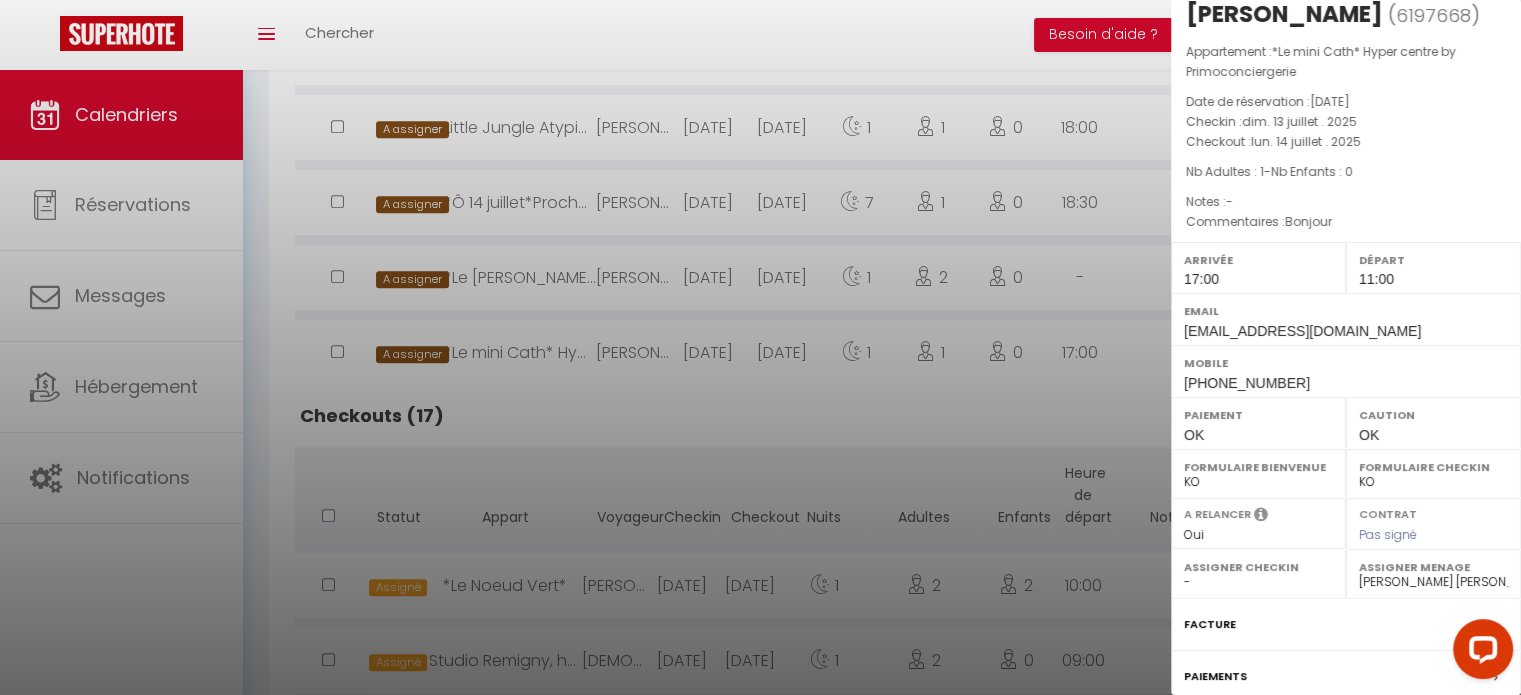 scroll, scrollTop: 42, scrollLeft: 0, axis: vertical 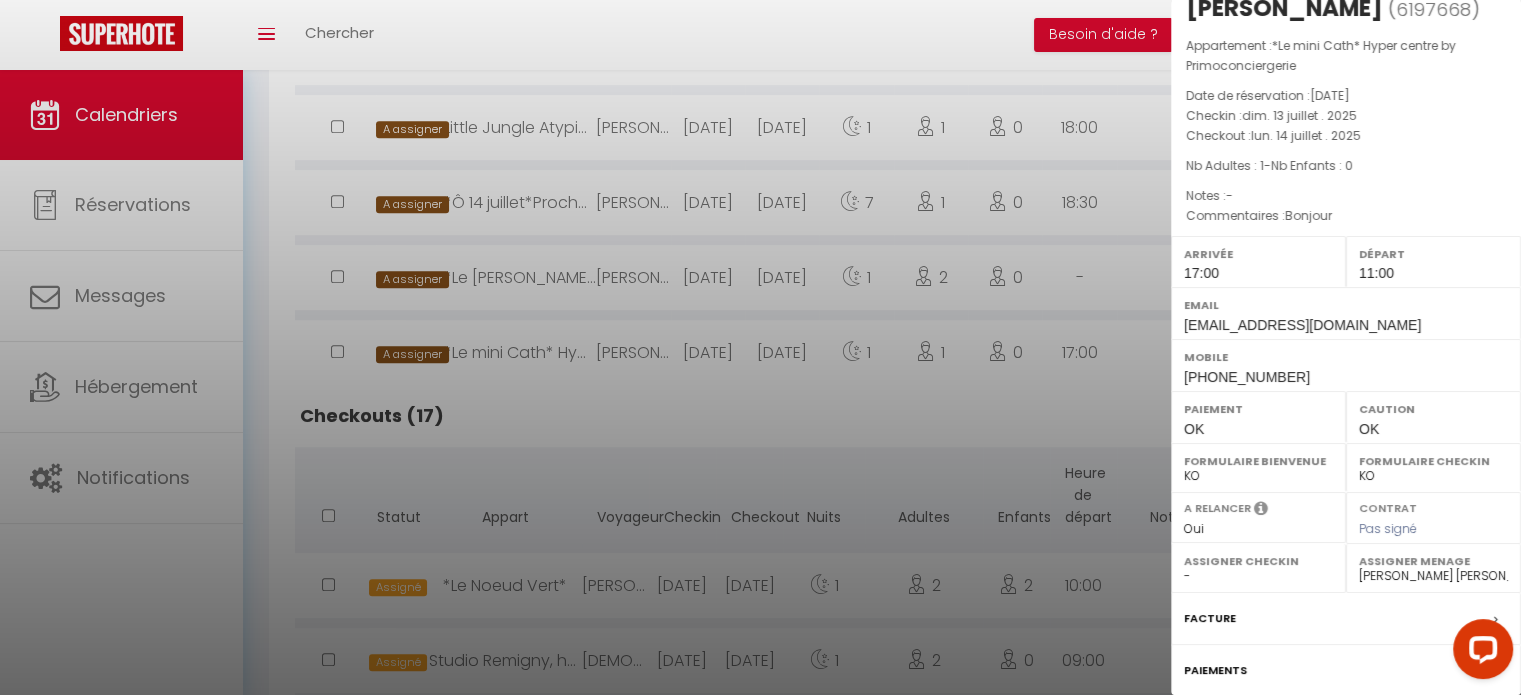 click at bounding box center [760, 347] 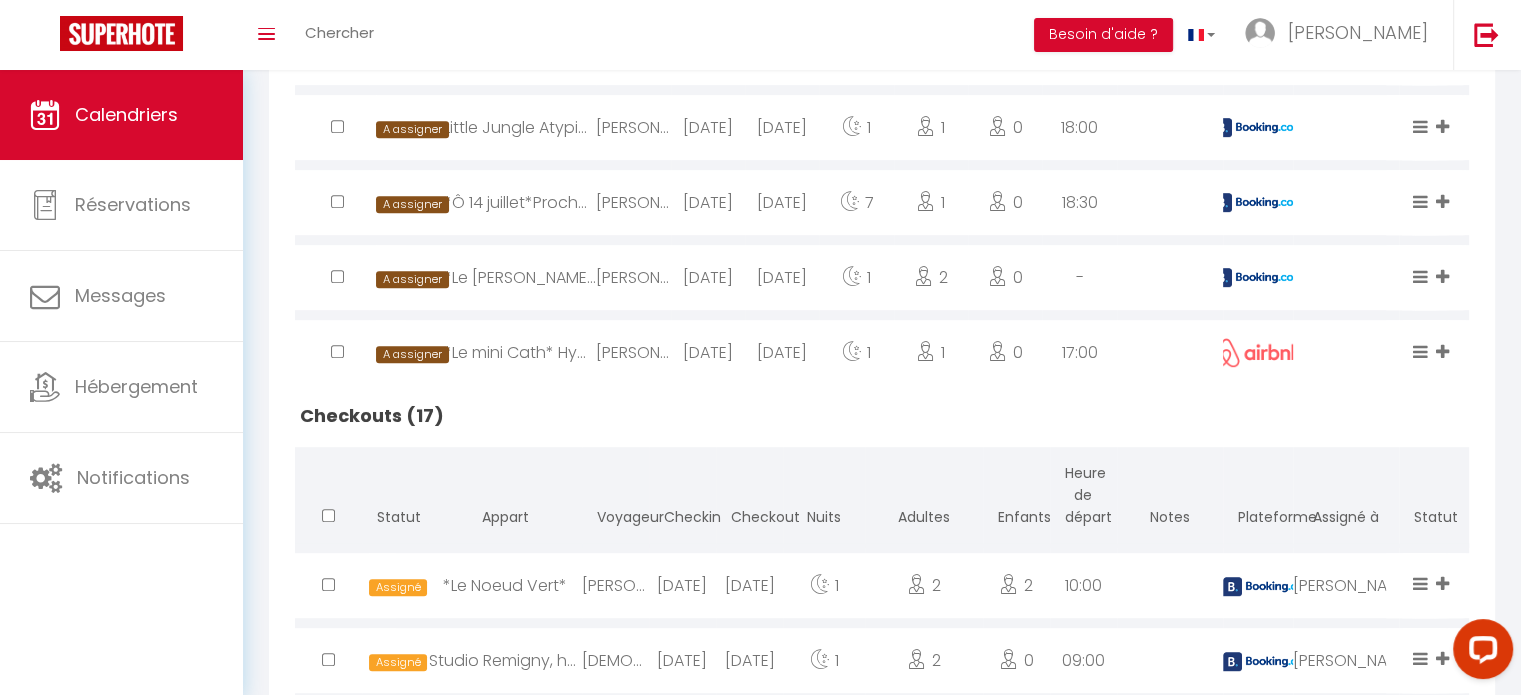click on "[DATE]" at bounding box center (708, 277) 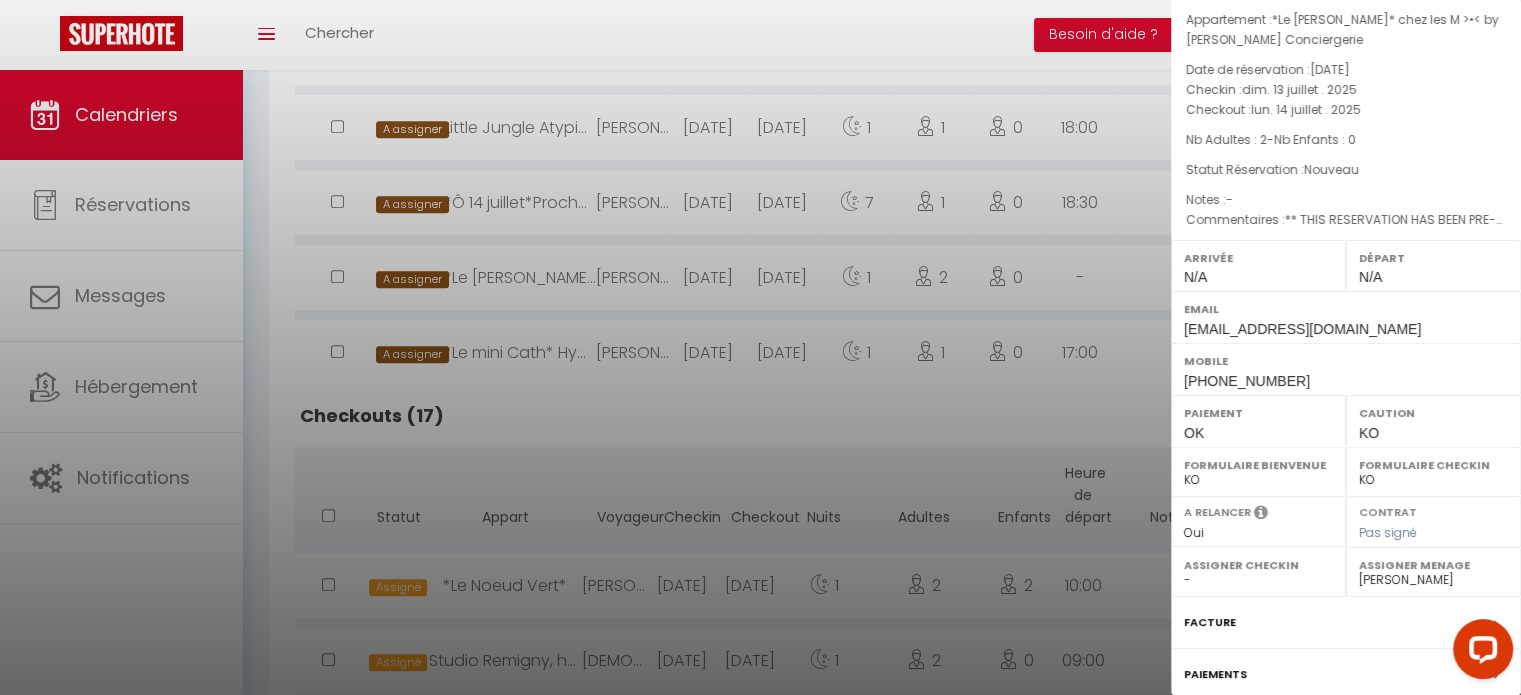scroll, scrollTop: 0, scrollLeft: 0, axis: both 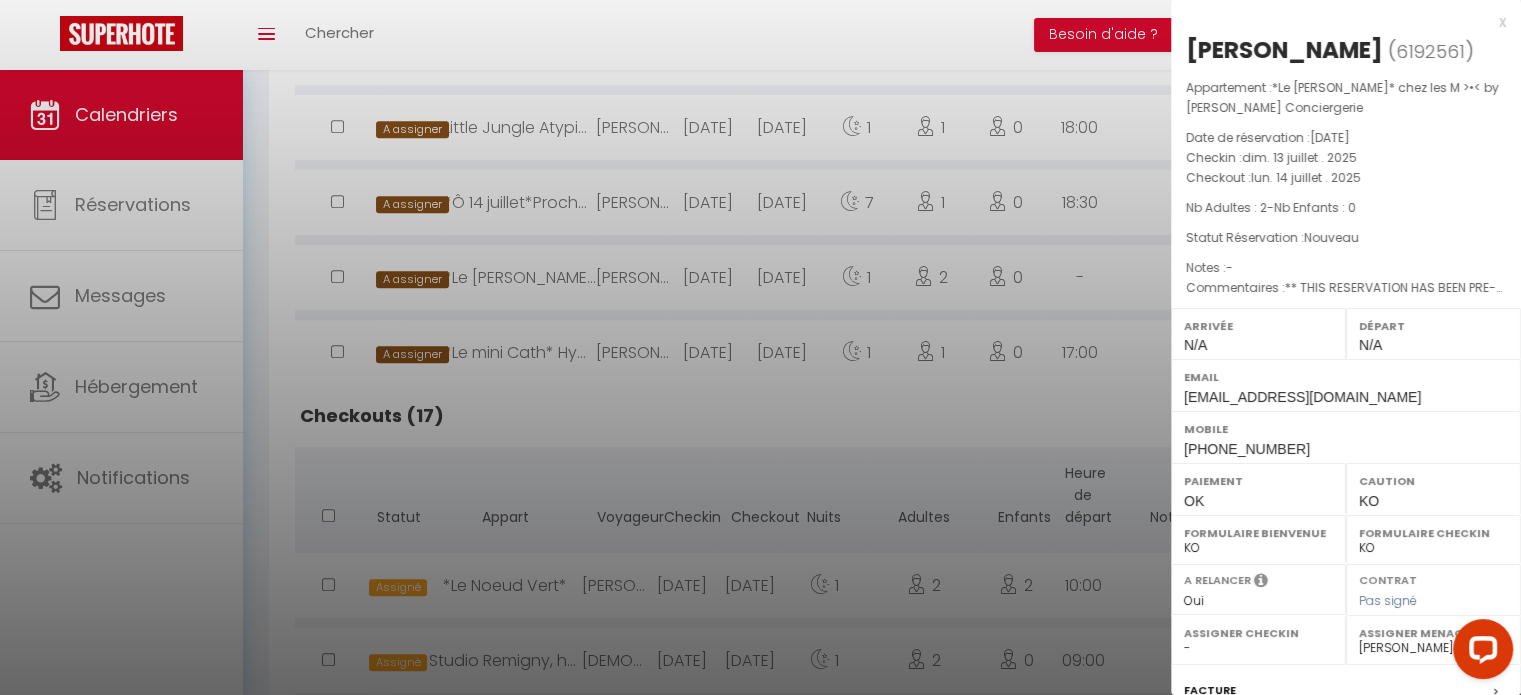 click at bounding box center [760, 347] 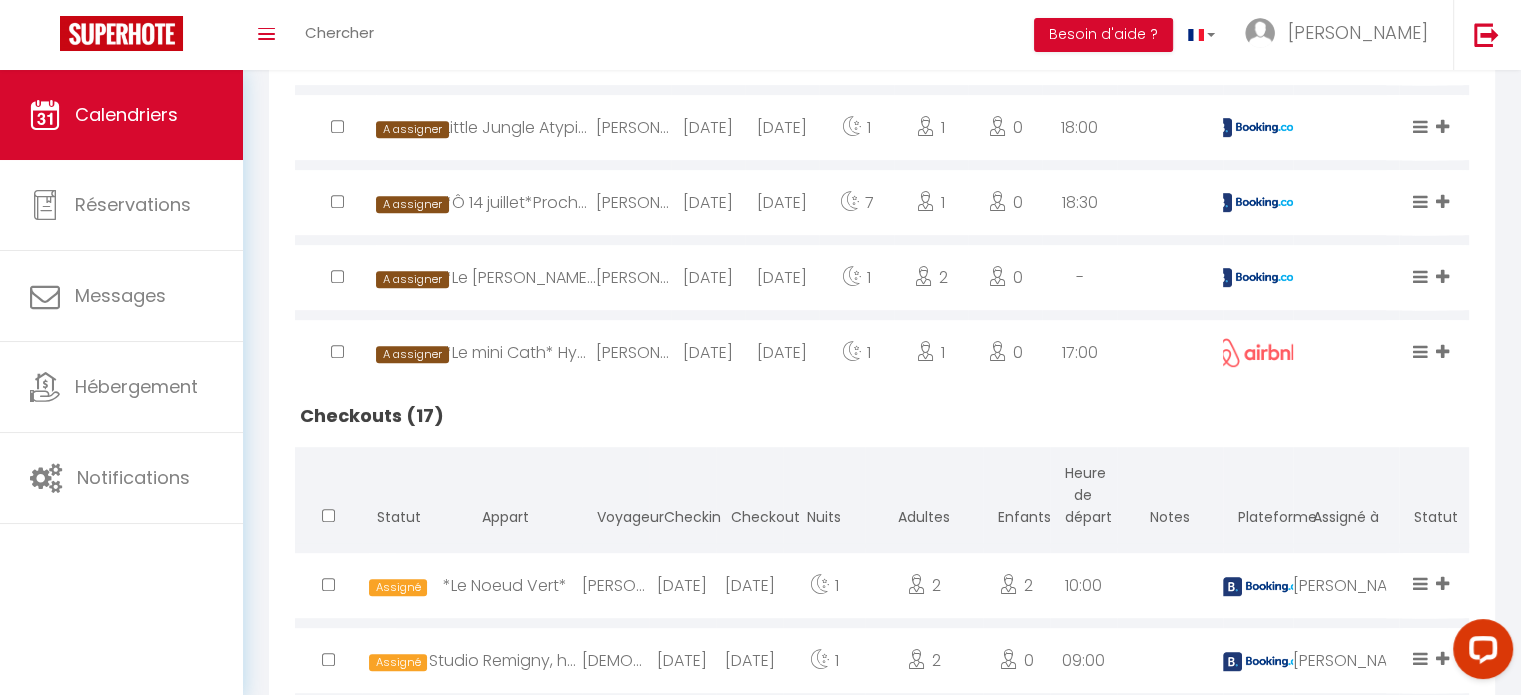 scroll, scrollTop: 818, scrollLeft: 0, axis: vertical 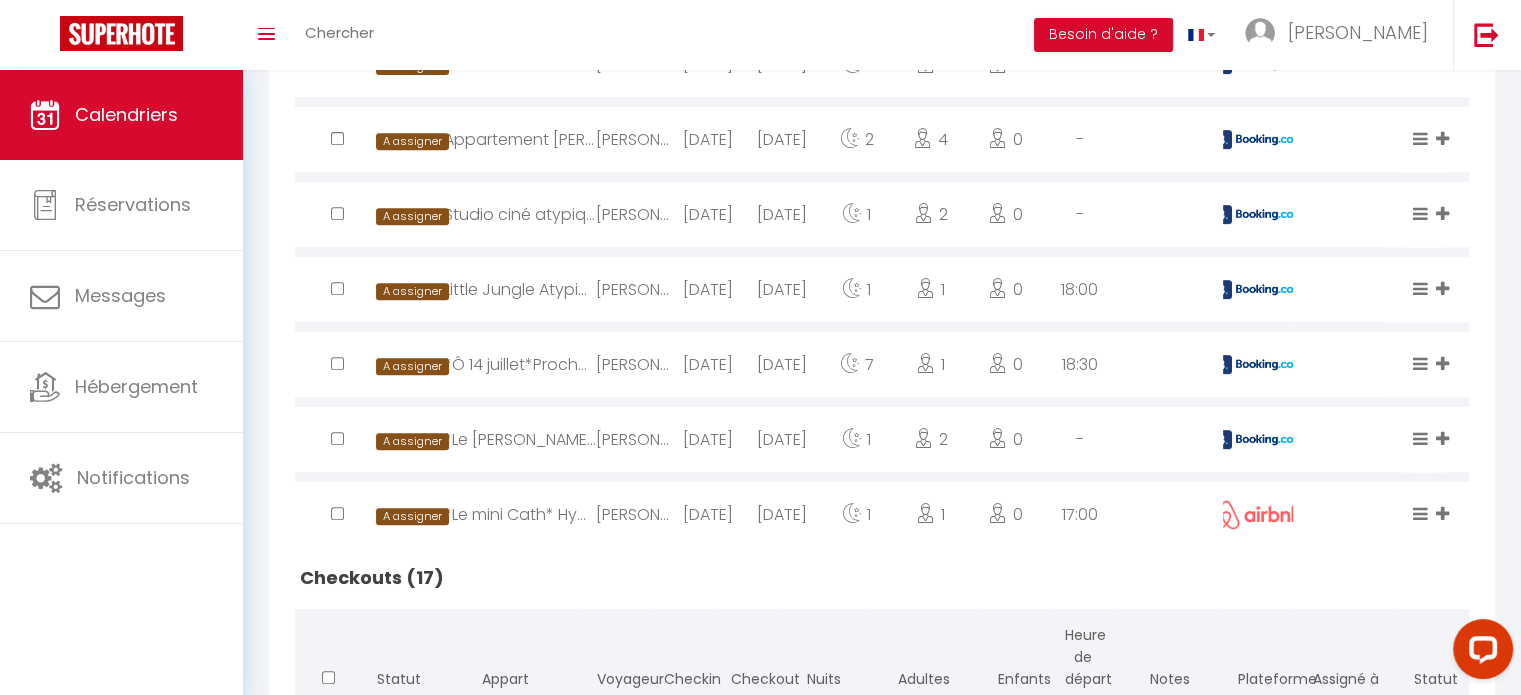 click on "*Ô 14 juillet*Proche [PERSON_NAME] historique" at bounding box center (520, 364) 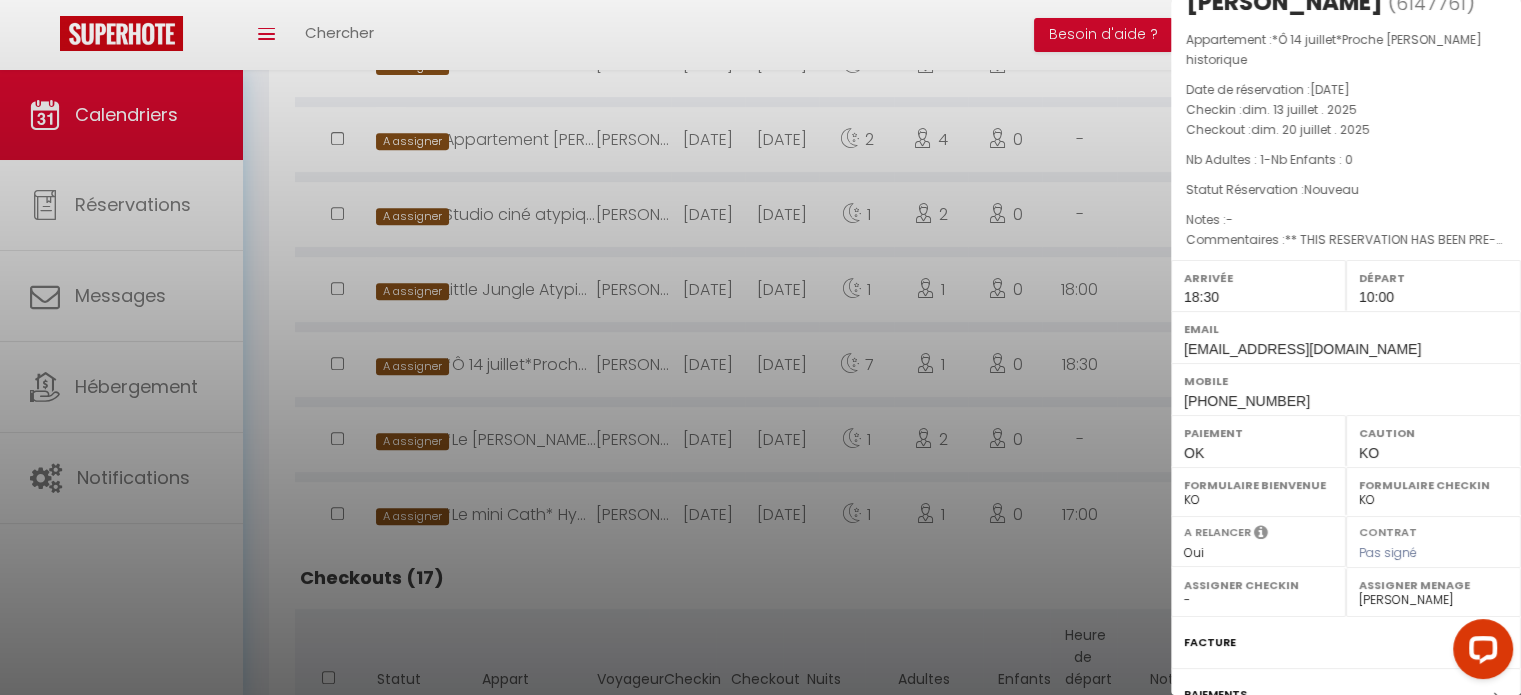 scroll, scrollTop: 50, scrollLeft: 0, axis: vertical 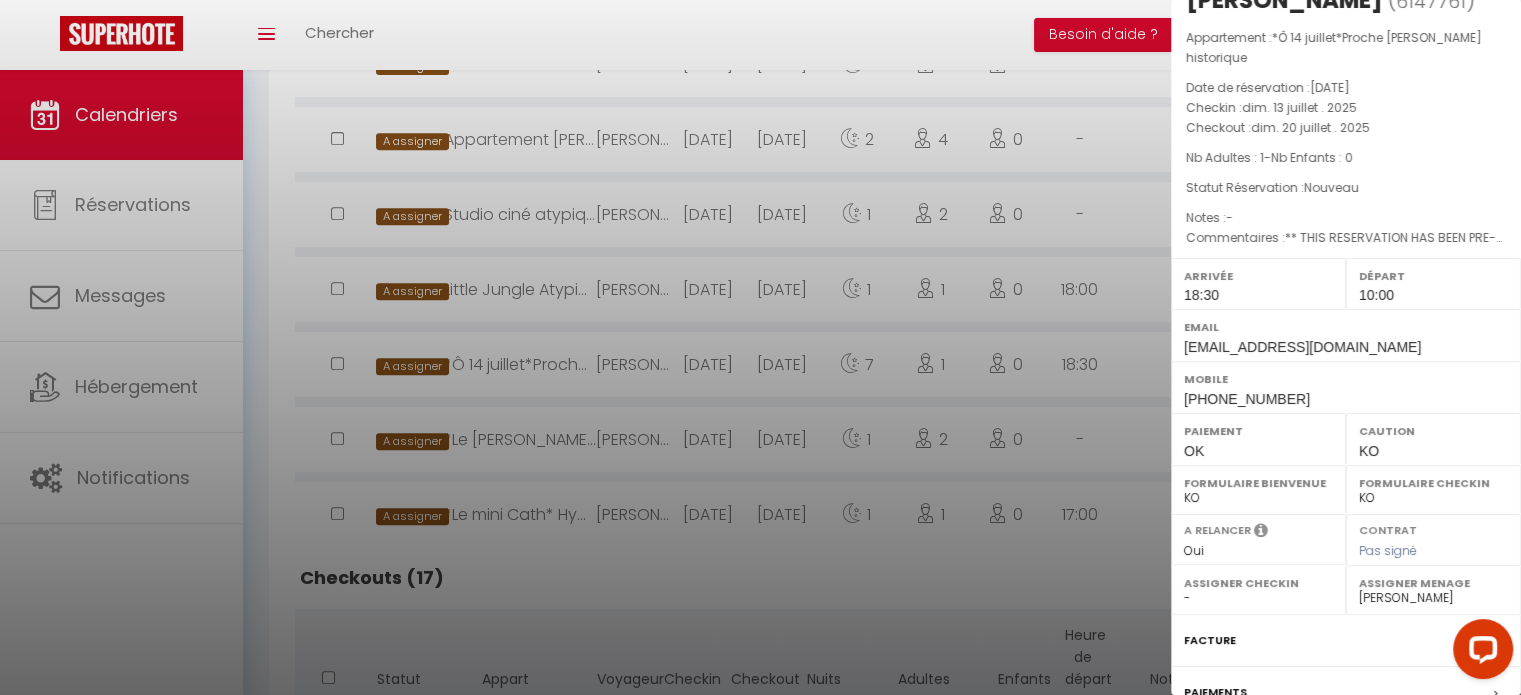 click at bounding box center (760, 347) 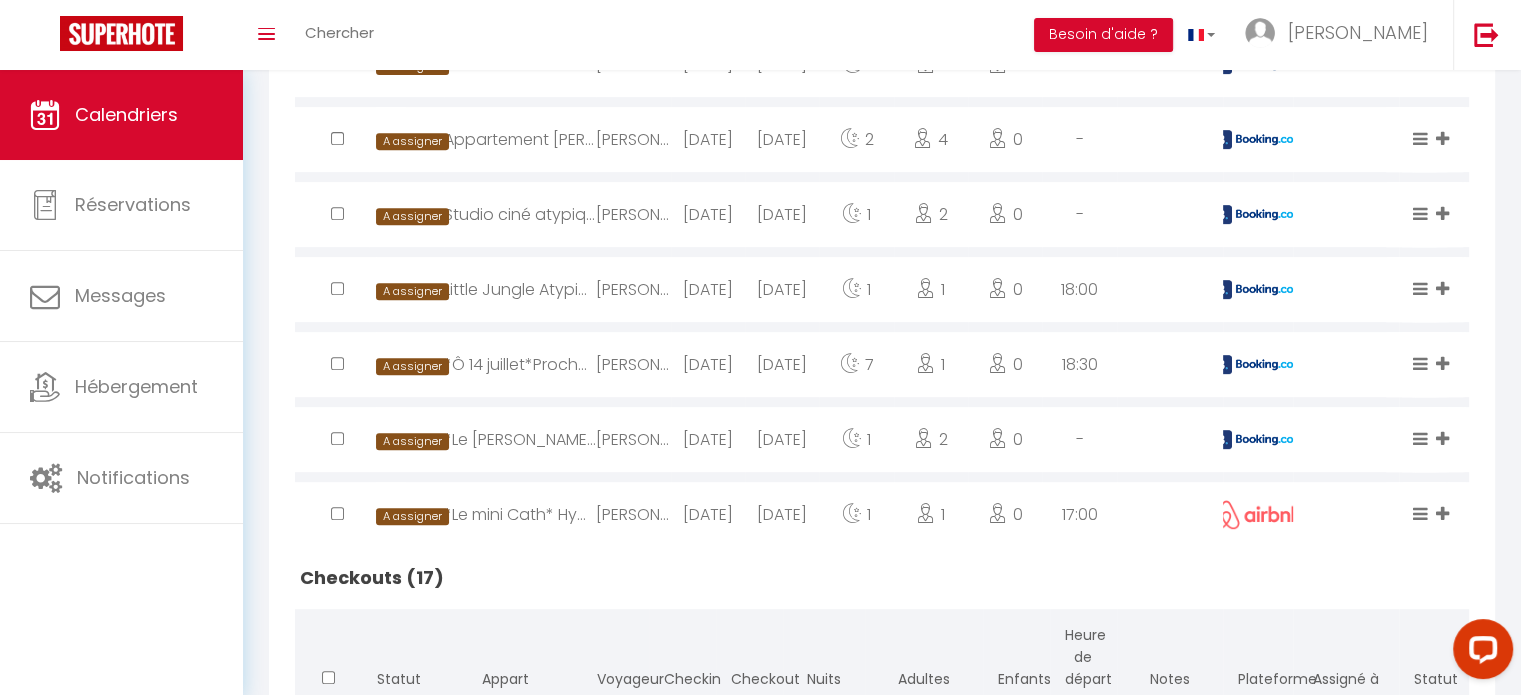 click on "[DATE]" at bounding box center [708, 289] 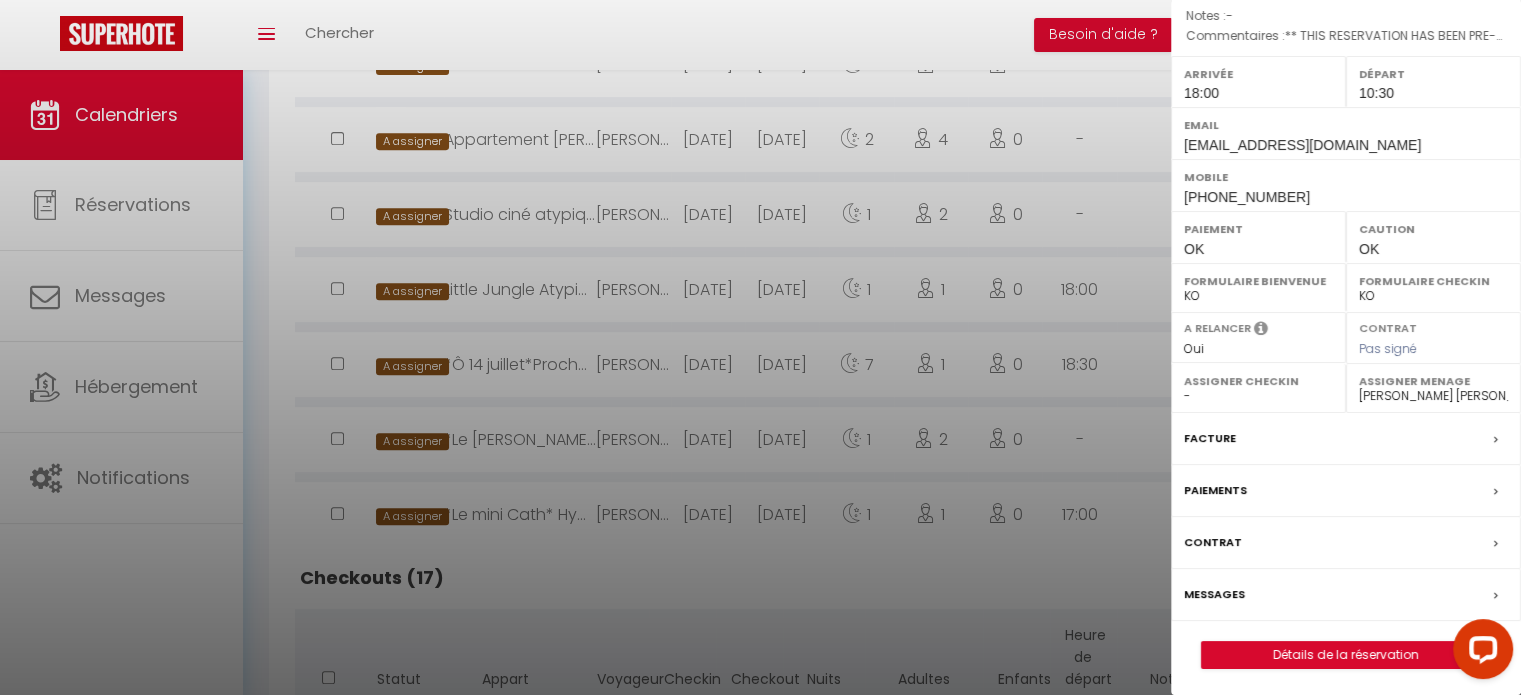 scroll, scrollTop: 0, scrollLeft: 0, axis: both 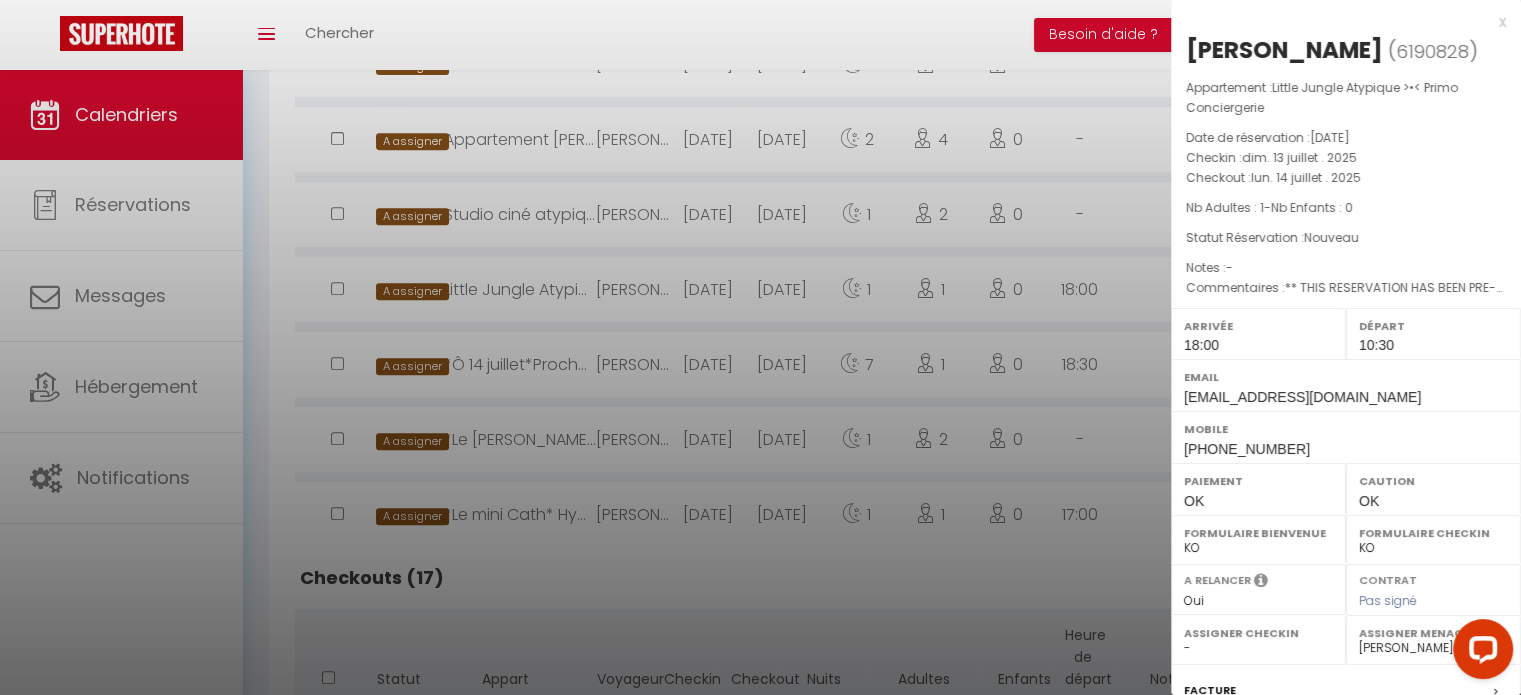 click at bounding box center [760, 347] 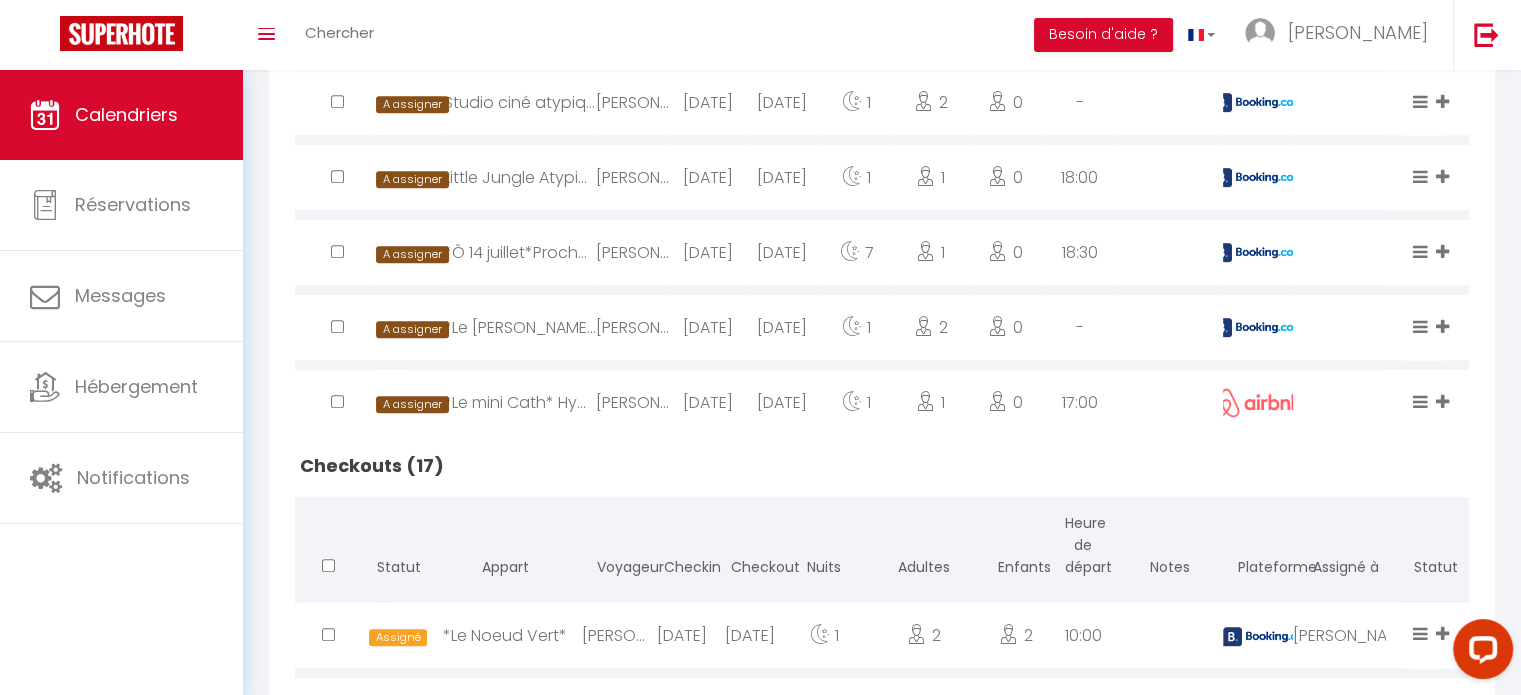 scroll, scrollTop: 942, scrollLeft: 0, axis: vertical 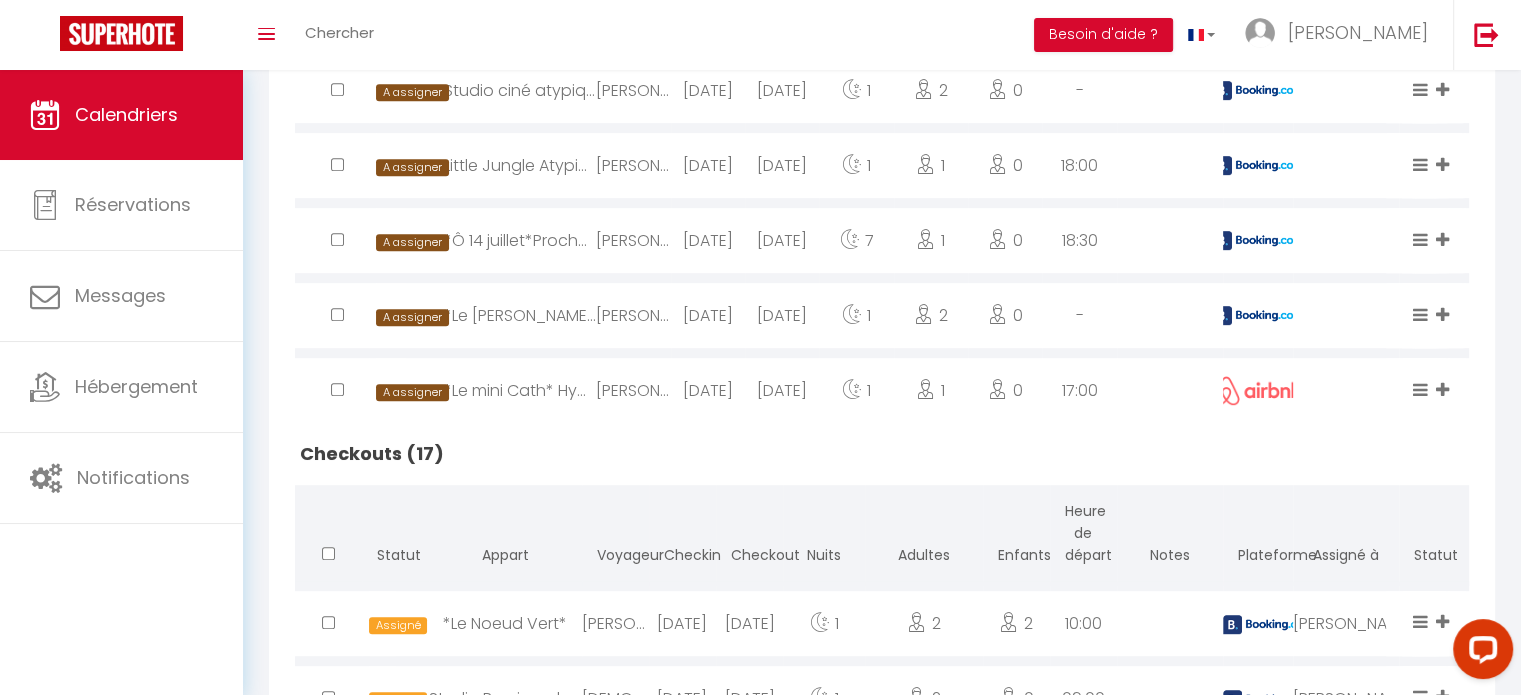 click on "[PERSON_NAME]" at bounding box center (633, 390) 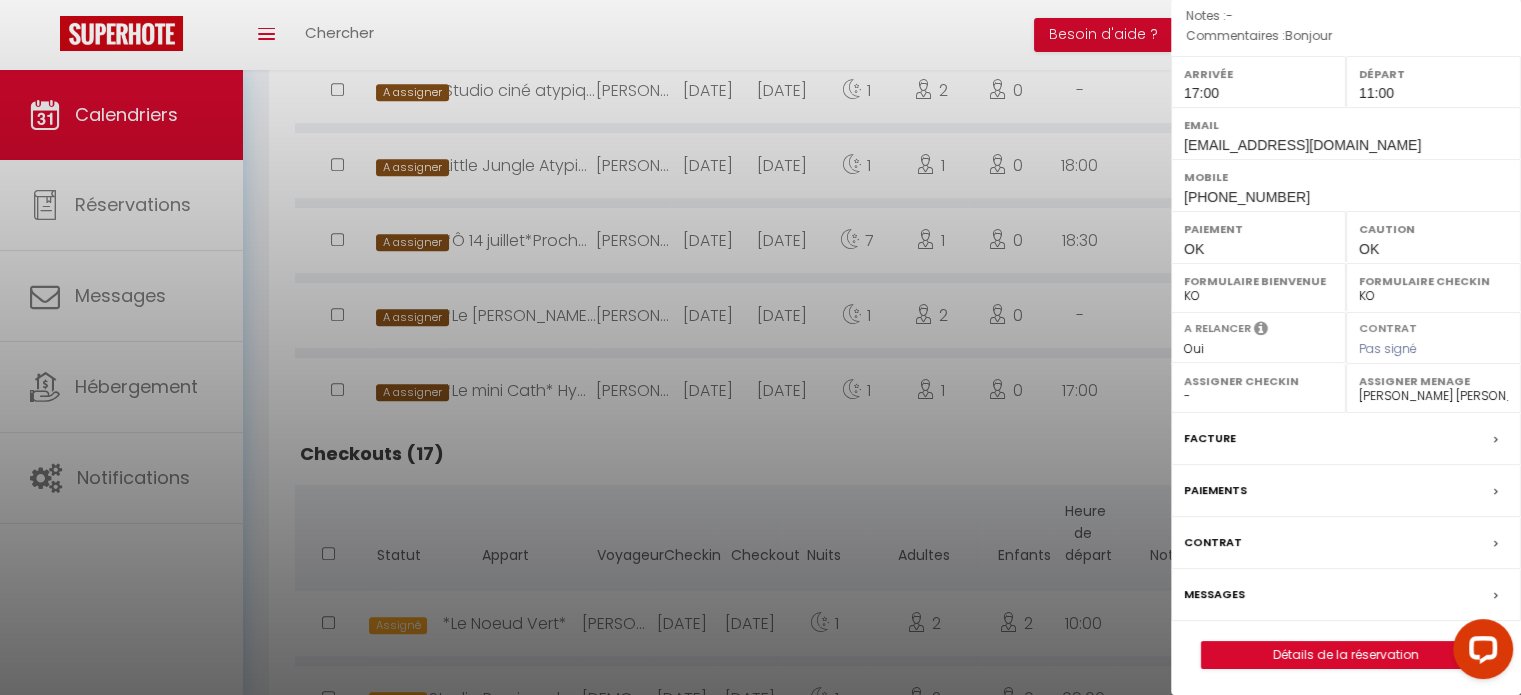 scroll, scrollTop: 0, scrollLeft: 0, axis: both 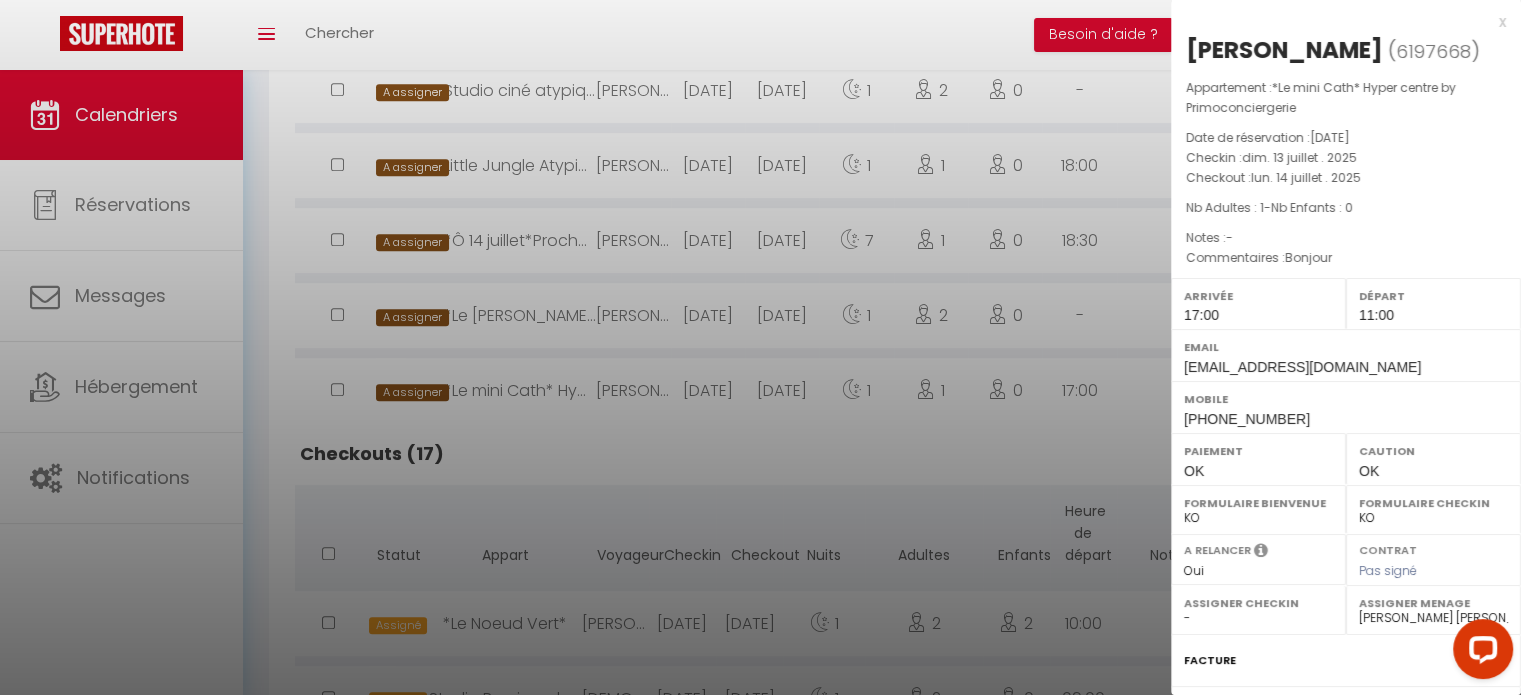 click on "x" at bounding box center [1338, 22] 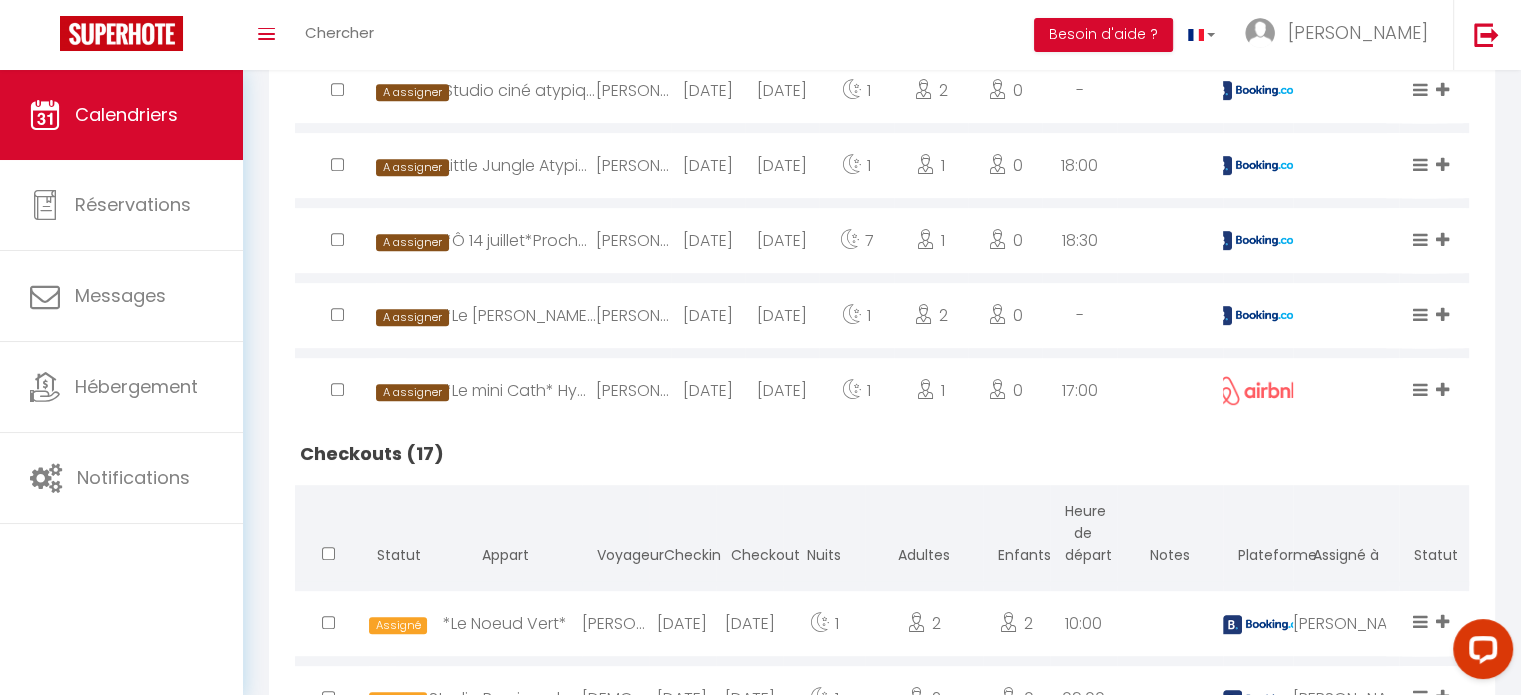 click on "[PERSON_NAME]" at bounding box center [633, 315] 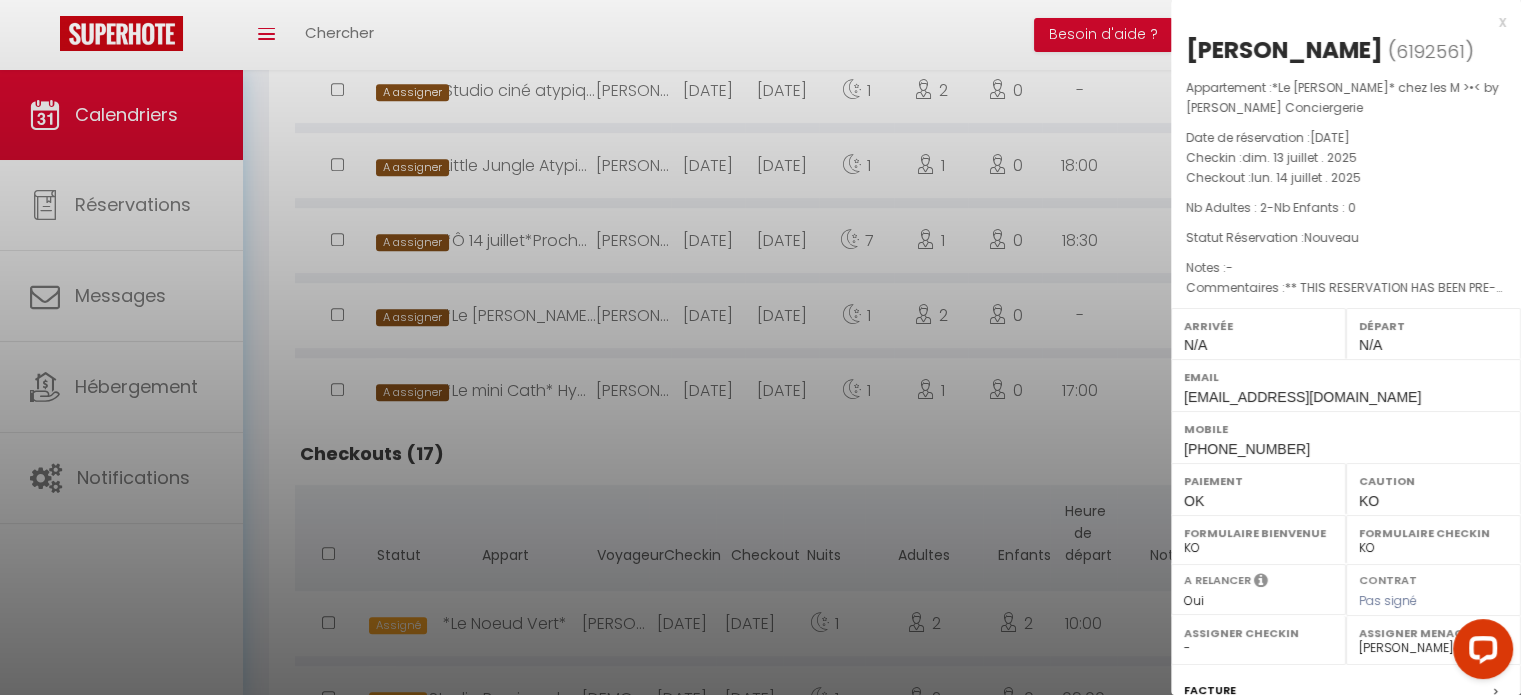 click on "x" at bounding box center [1338, 22] 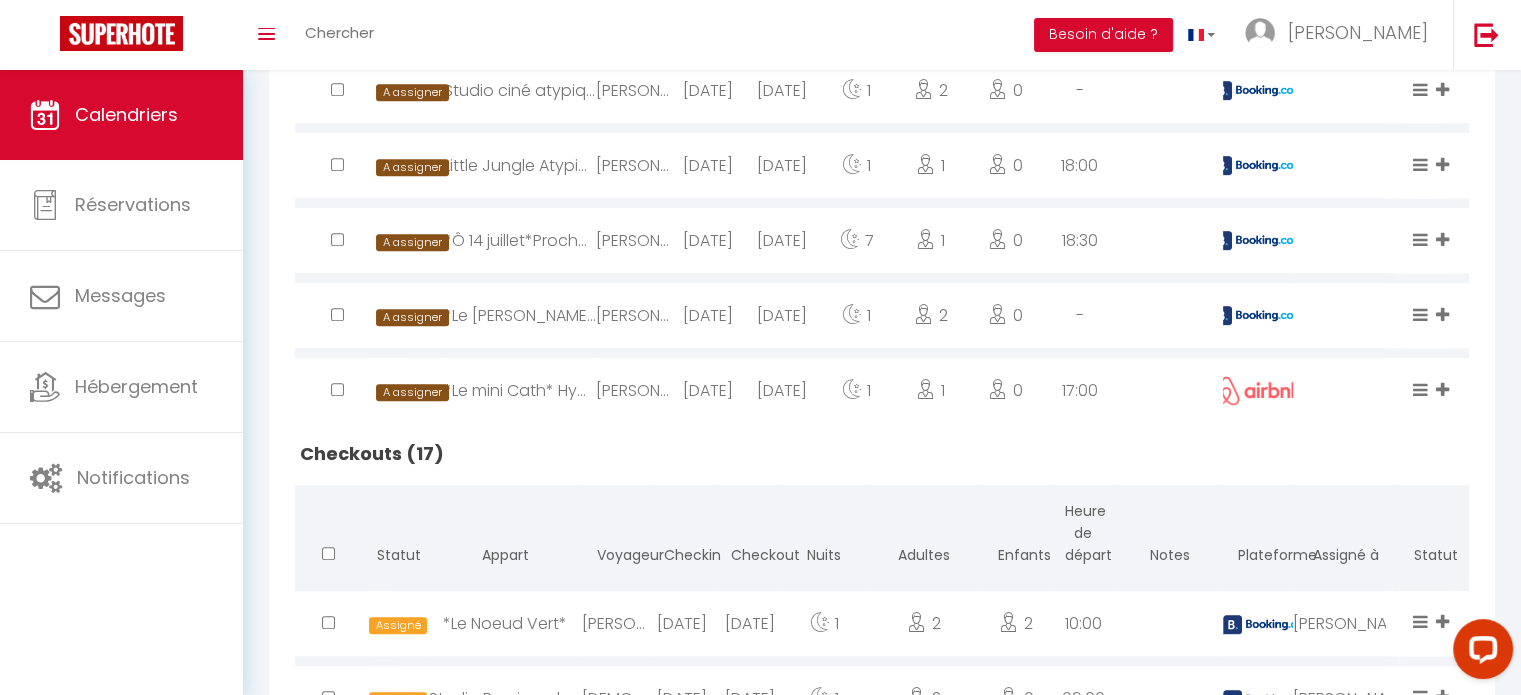 click on "[DATE]" at bounding box center (708, 315) 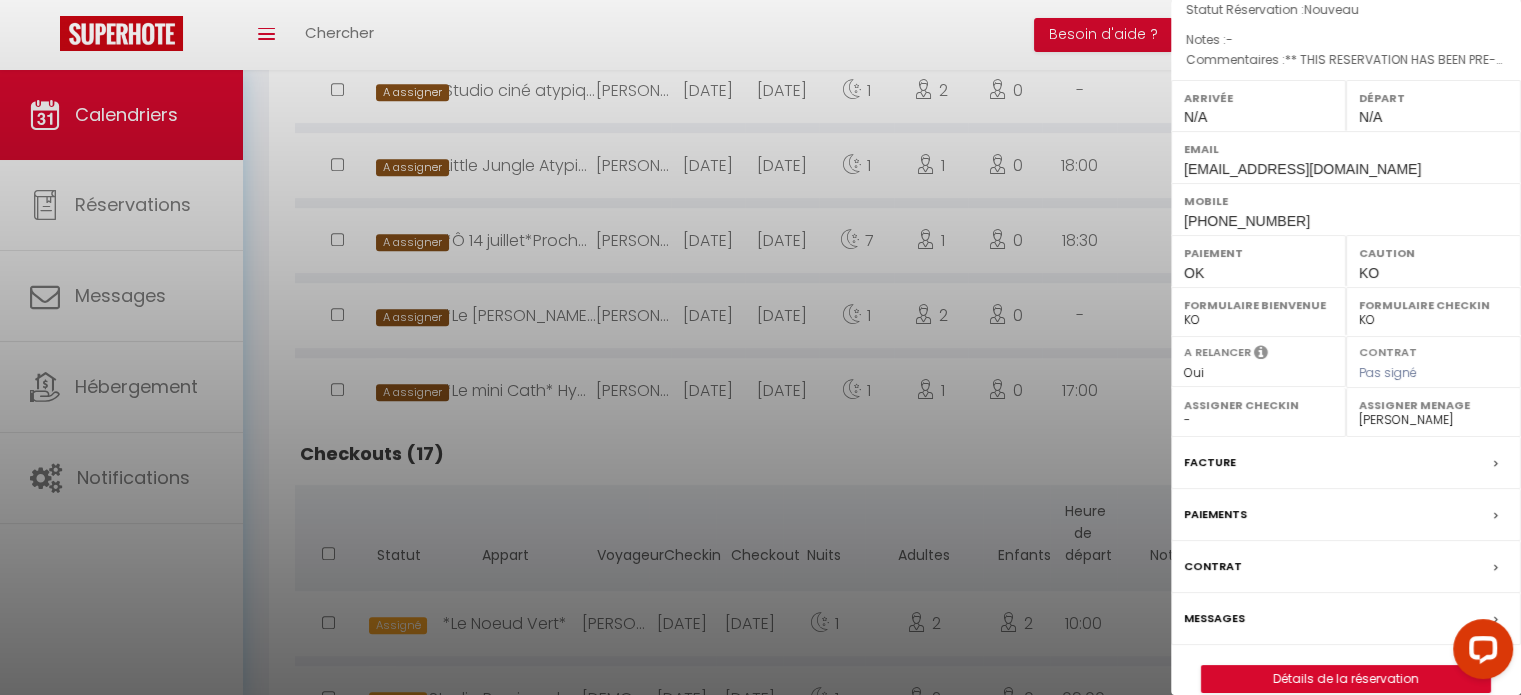 scroll, scrollTop: 0, scrollLeft: 0, axis: both 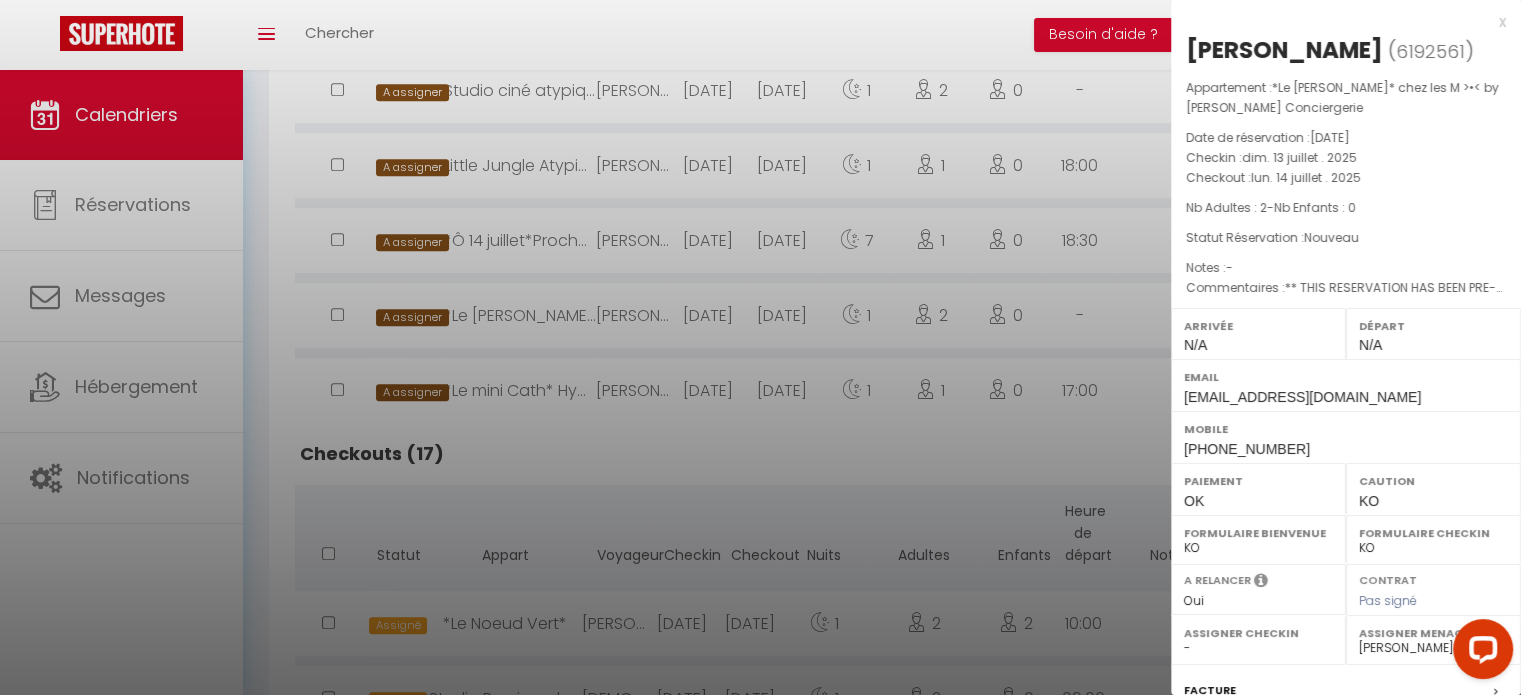 click at bounding box center (760, 347) 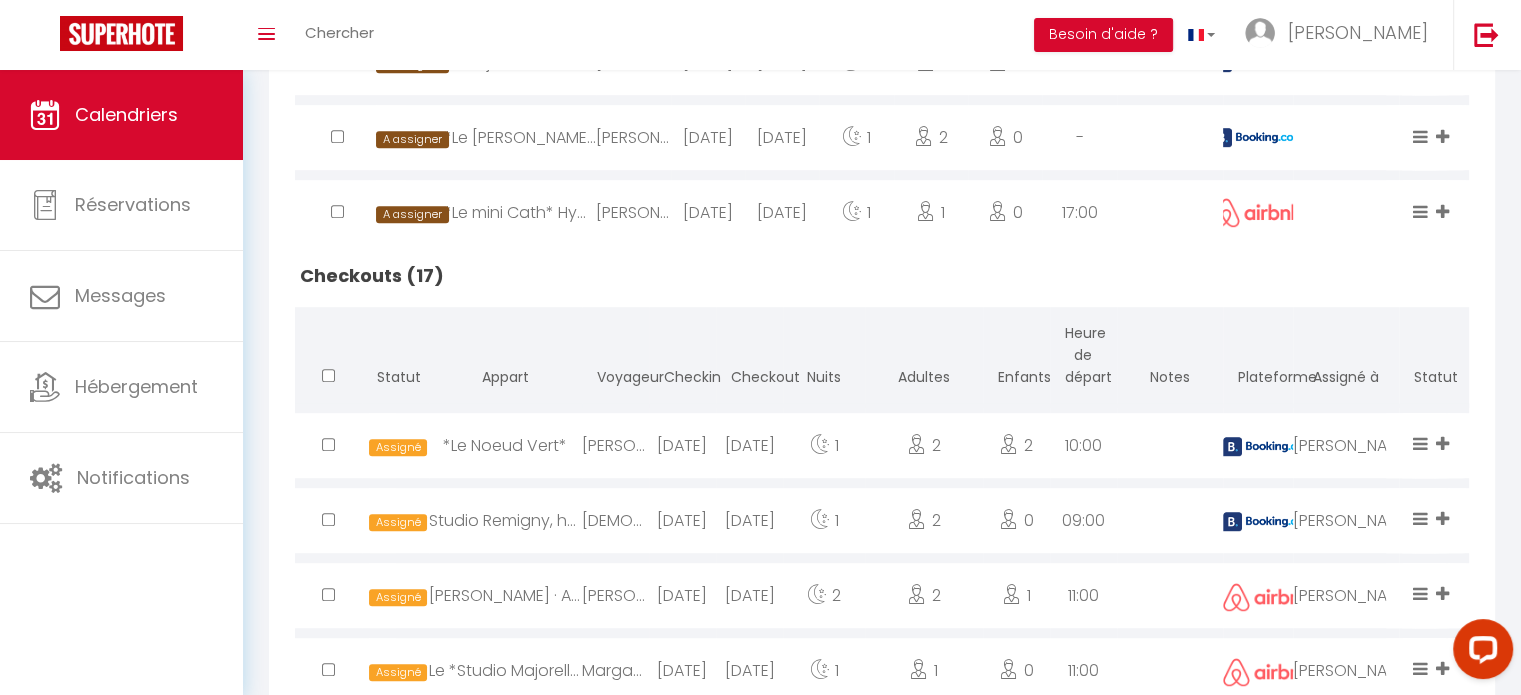 scroll, scrollTop: 1124, scrollLeft: 0, axis: vertical 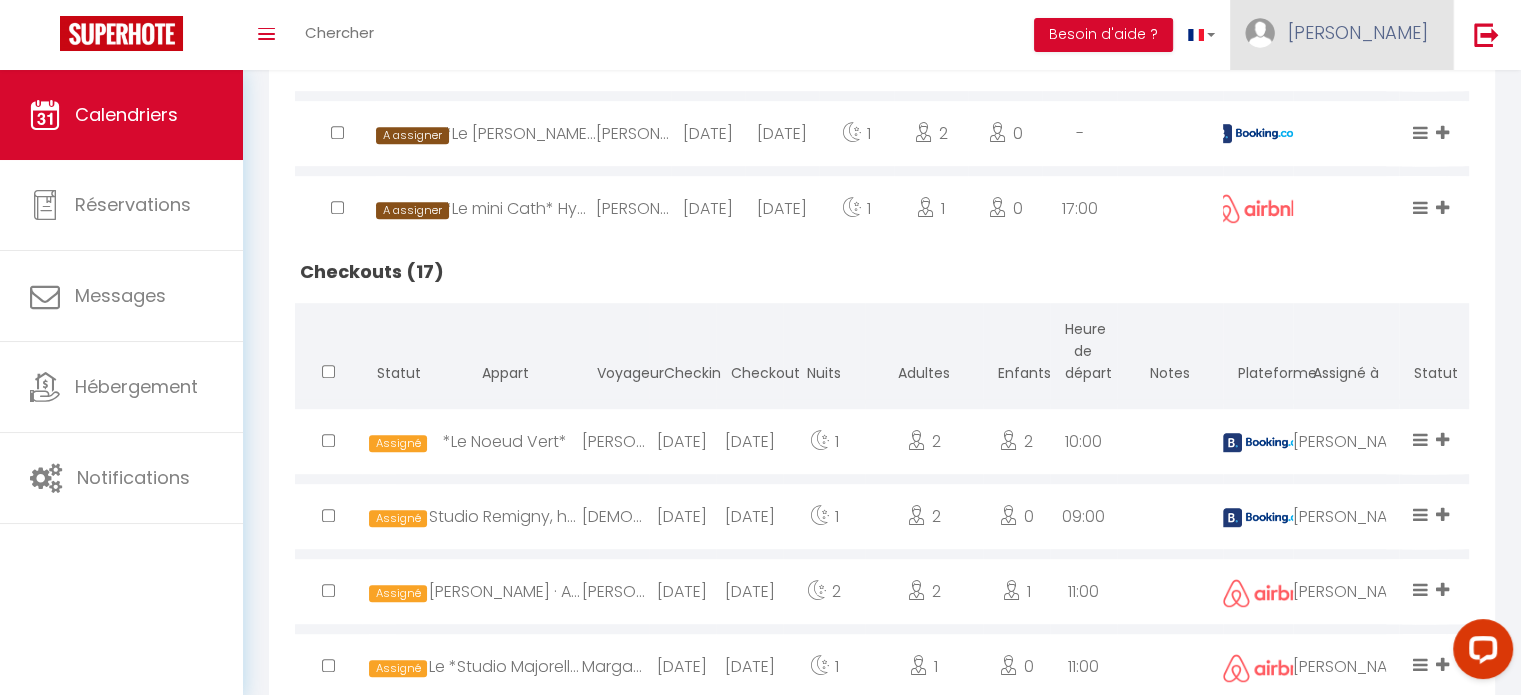 click on "[PERSON_NAME]" at bounding box center [1341, 35] 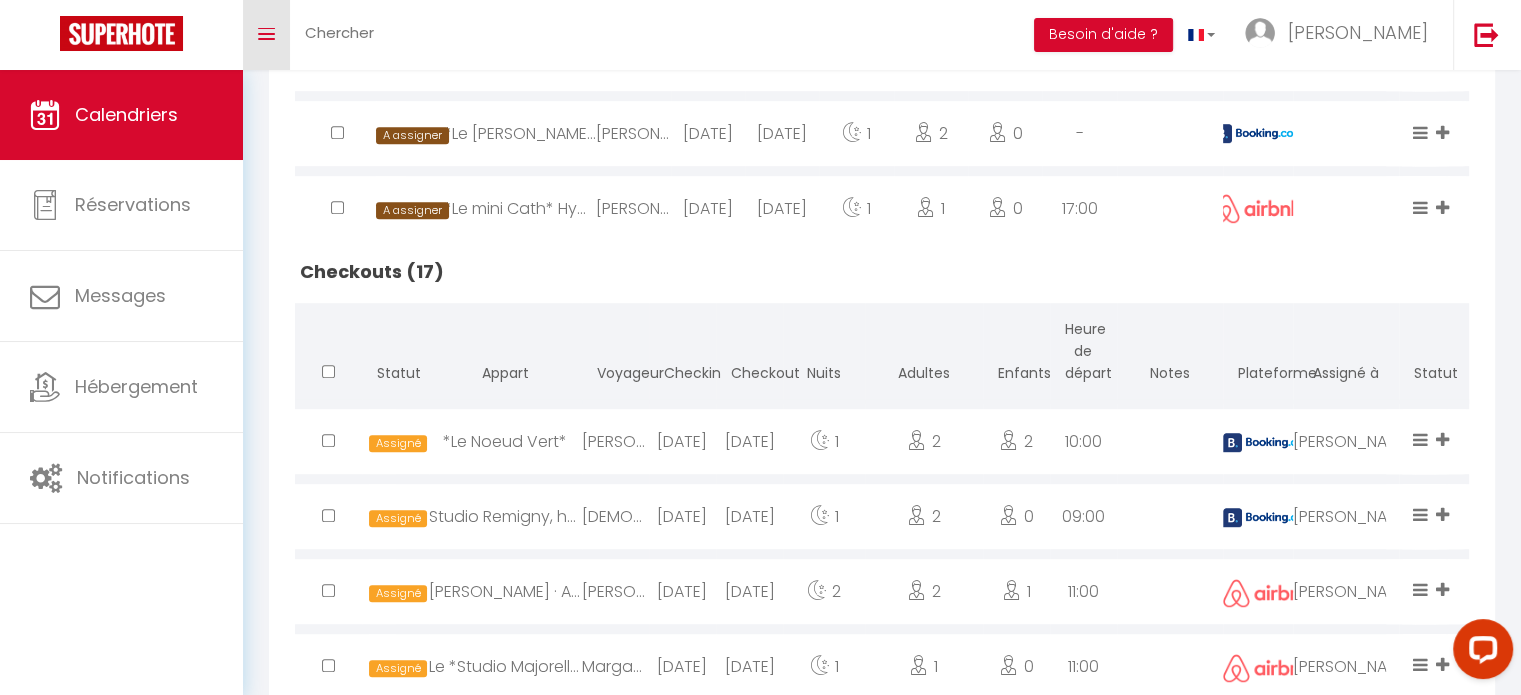 click on "Toggle menubar" at bounding box center [266, 35] 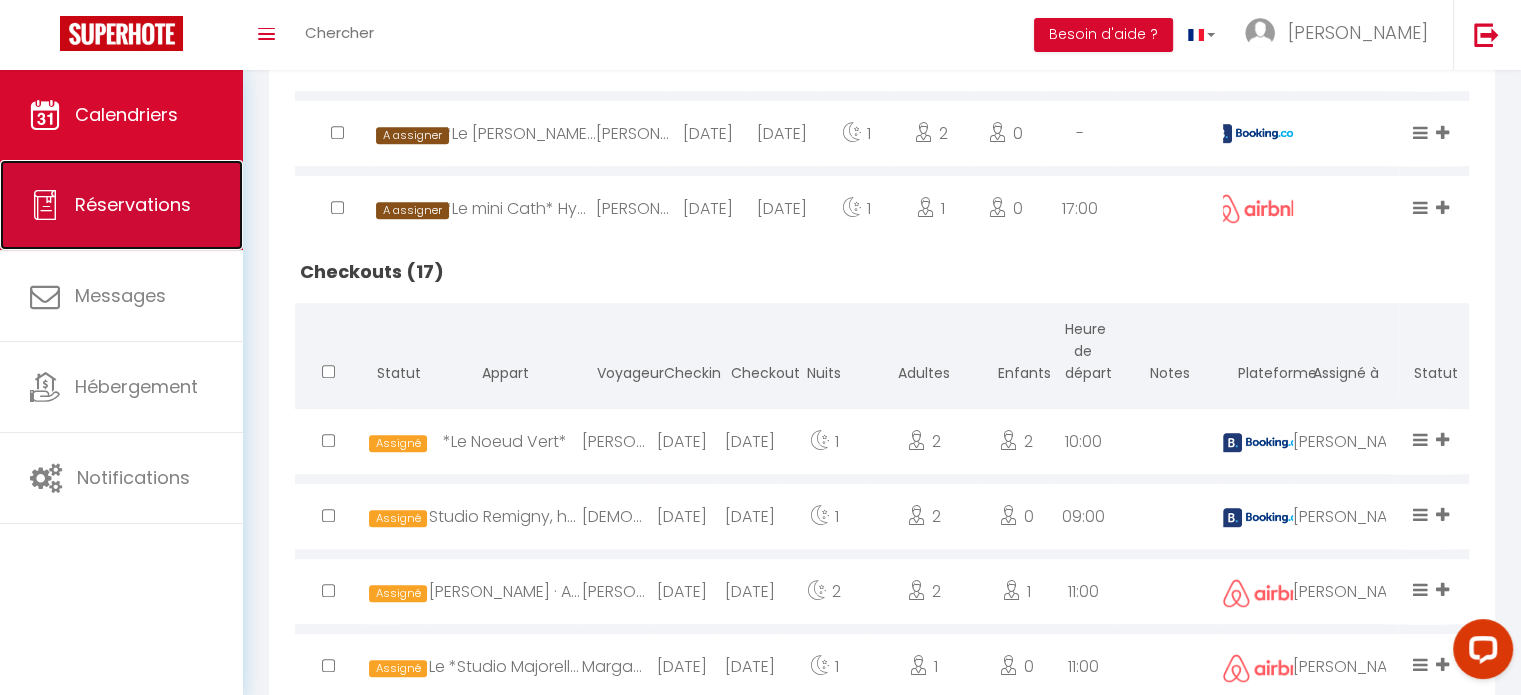 click on "Réservations" at bounding box center (133, 204) 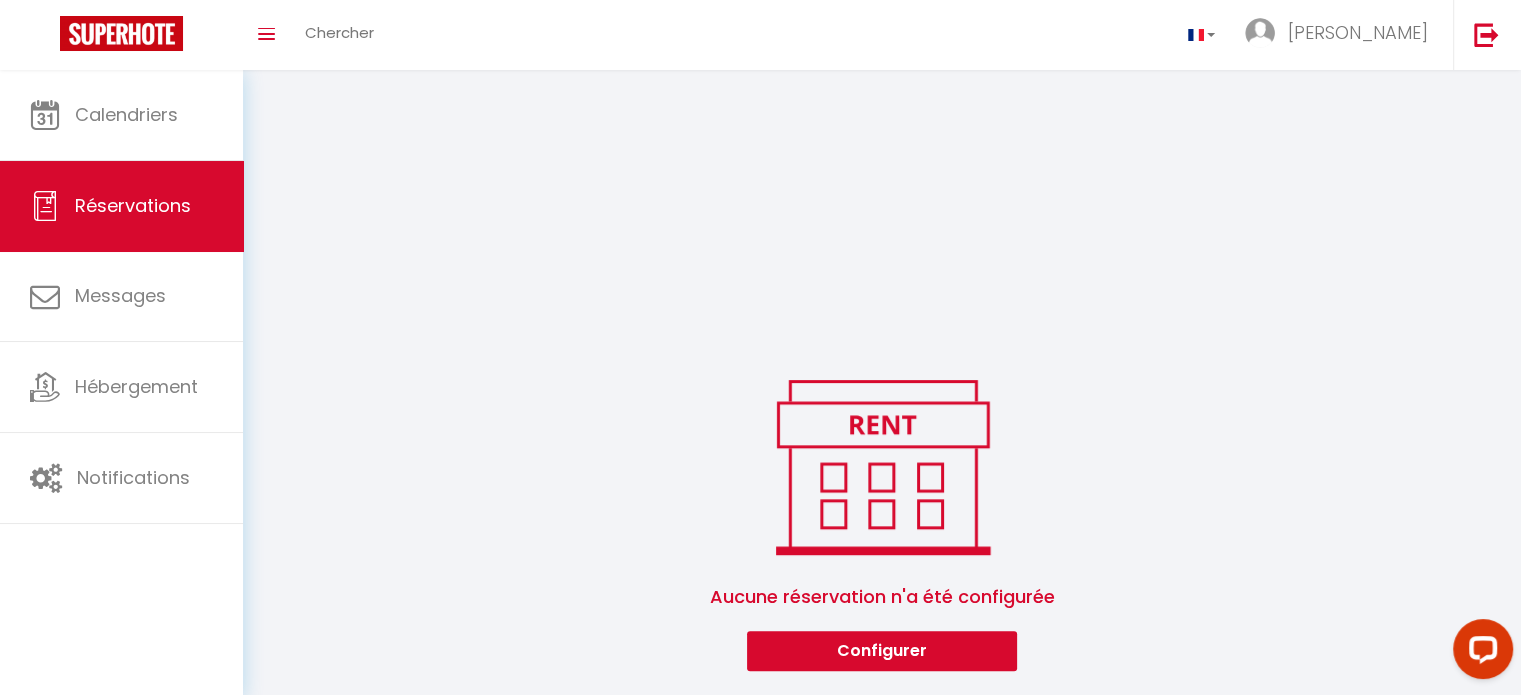 scroll, scrollTop: 388, scrollLeft: 0, axis: vertical 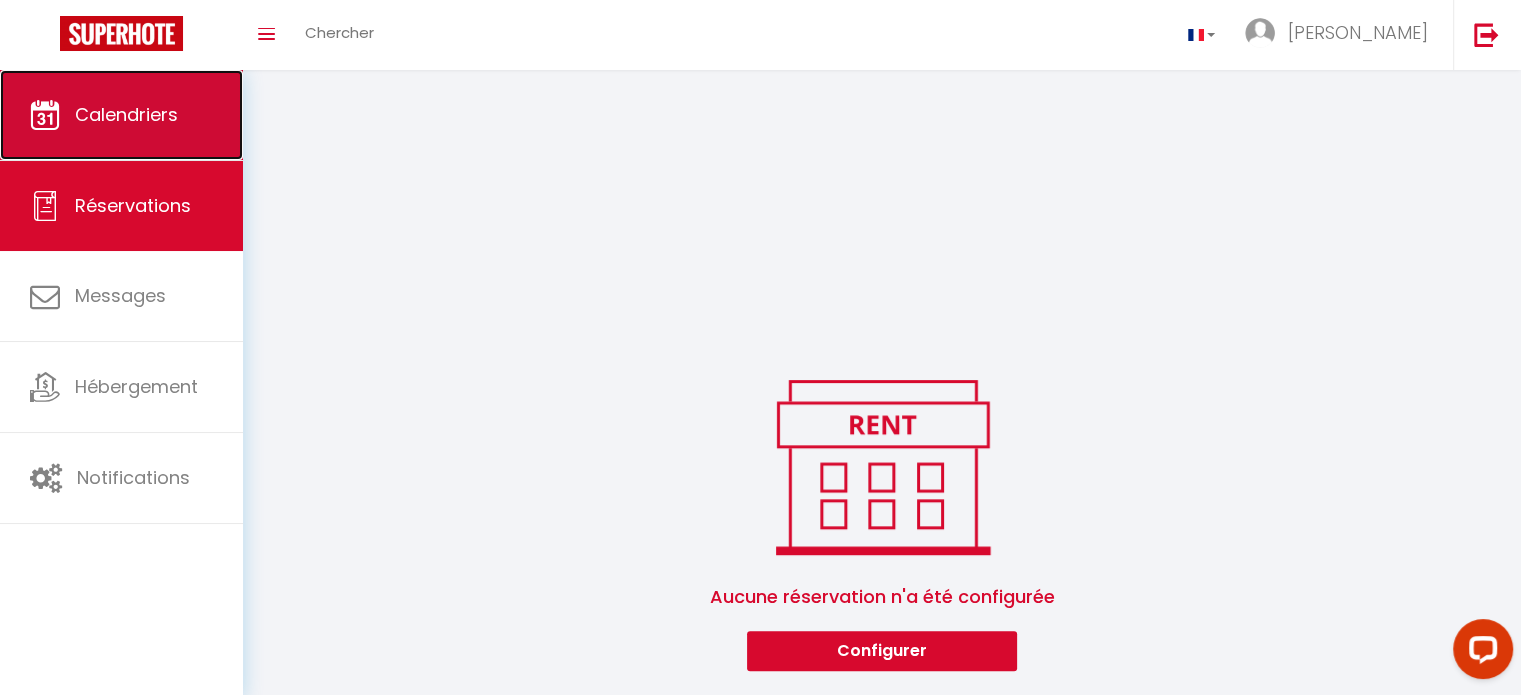 click on "Calendriers" at bounding box center [121, 115] 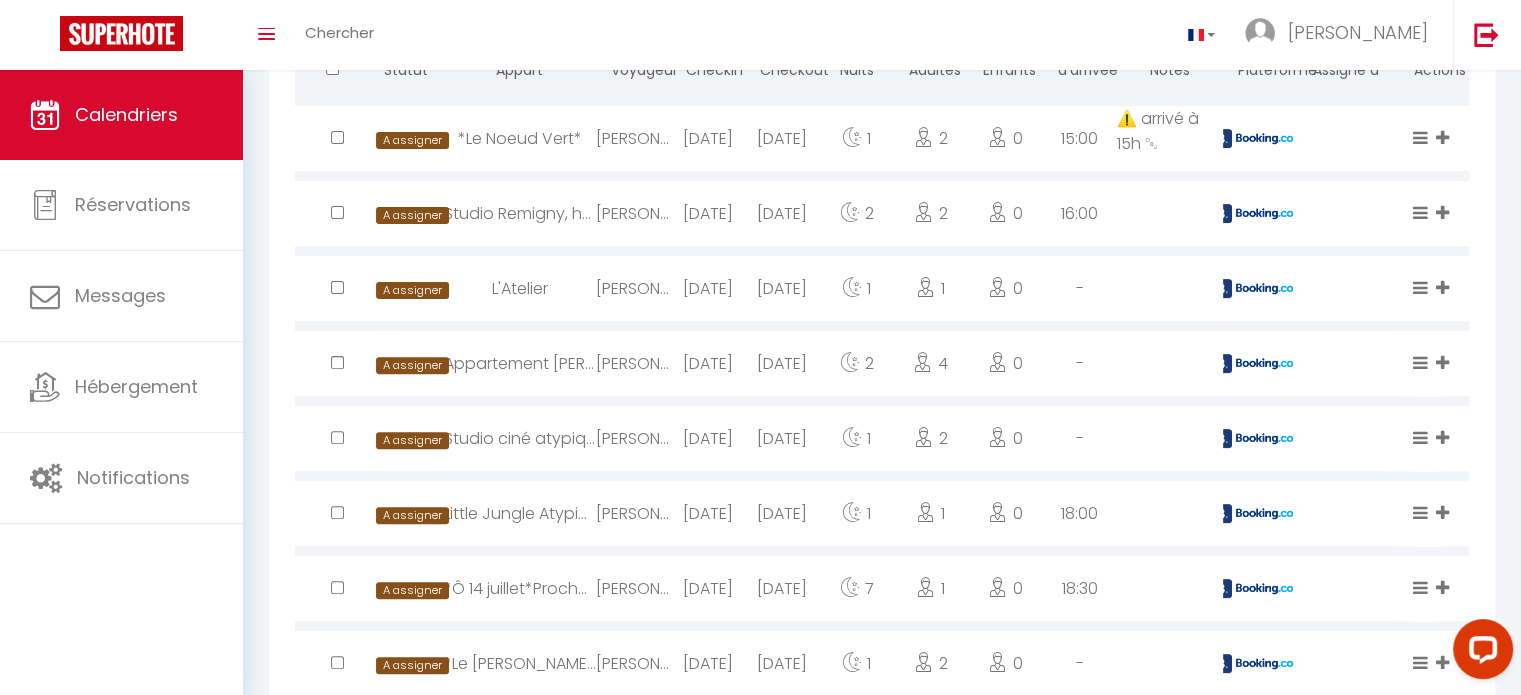 scroll, scrollTop: 596, scrollLeft: 0, axis: vertical 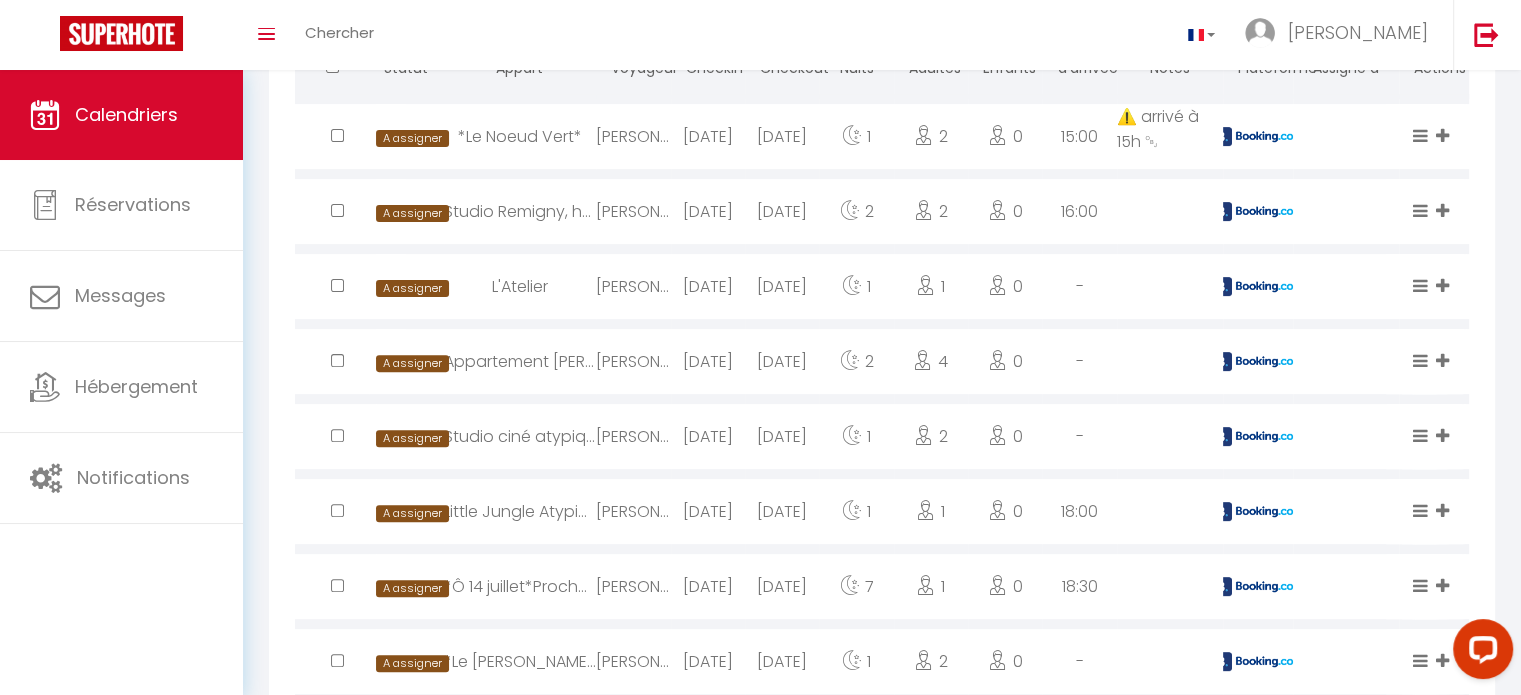 click on "[DATE]" at bounding box center (708, 286) 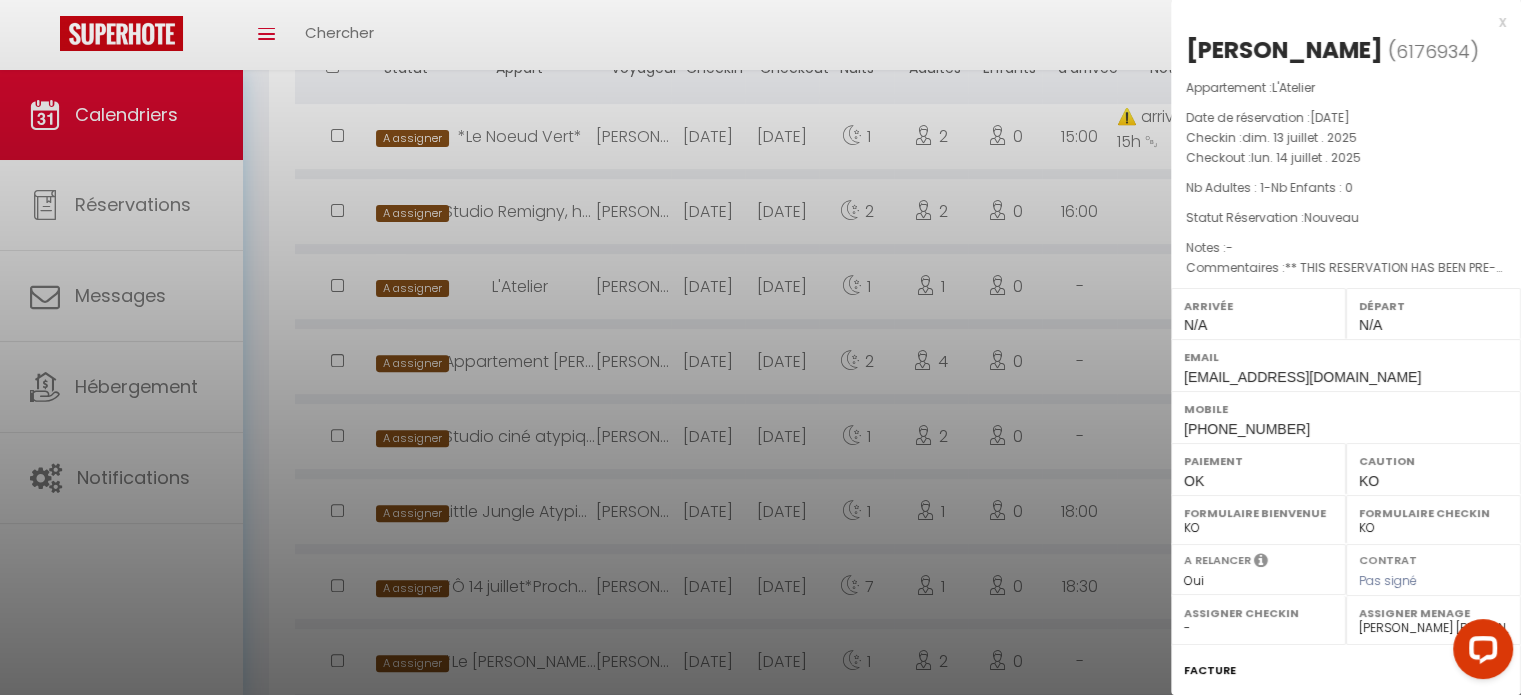 click at bounding box center (760, 347) 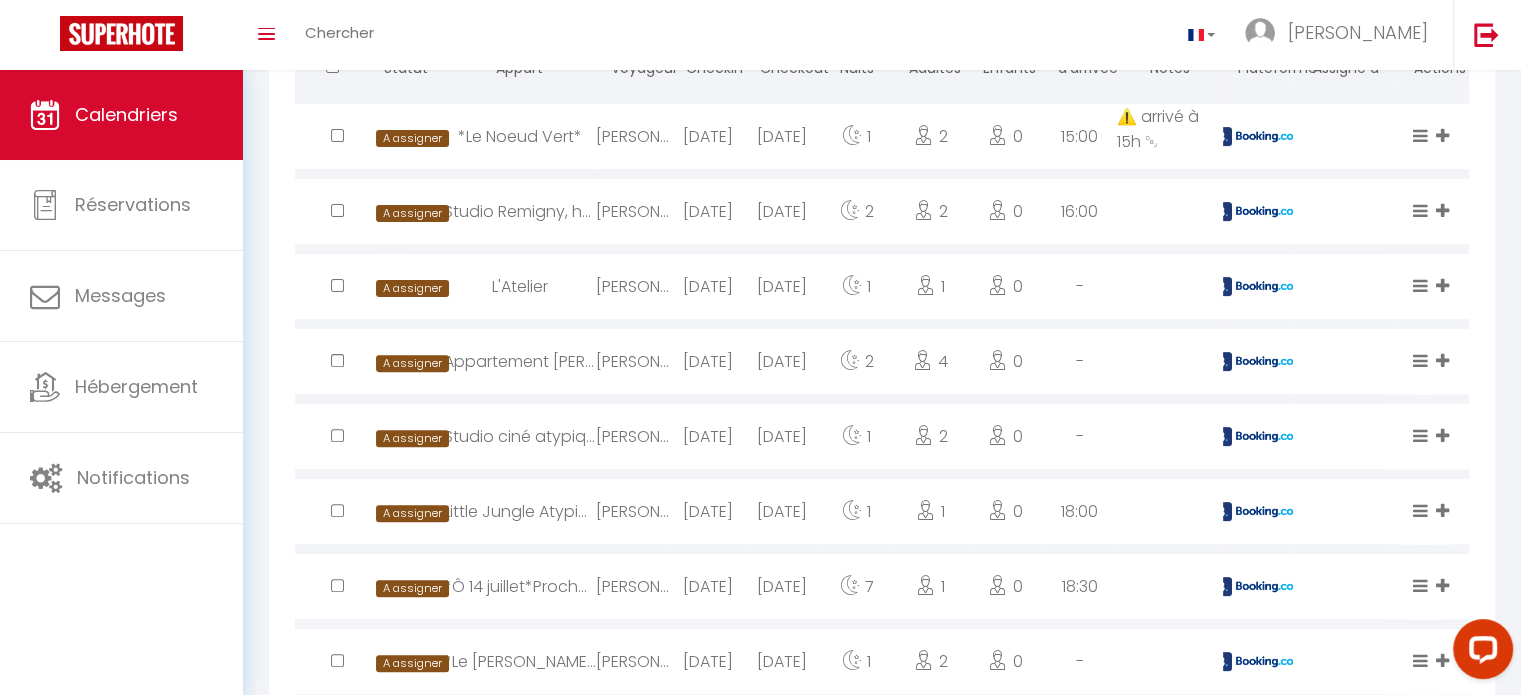 click on "[DATE]" at bounding box center [708, 361] 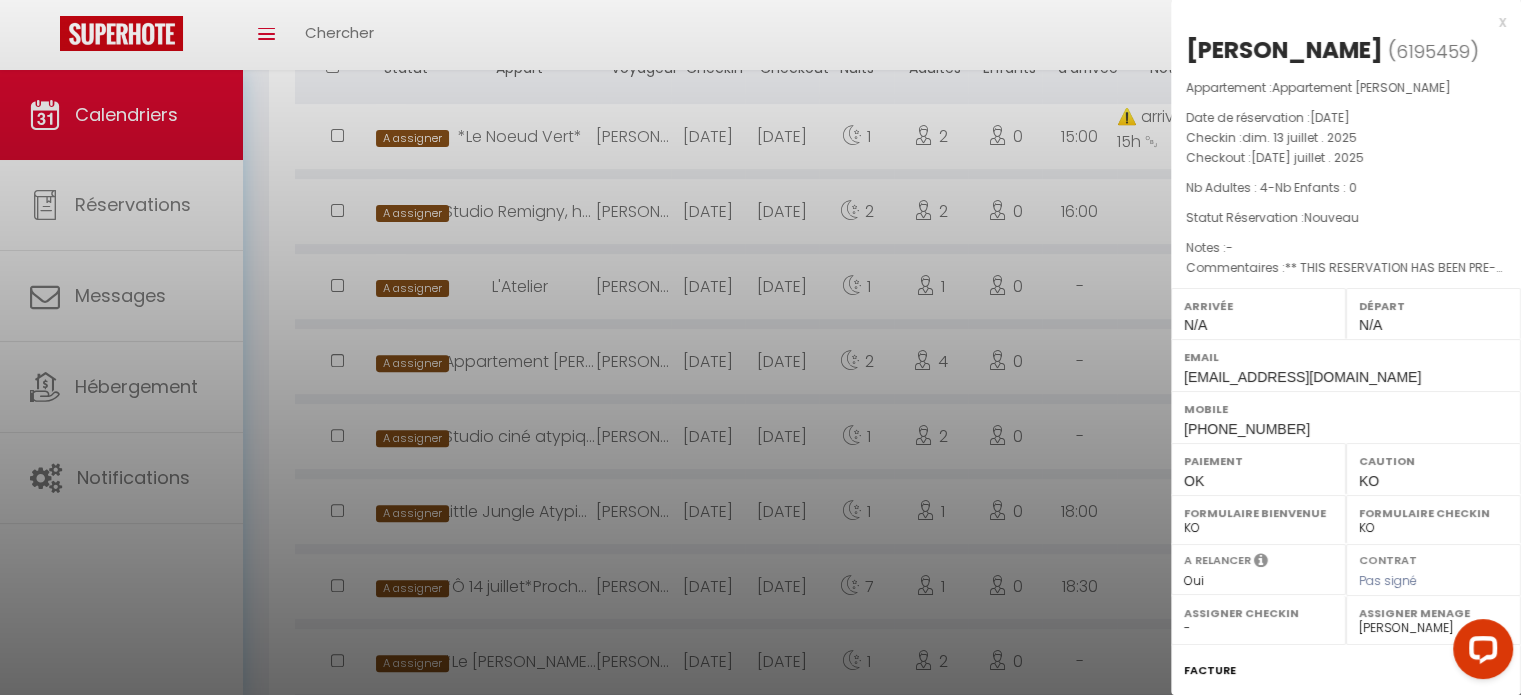 click at bounding box center [760, 347] 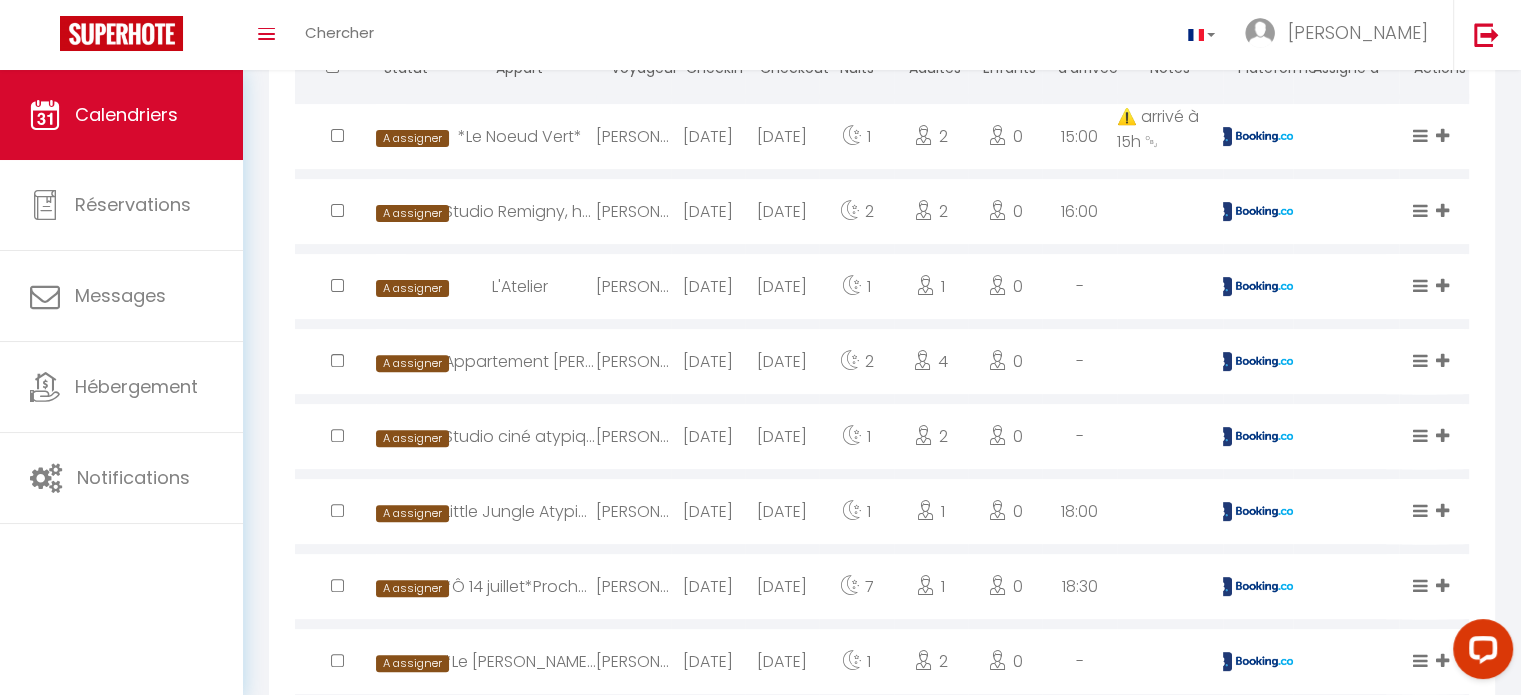 click on "[DATE]" at bounding box center [708, 436] 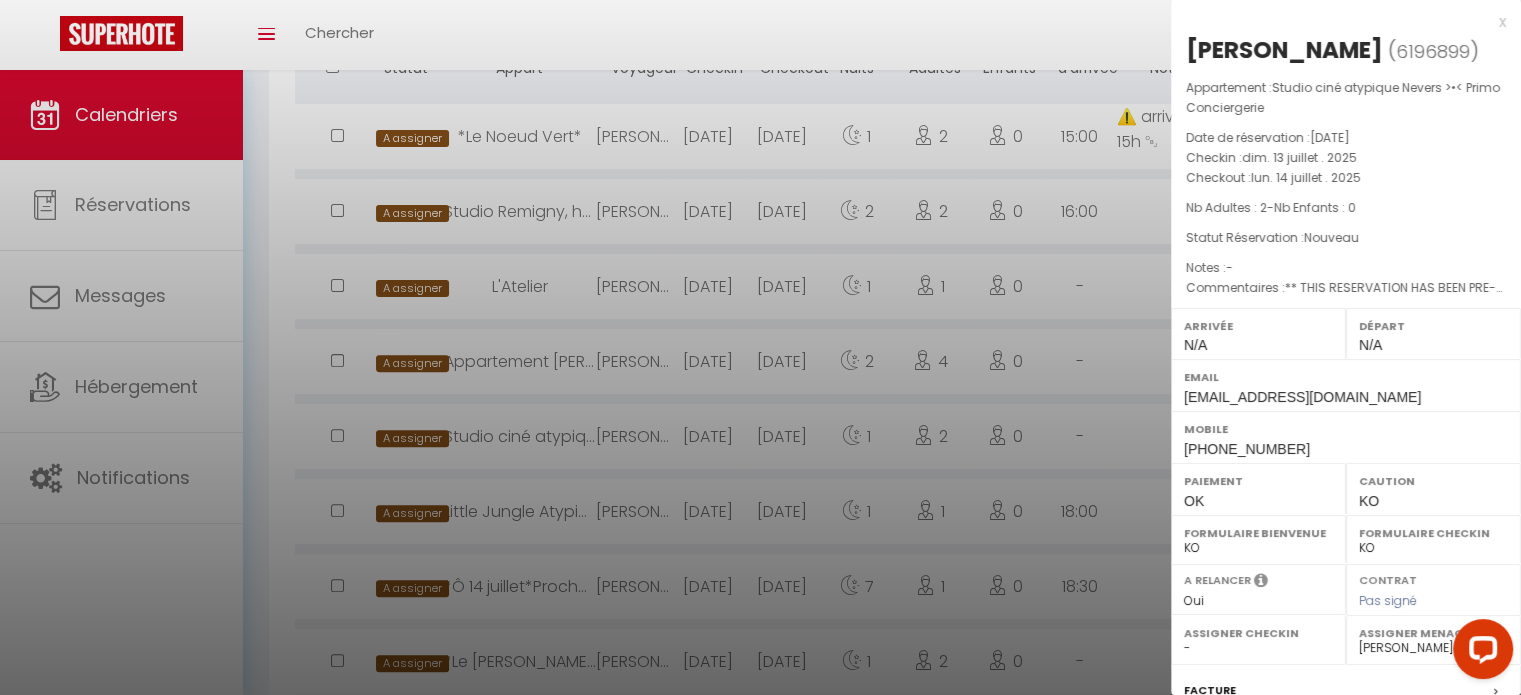 click at bounding box center [760, 347] 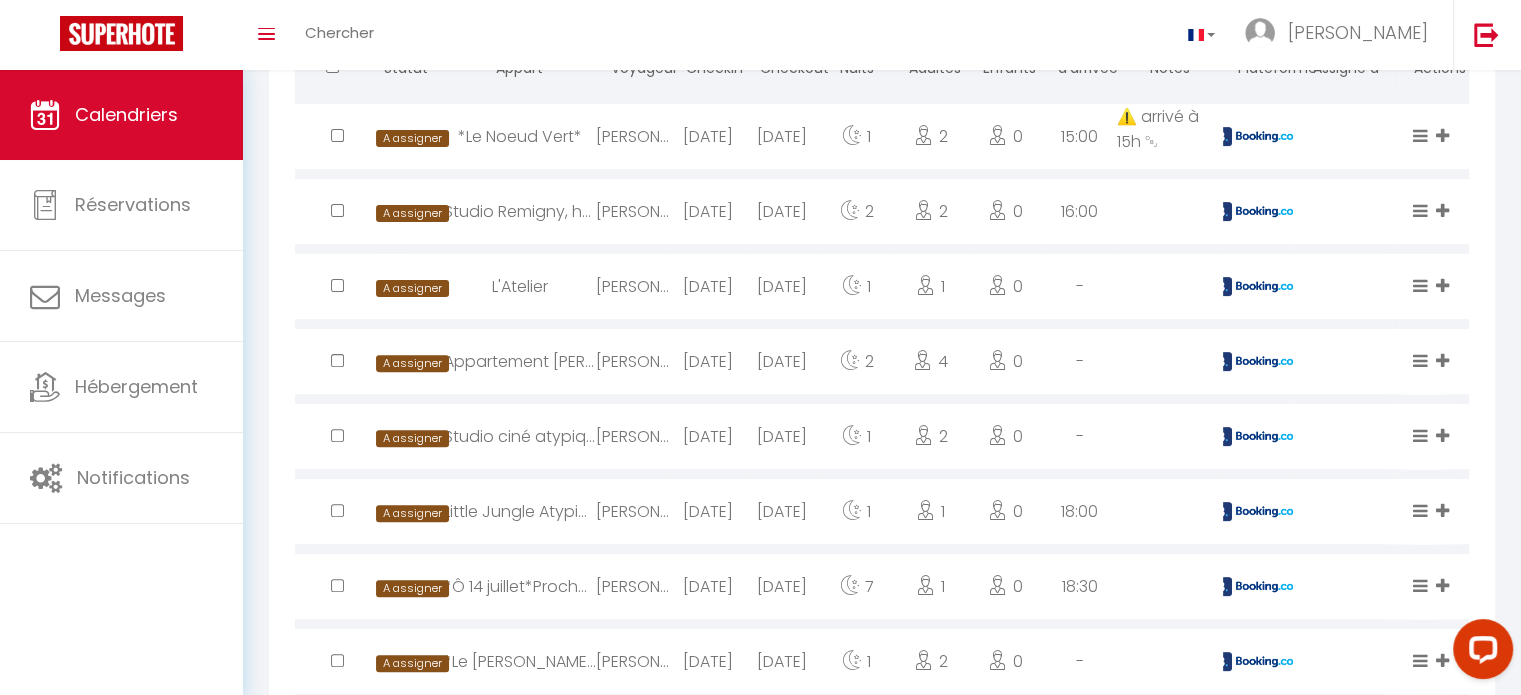 click on "[PERSON_NAME]" at bounding box center [633, 511] 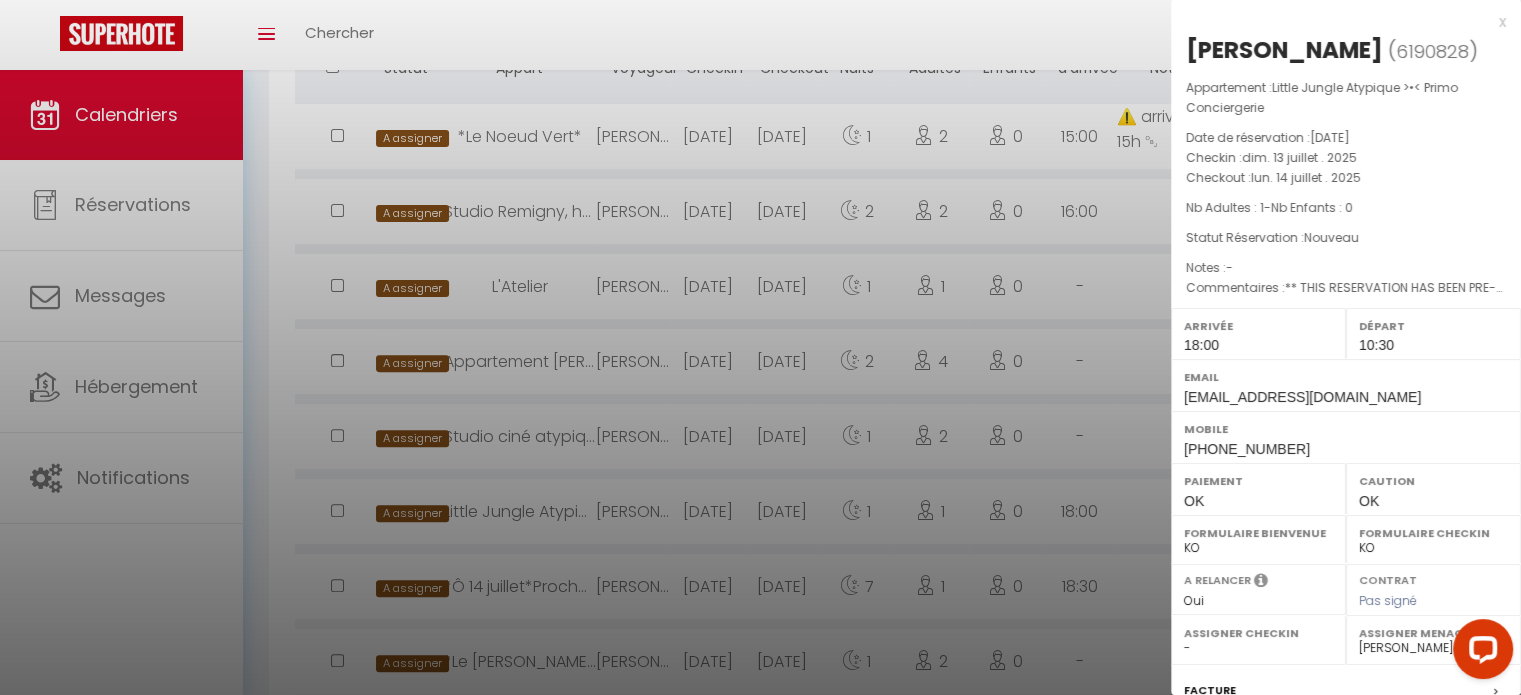 click at bounding box center (760, 347) 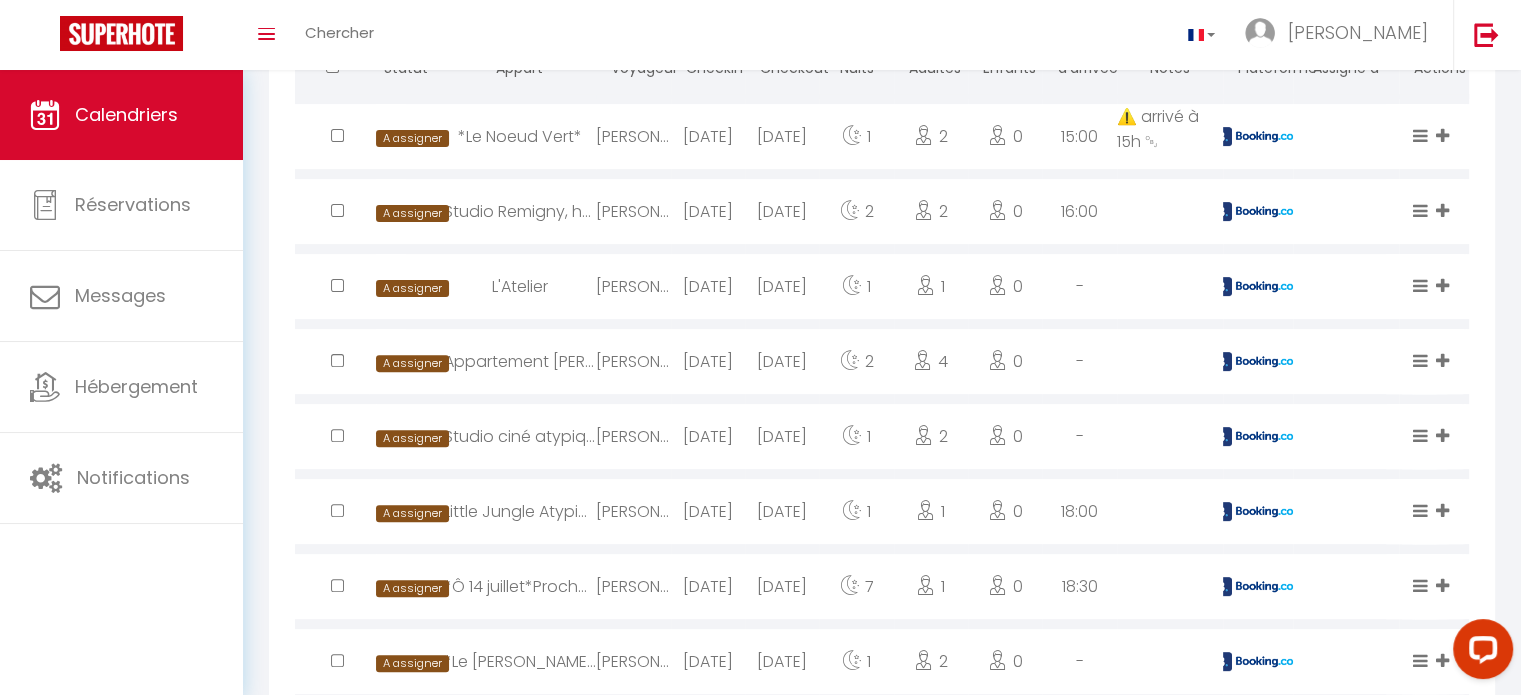 click on "[DATE]" at bounding box center [708, 586] 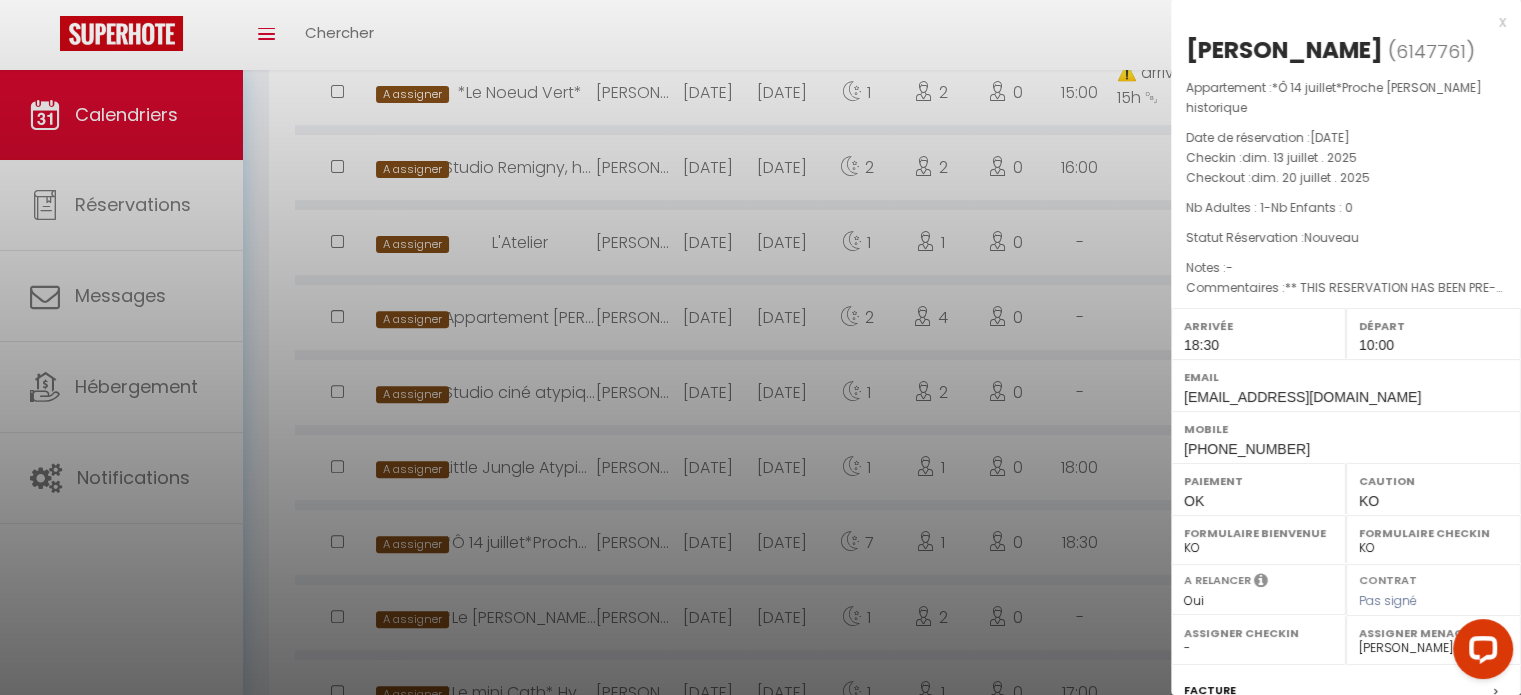 scroll, scrollTop: 648, scrollLeft: 0, axis: vertical 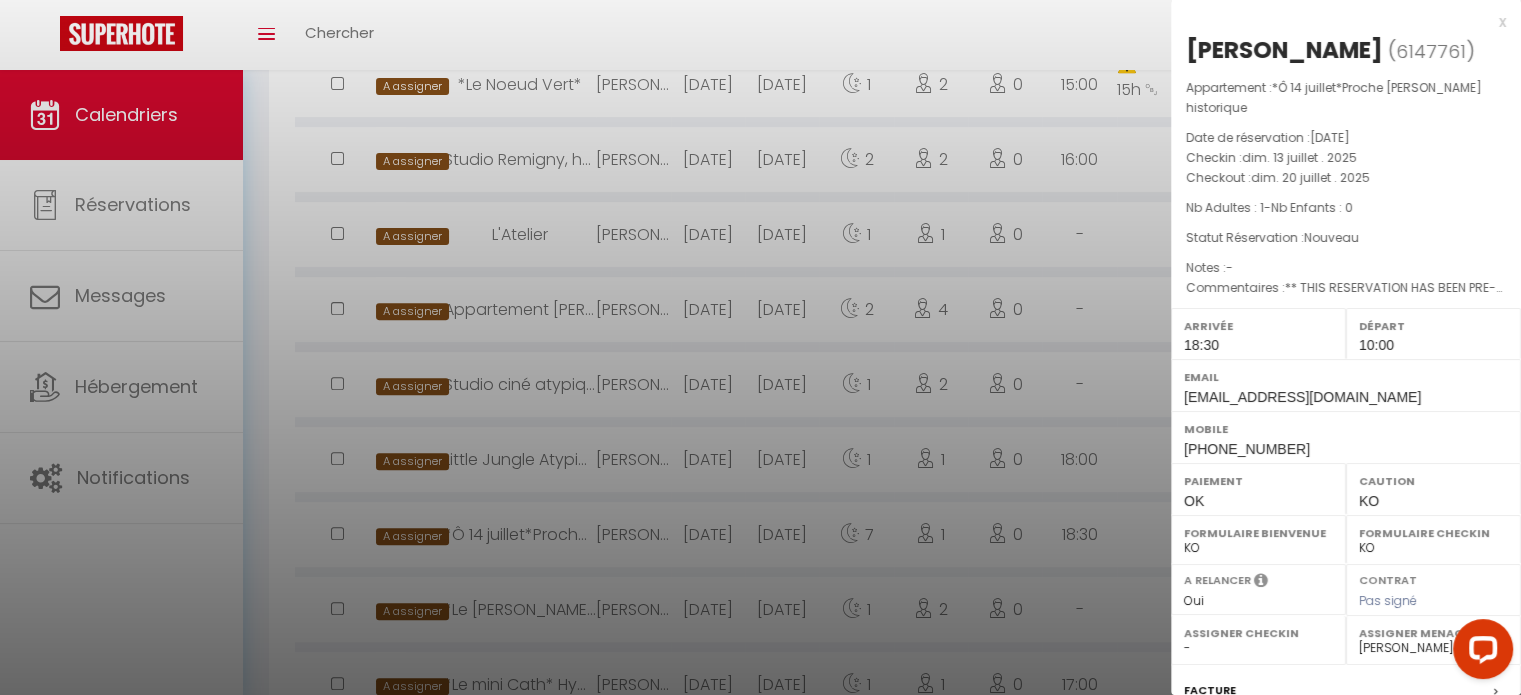 click at bounding box center (760, 347) 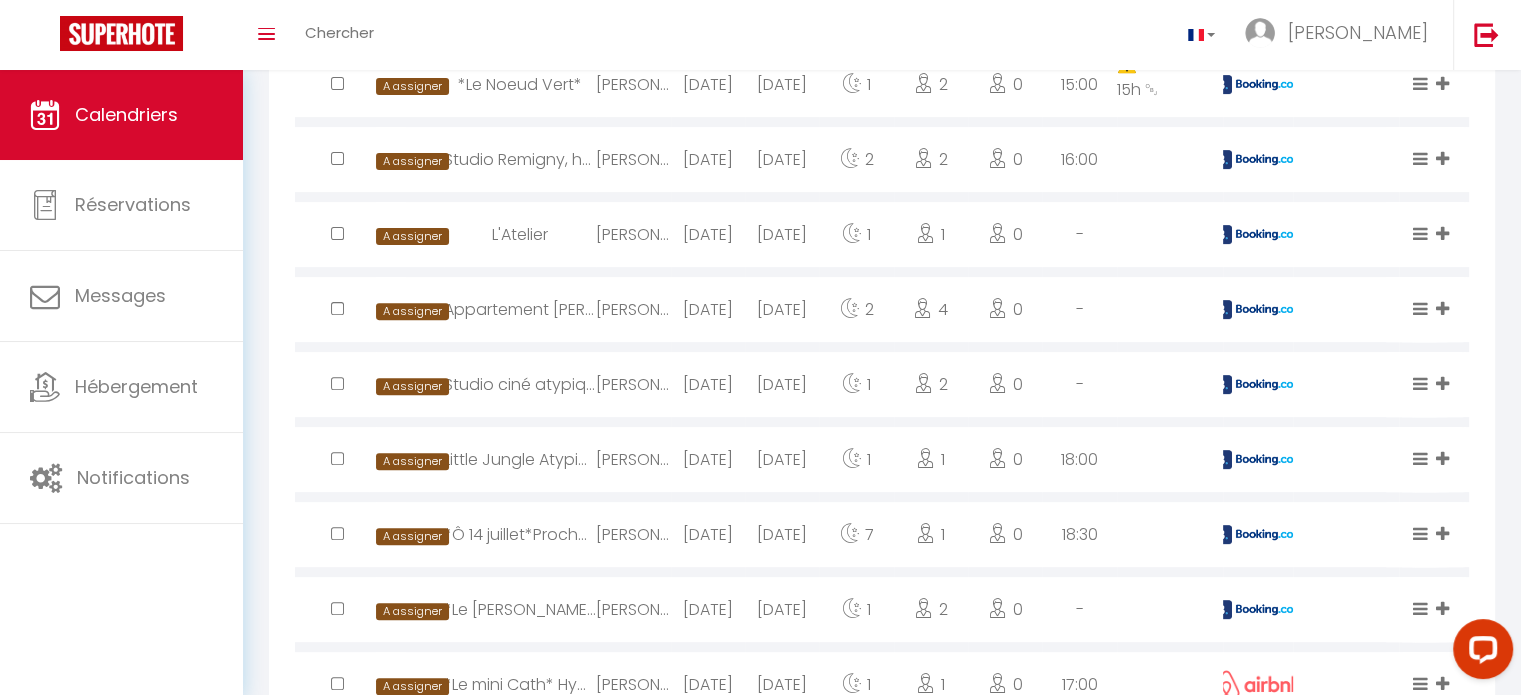 click on "[DATE]" at bounding box center [708, 609] 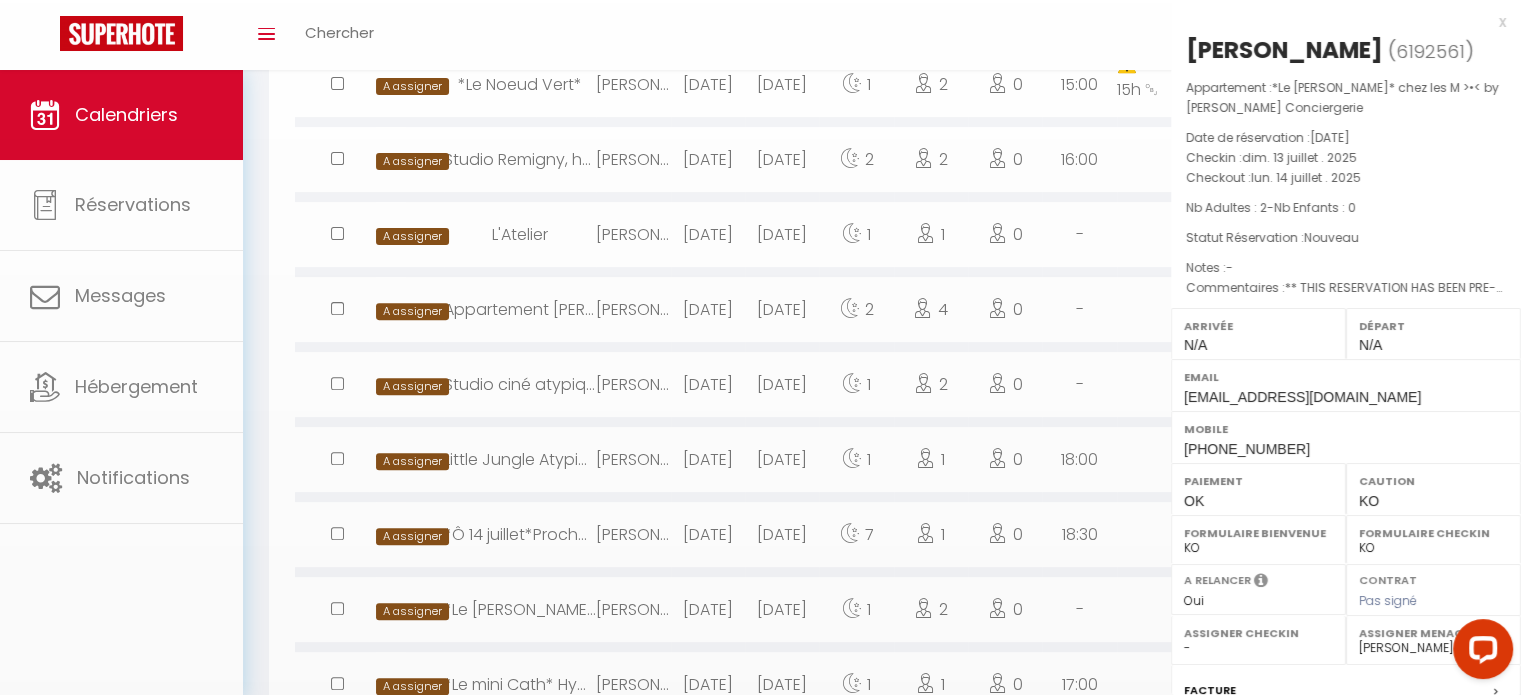 select on "0" 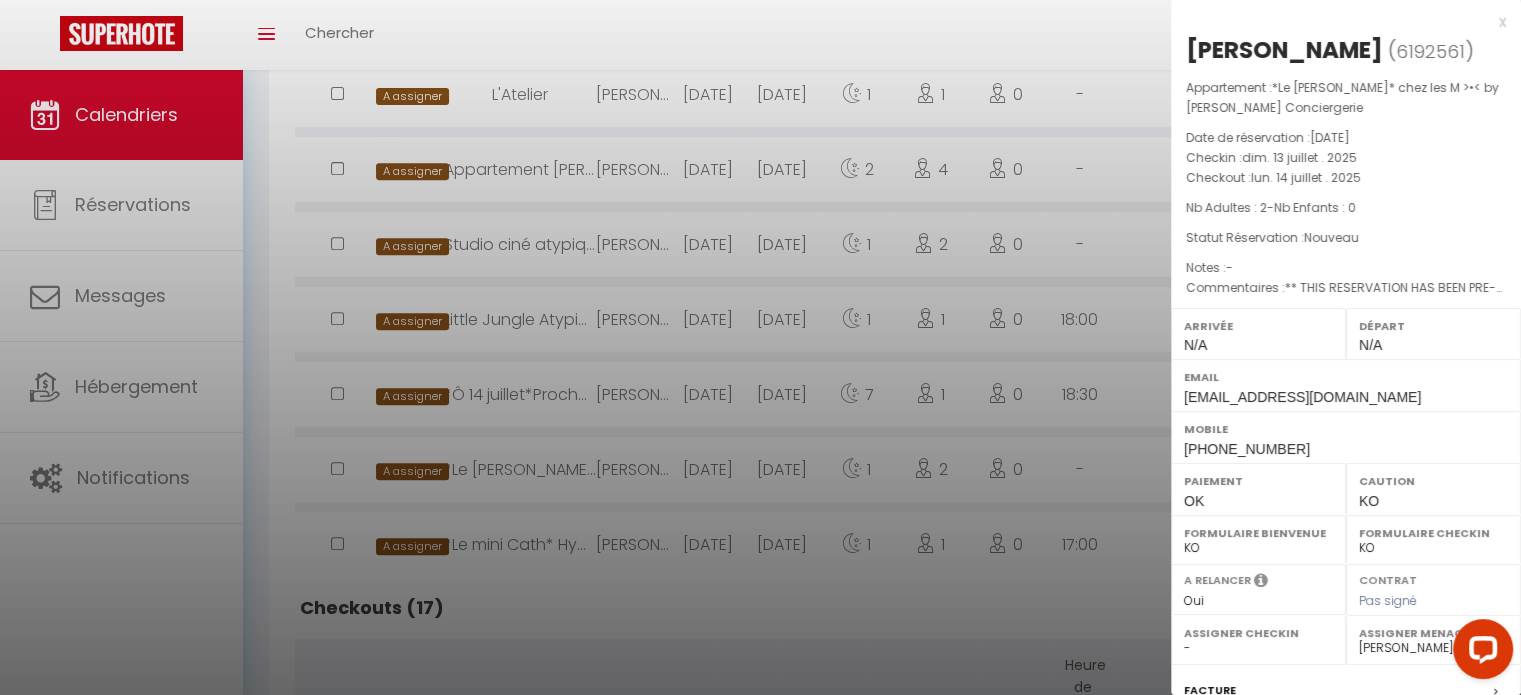 scroll, scrollTop: 791, scrollLeft: 0, axis: vertical 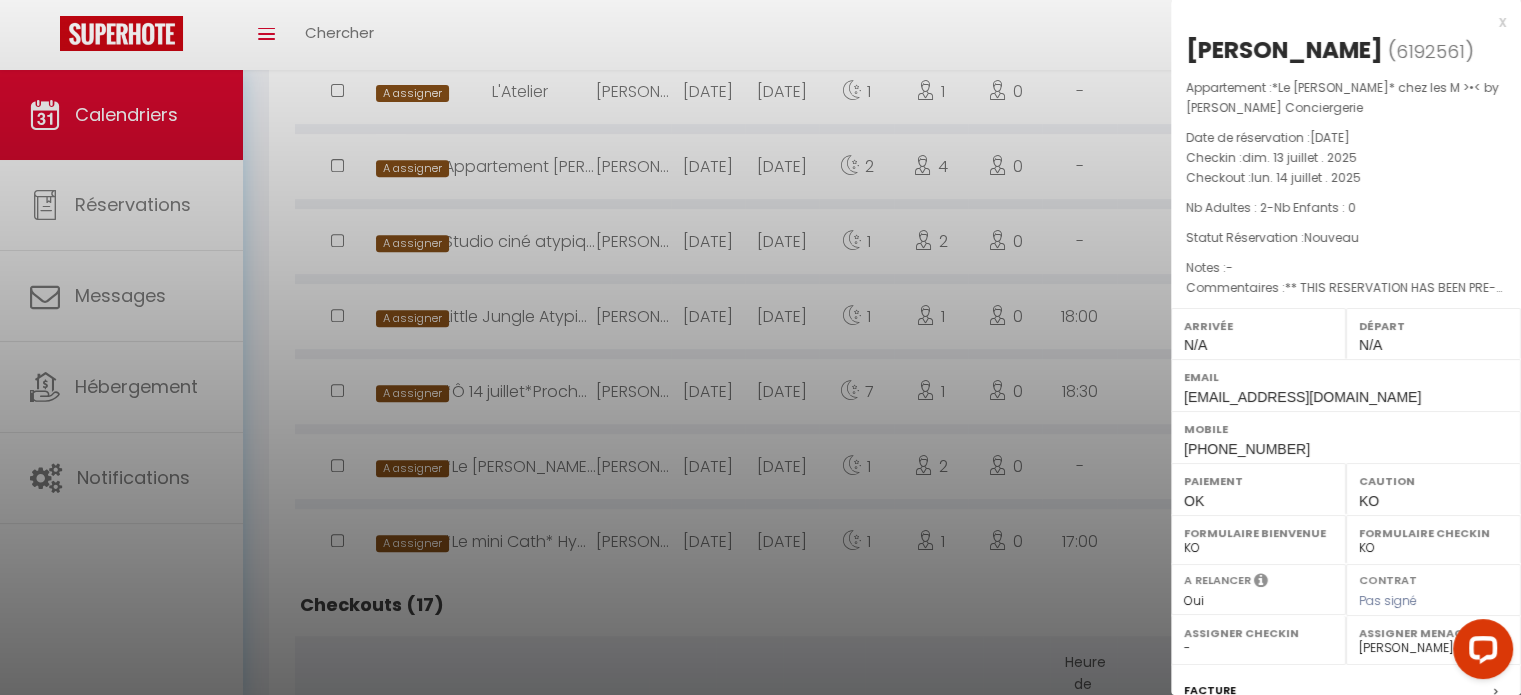 click at bounding box center [760, 347] 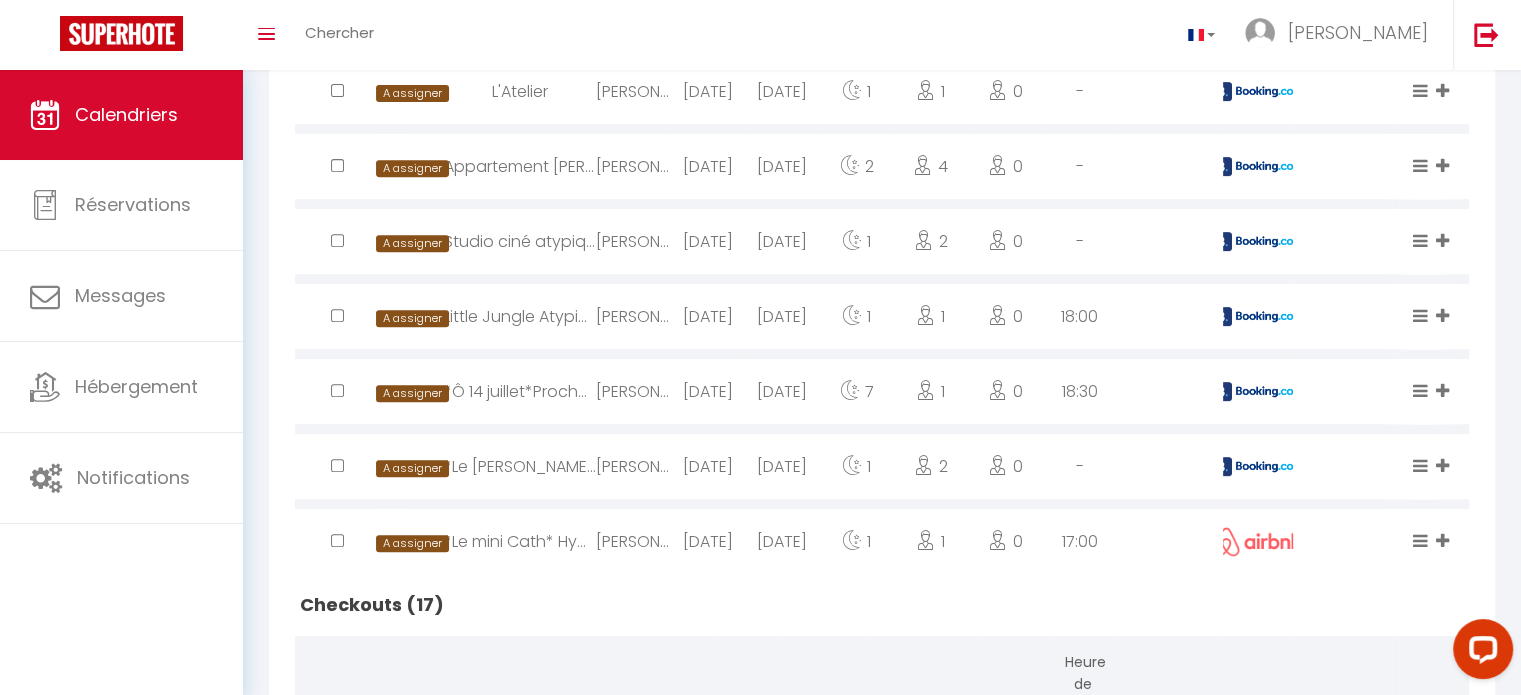 click on "[DATE]" at bounding box center (708, 541) 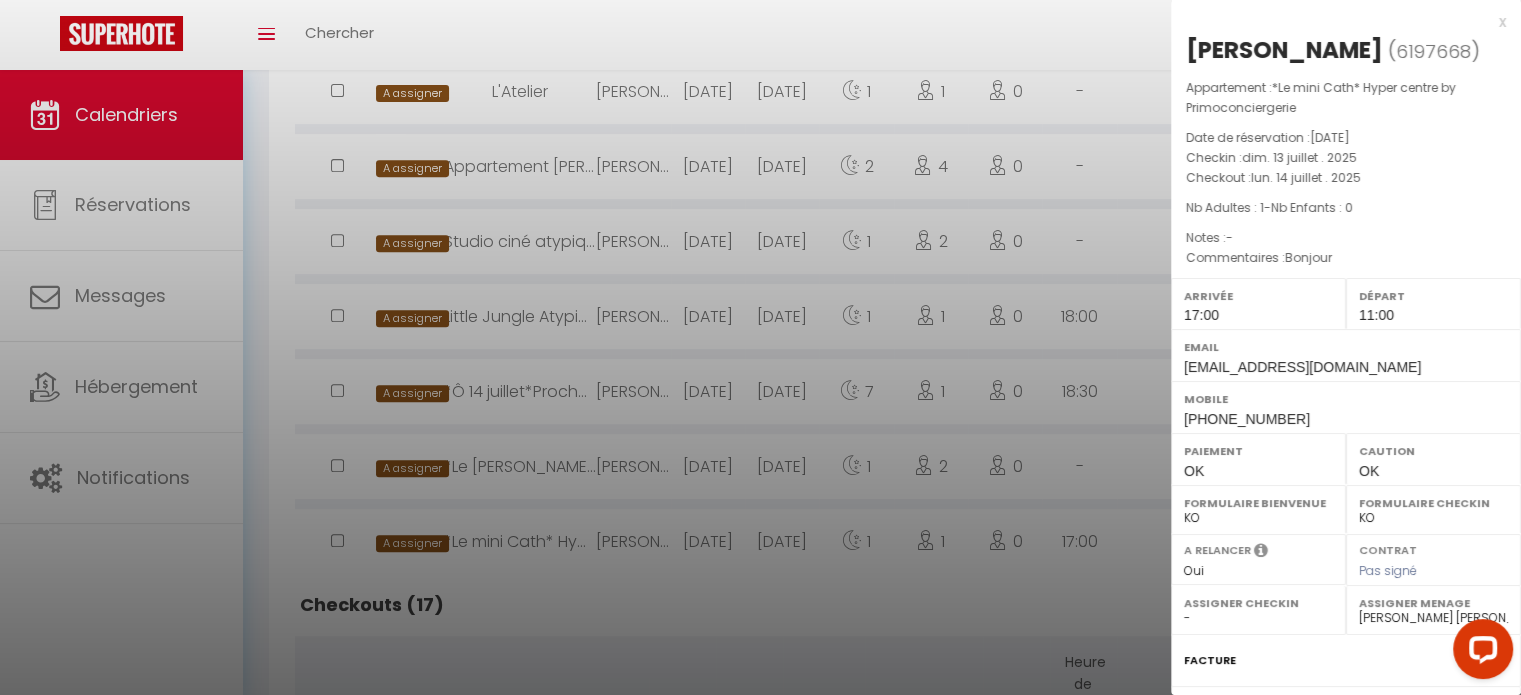 click at bounding box center [760, 347] 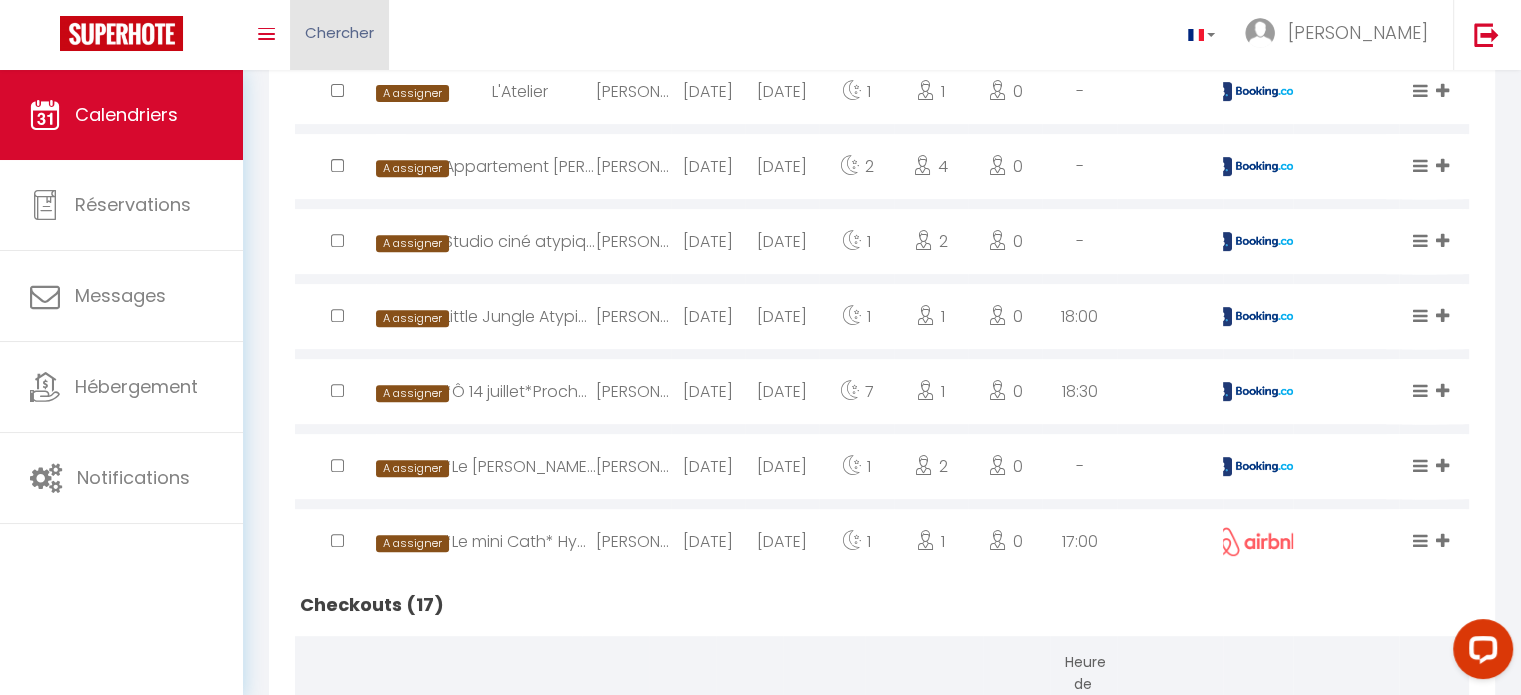 click on "Coaching SuperHote ce soir à 18h00, pour participer:  [URL][DOMAIN_NAME][SECURITY_DATA]   ×     Toggle navigation       Toggle Search     Toggle menubar     Chercher   BUTTON                 [PERSON_NAME]   Paramètres            Résultat de la recherche   Aucun résultat     Calendriers     Réservations     Messages         Hébergement     Notifications                 Résultat de la recherche   Id   Appart   Voyageur    Checkin   Checkout   Nuits   Pers.   Plateforme   Statut     Résultat de la recherche   Aucun résultat           CALENDRIERS
Filtrer par hébergement
[PERSON_NAME] centre ville       Loft [GEOGRAPHIC_DATA]     *[GEOGRAPHIC_DATA]*     Studio Remigny, hyper centre.     *Le Sorbier* [PERSON_NAME]     Maison Grenat, avec terrasse by [PERSON_NAME] conciergerie     Le Général [PERSON_NAME] · Appartement charmant proche gare, "Le Théodore"     Le *Studio Majorelle* atypique en hyper centre     L'appartement [GEOGRAPHIC_DATA]" at bounding box center (760, 718) 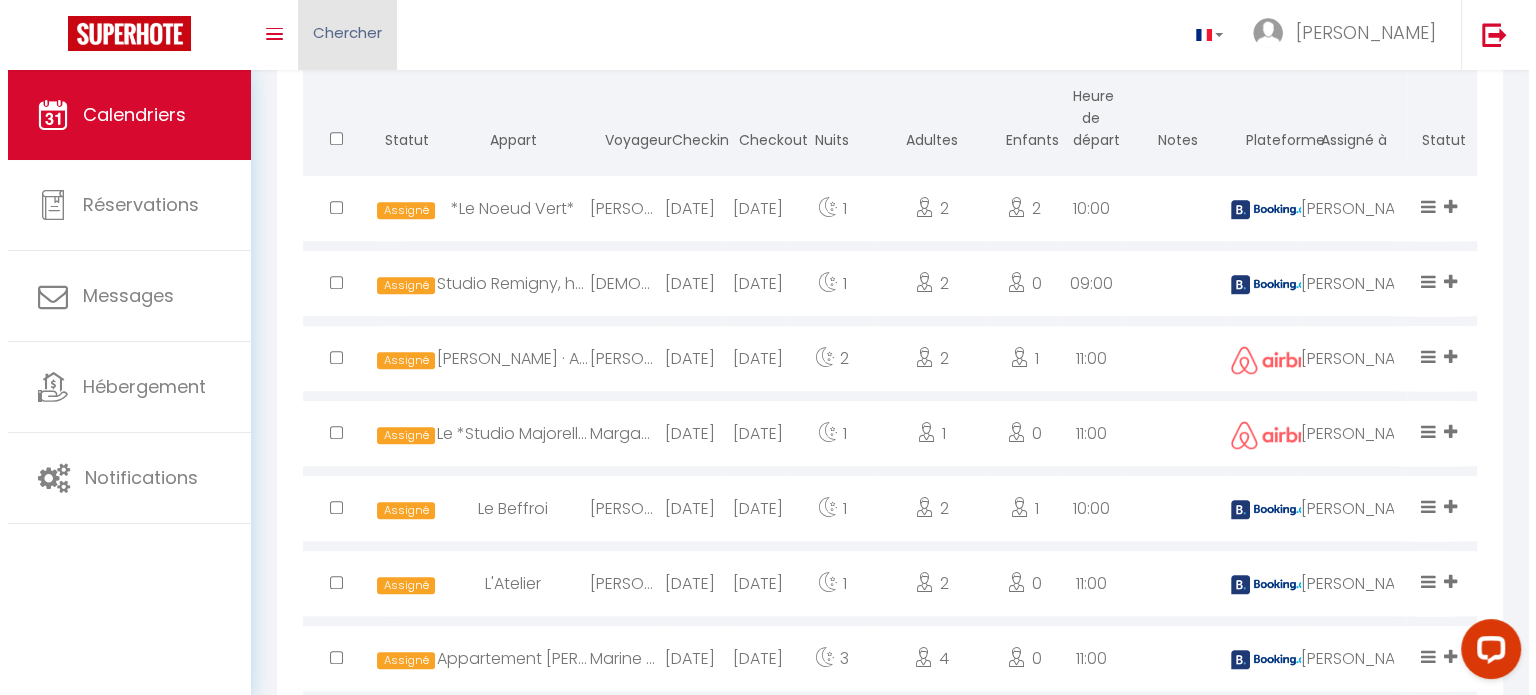 scroll, scrollTop: 1399, scrollLeft: 0, axis: vertical 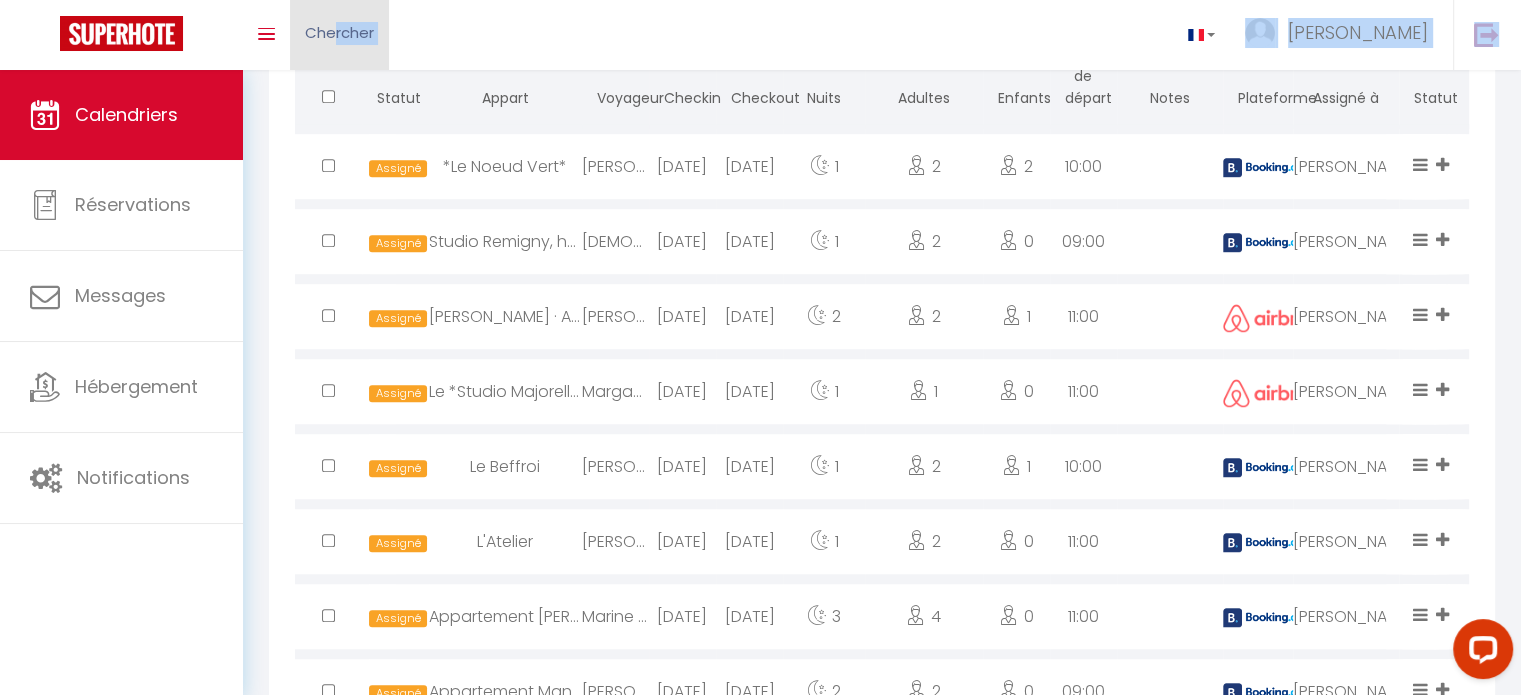 drag, startPoint x: 445, startPoint y: 26, endPoint x: 334, endPoint y: 18, distance: 111.28792 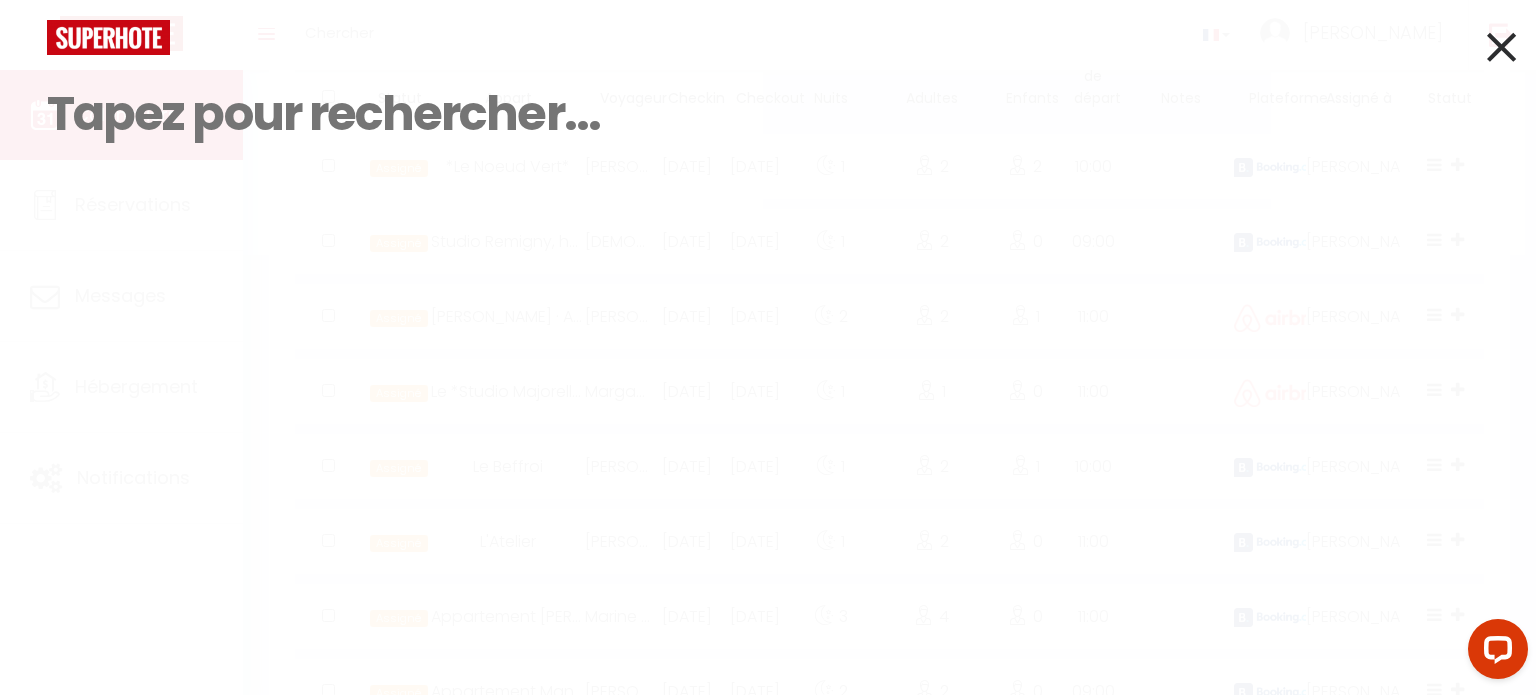 click at bounding box center [768, 114] 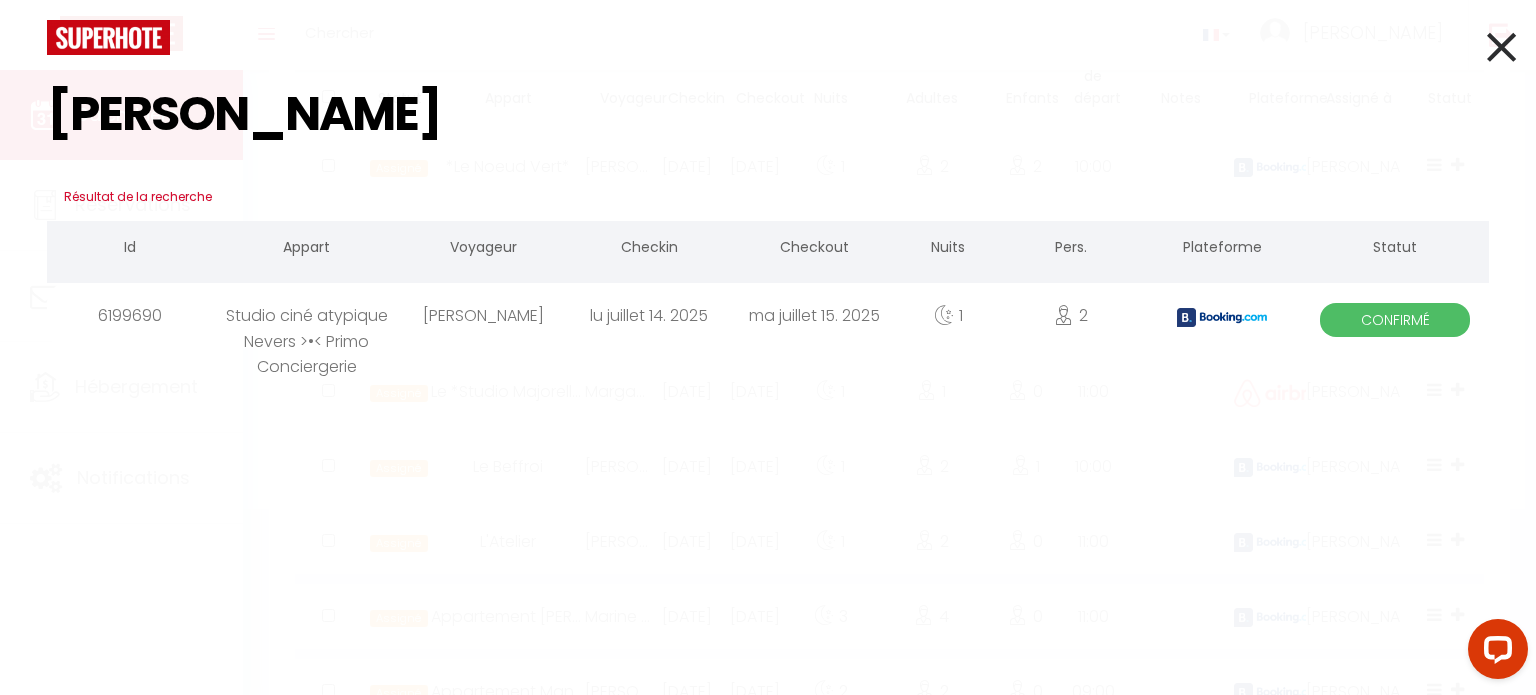 type on "[PERSON_NAME]" 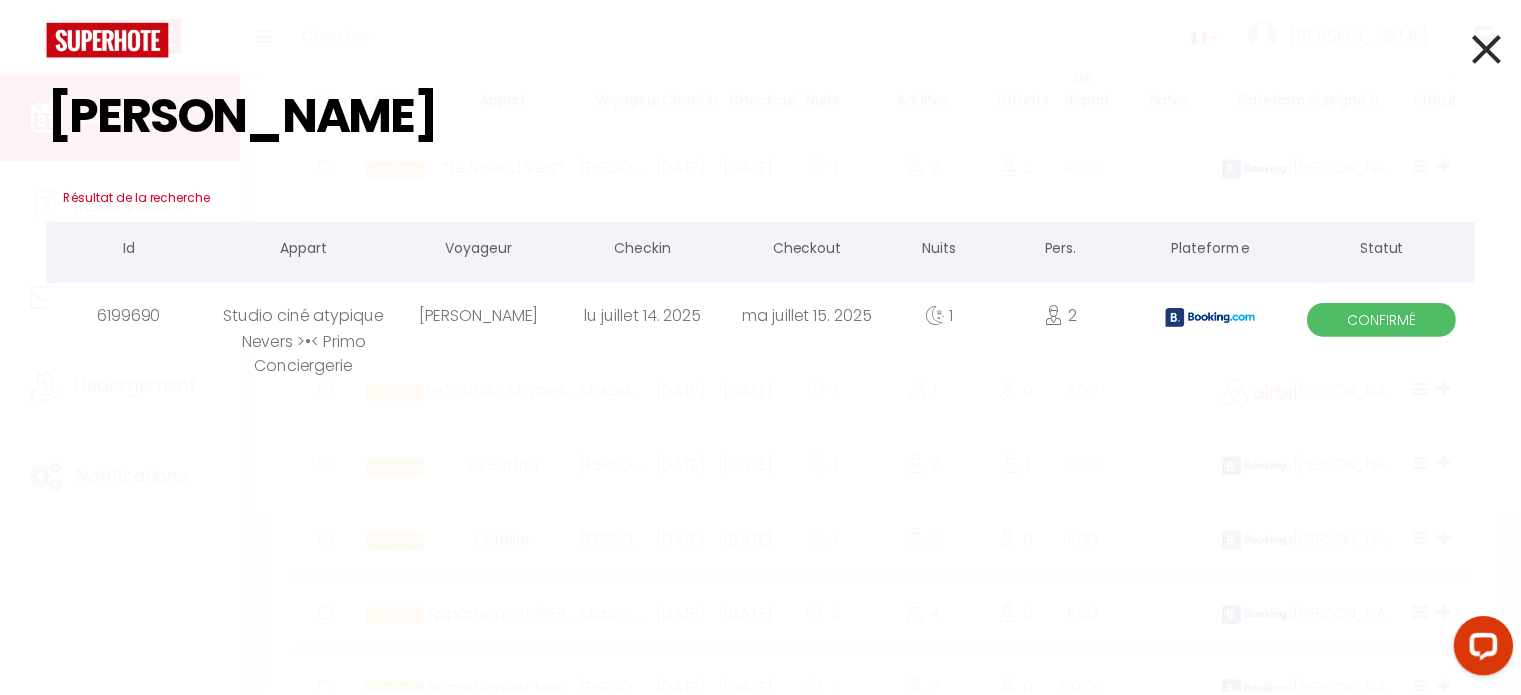 scroll, scrollTop: 0, scrollLeft: 0, axis: both 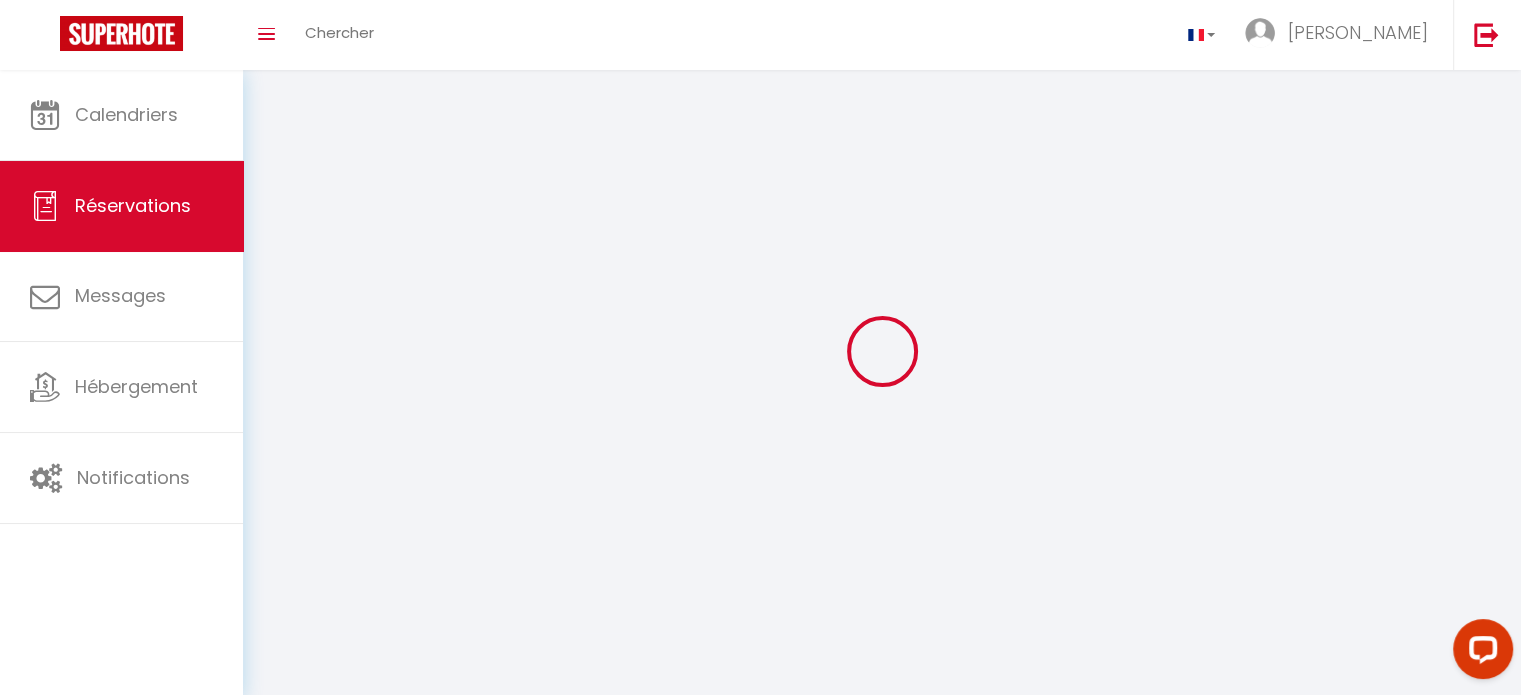 type on "[PERSON_NAME]" 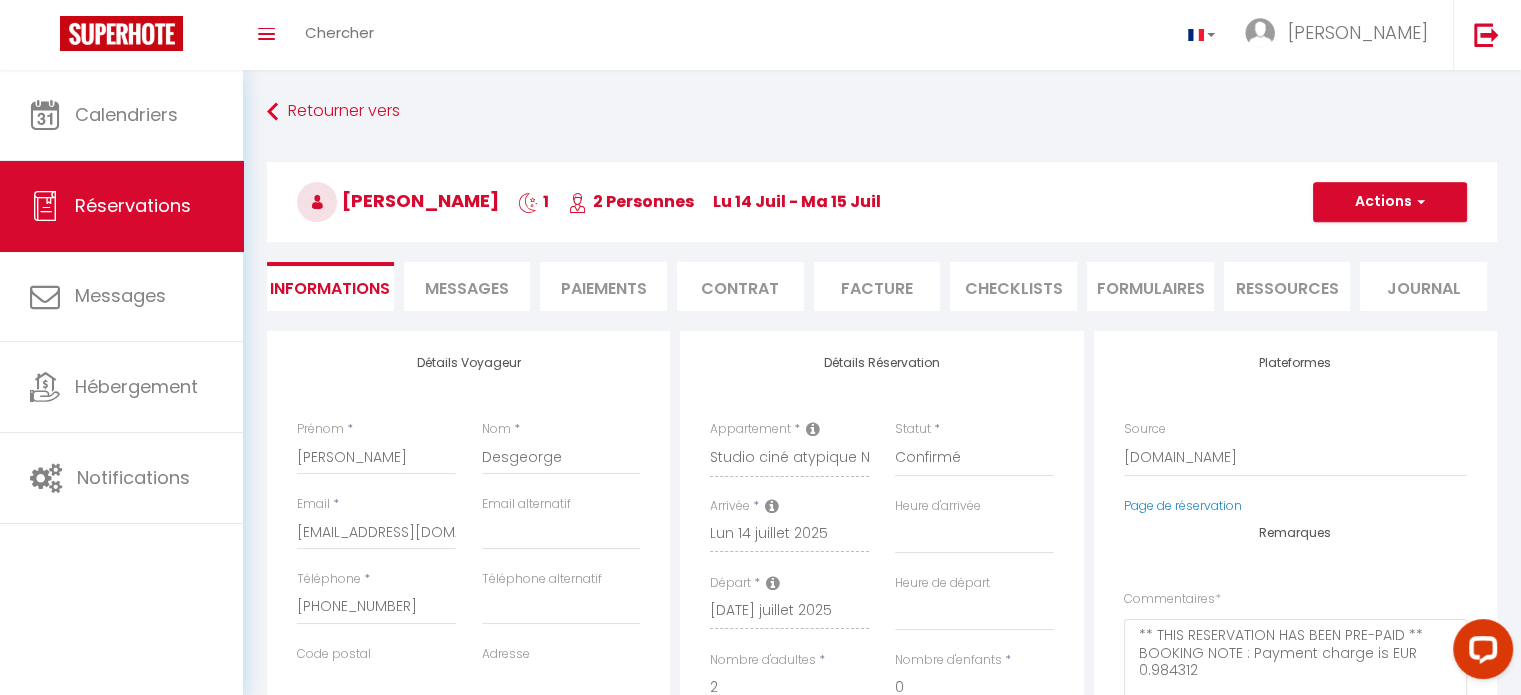 type on "3.35" 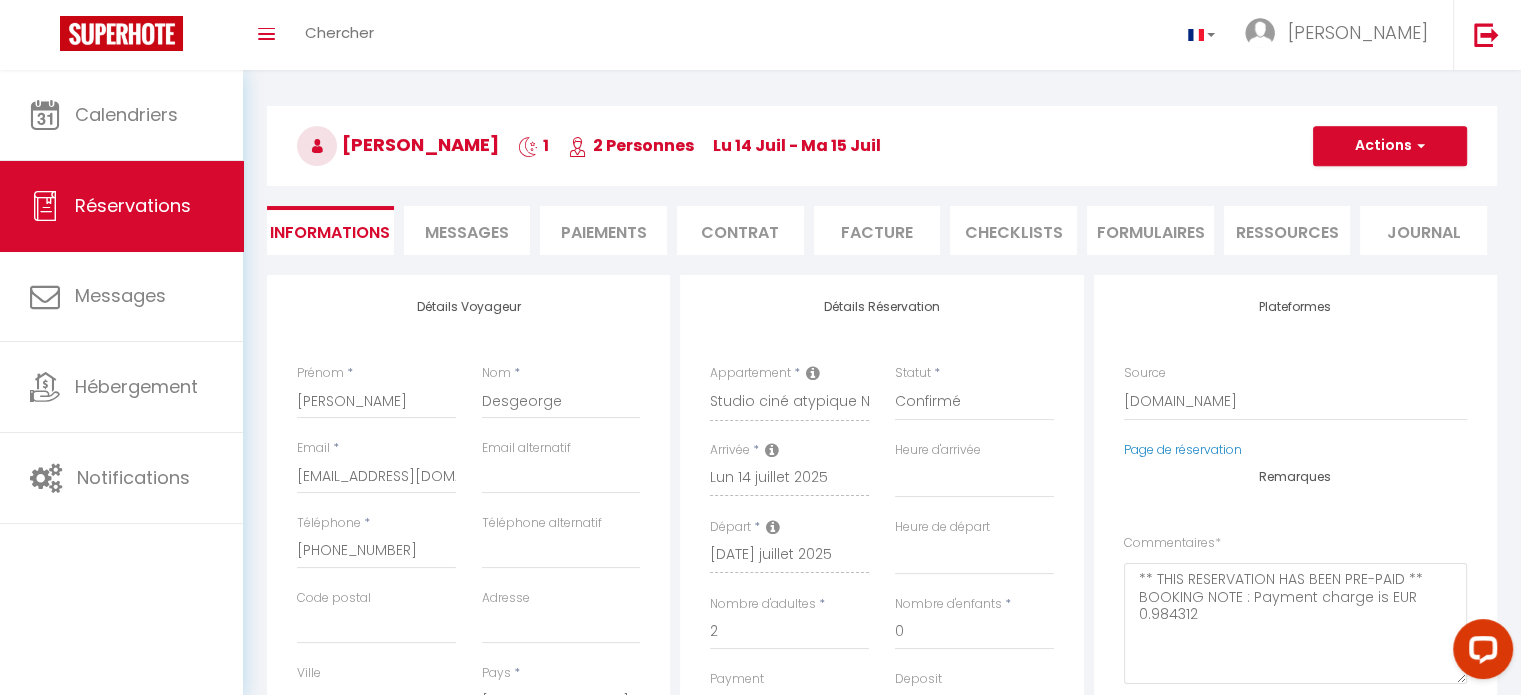 scroll, scrollTop: 52, scrollLeft: 0, axis: vertical 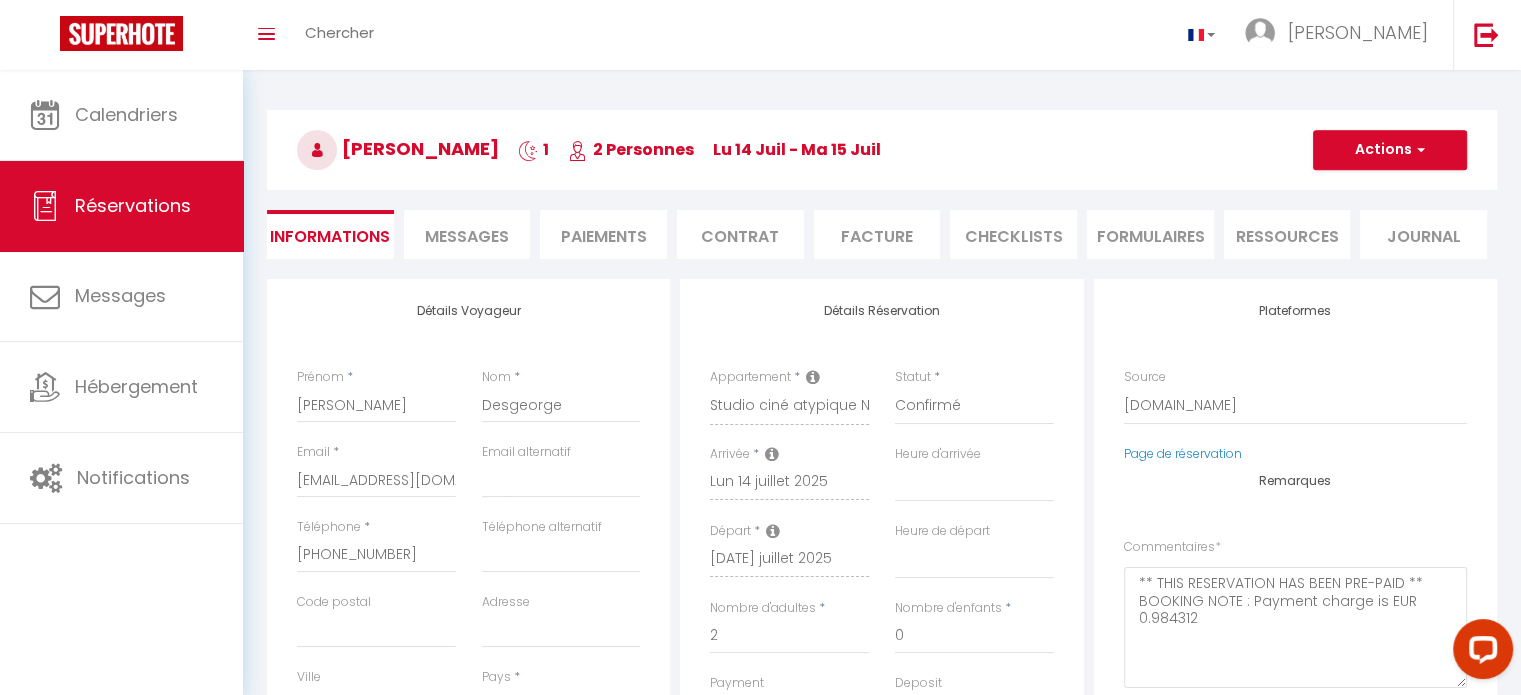 click on "CHECKLISTS" at bounding box center (1013, 234) 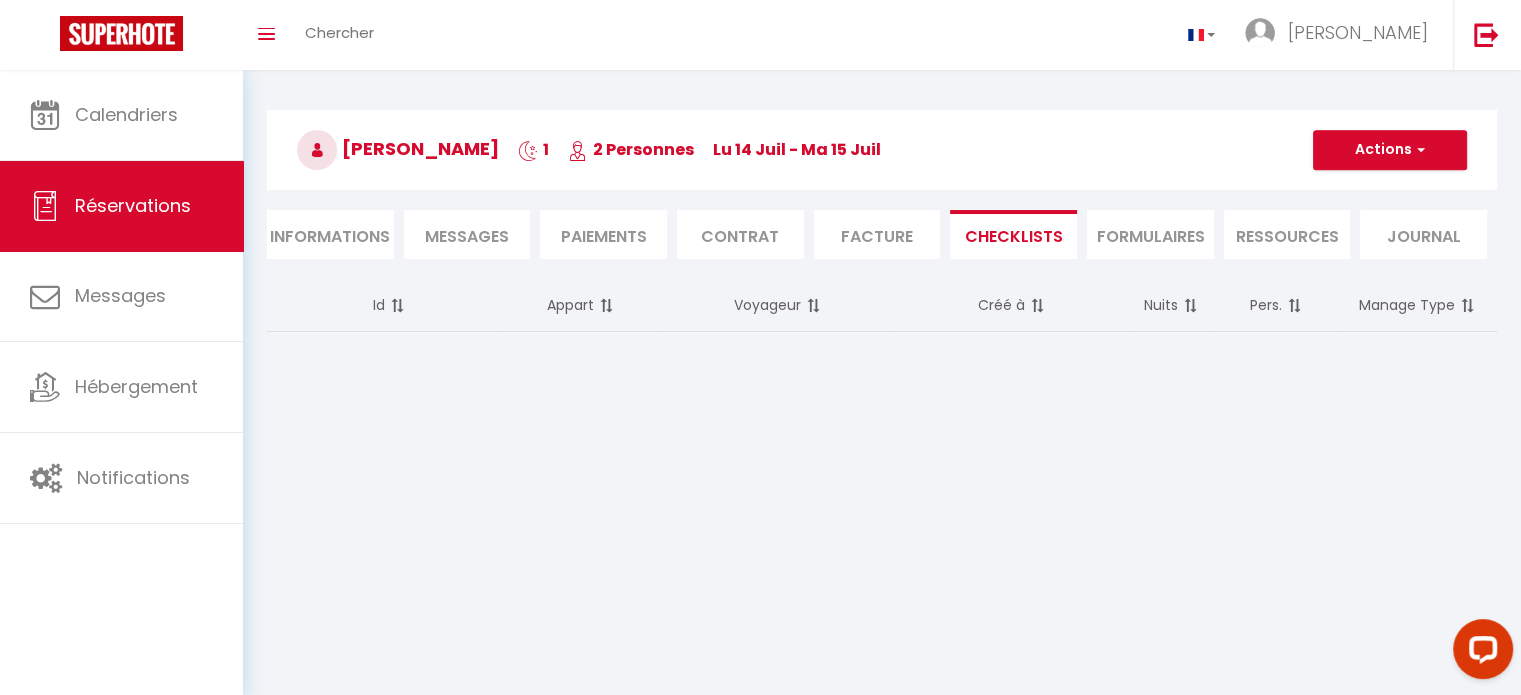 click on "Messages" at bounding box center (467, 234) 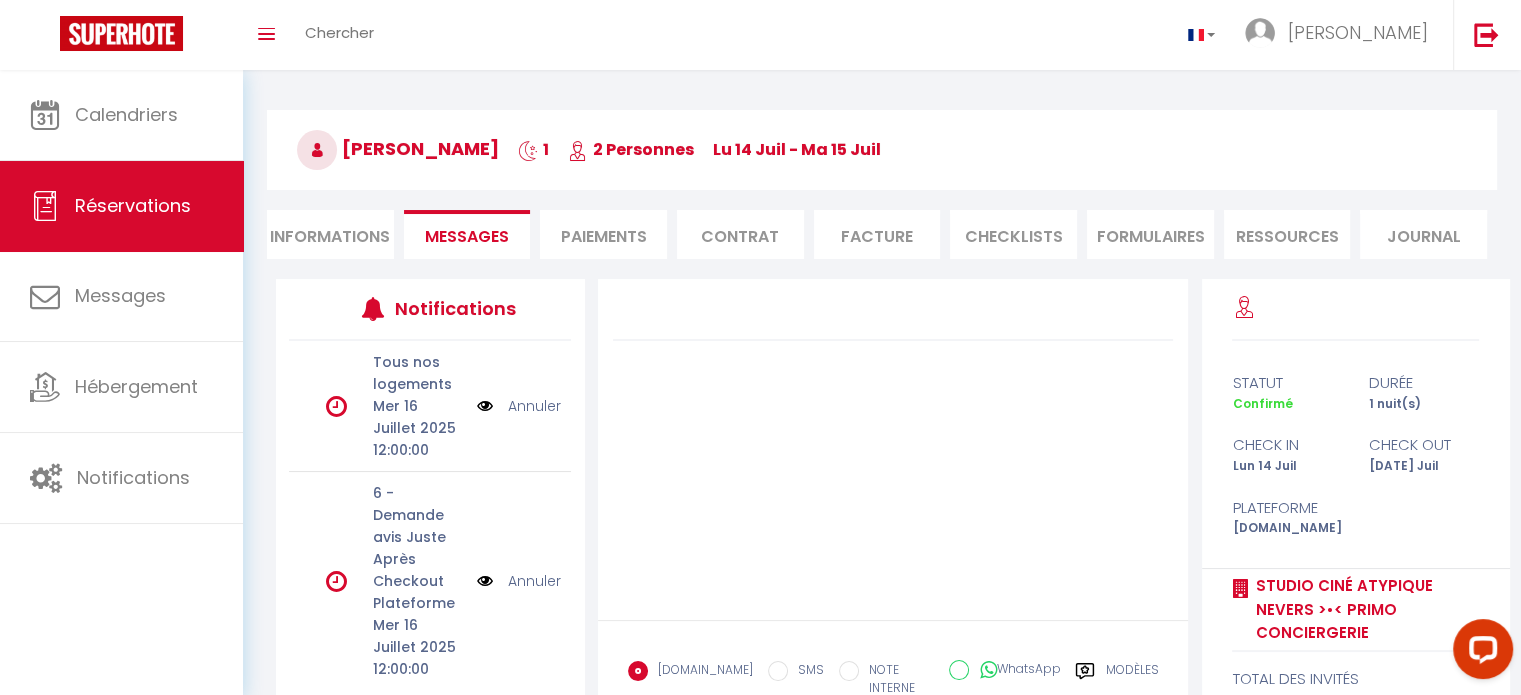 click on "Paiements" at bounding box center (603, 234) 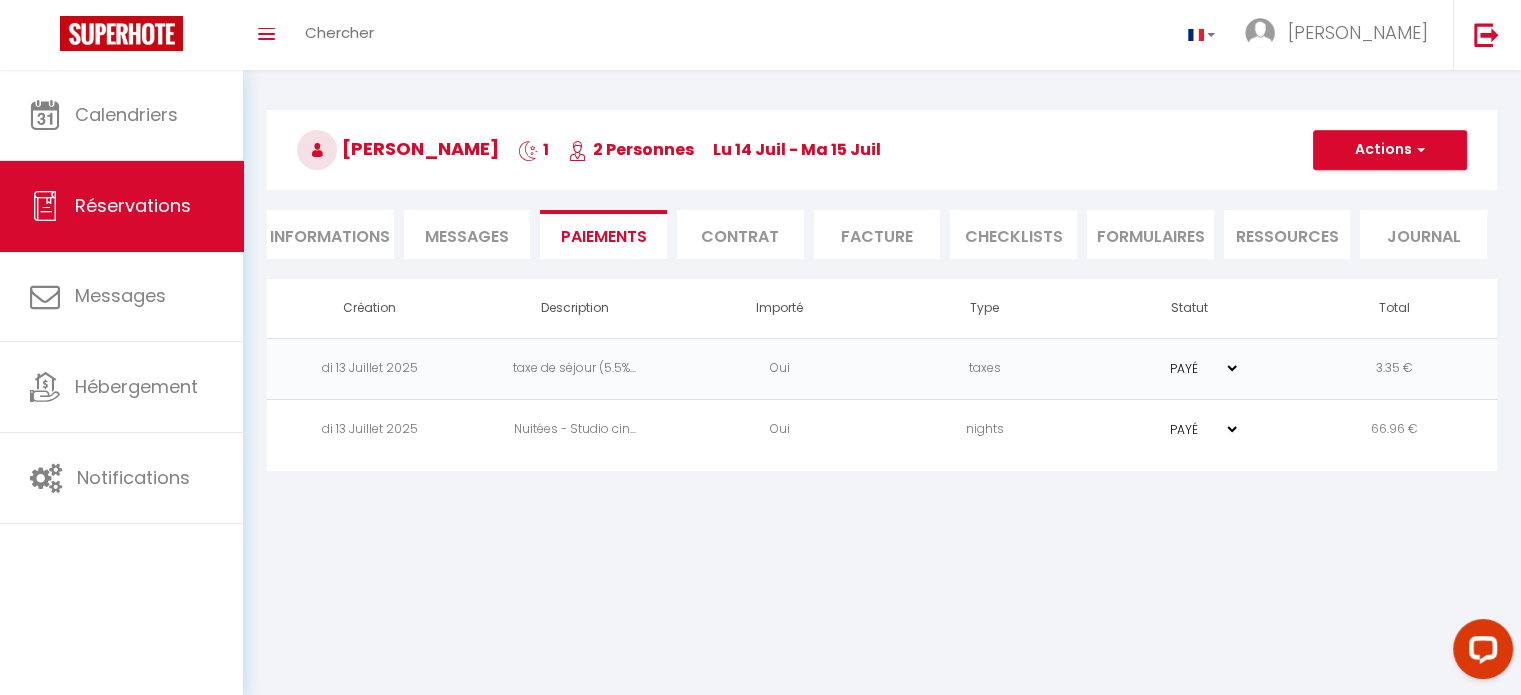 click on "Informations" at bounding box center (330, 234) 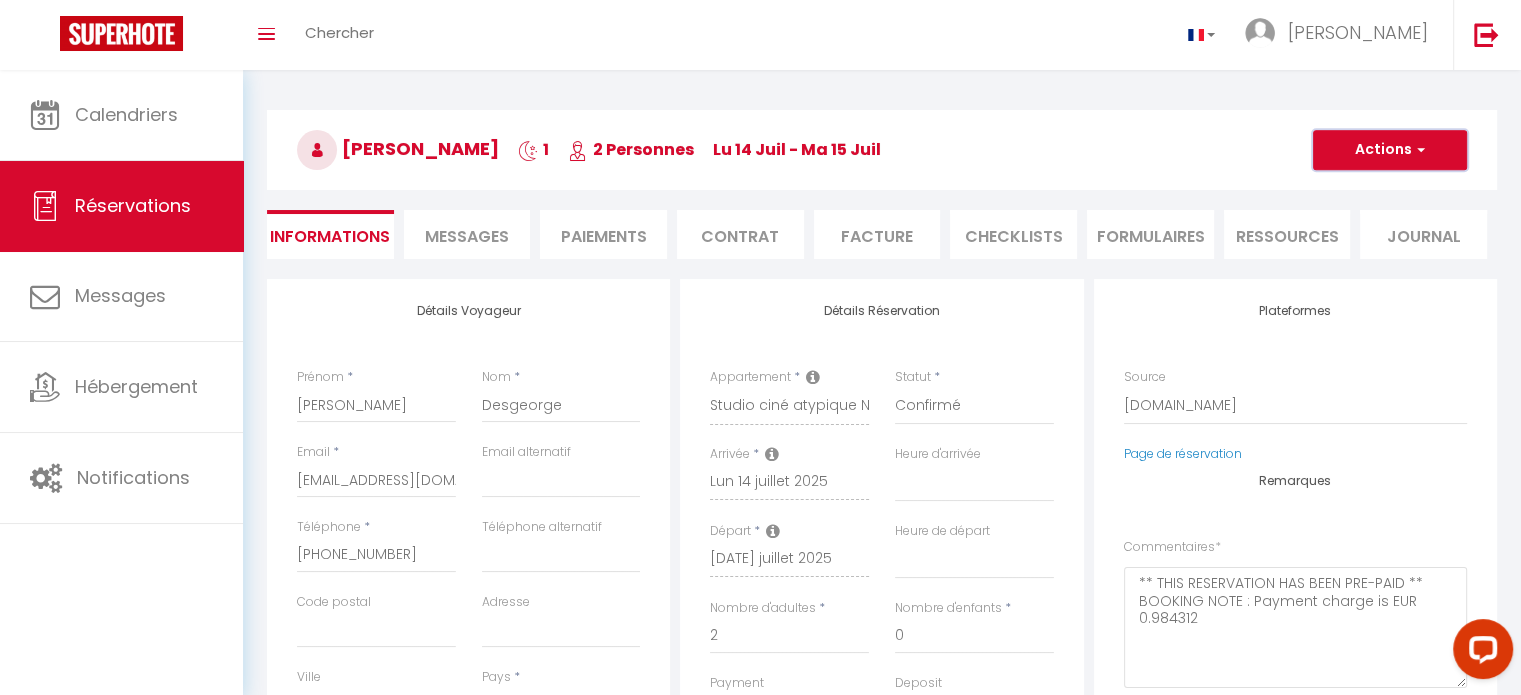 click on "Actions" at bounding box center [1390, 150] 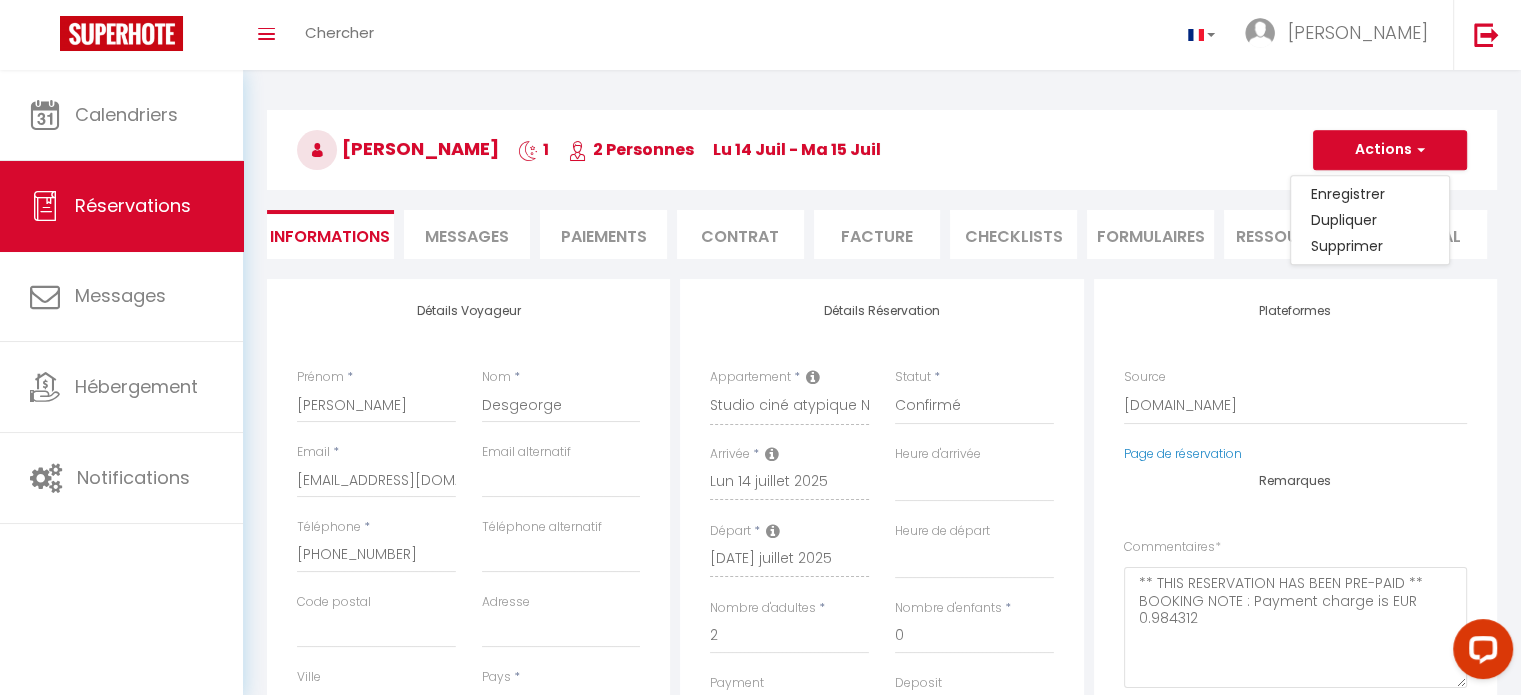 click on "[PERSON_NAME]   1    2 Personnes
lu 14 Juil - ma 15 Juil" at bounding box center (882, 150) 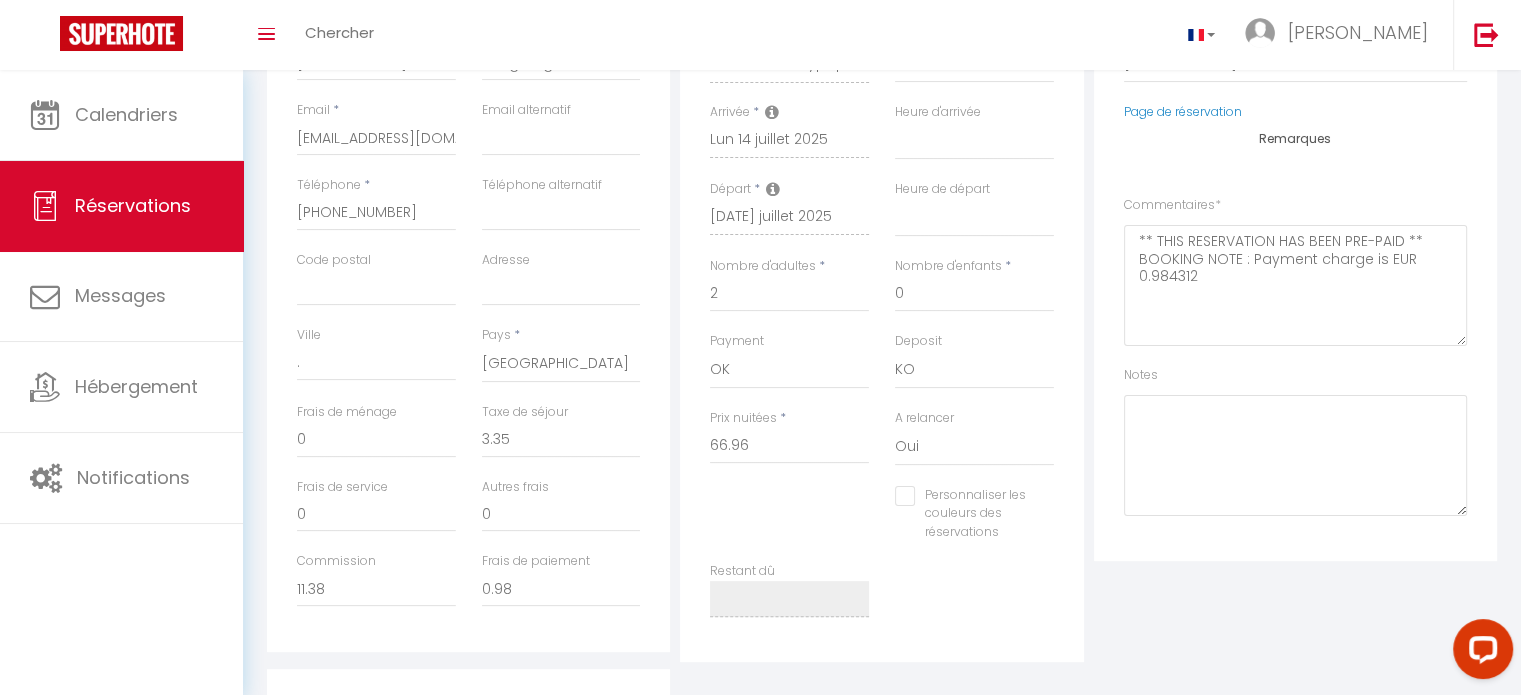 scroll, scrollTop: 0, scrollLeft: 0, axis: both 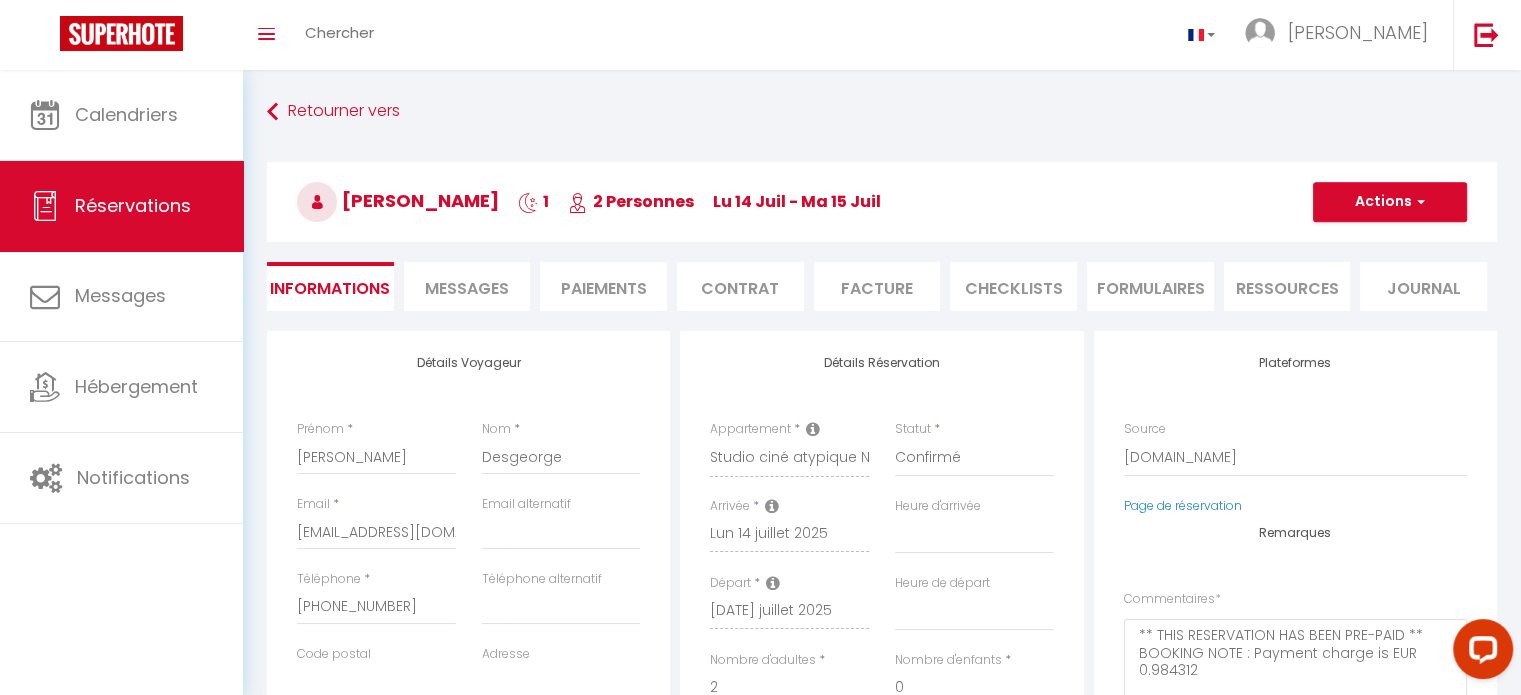 select 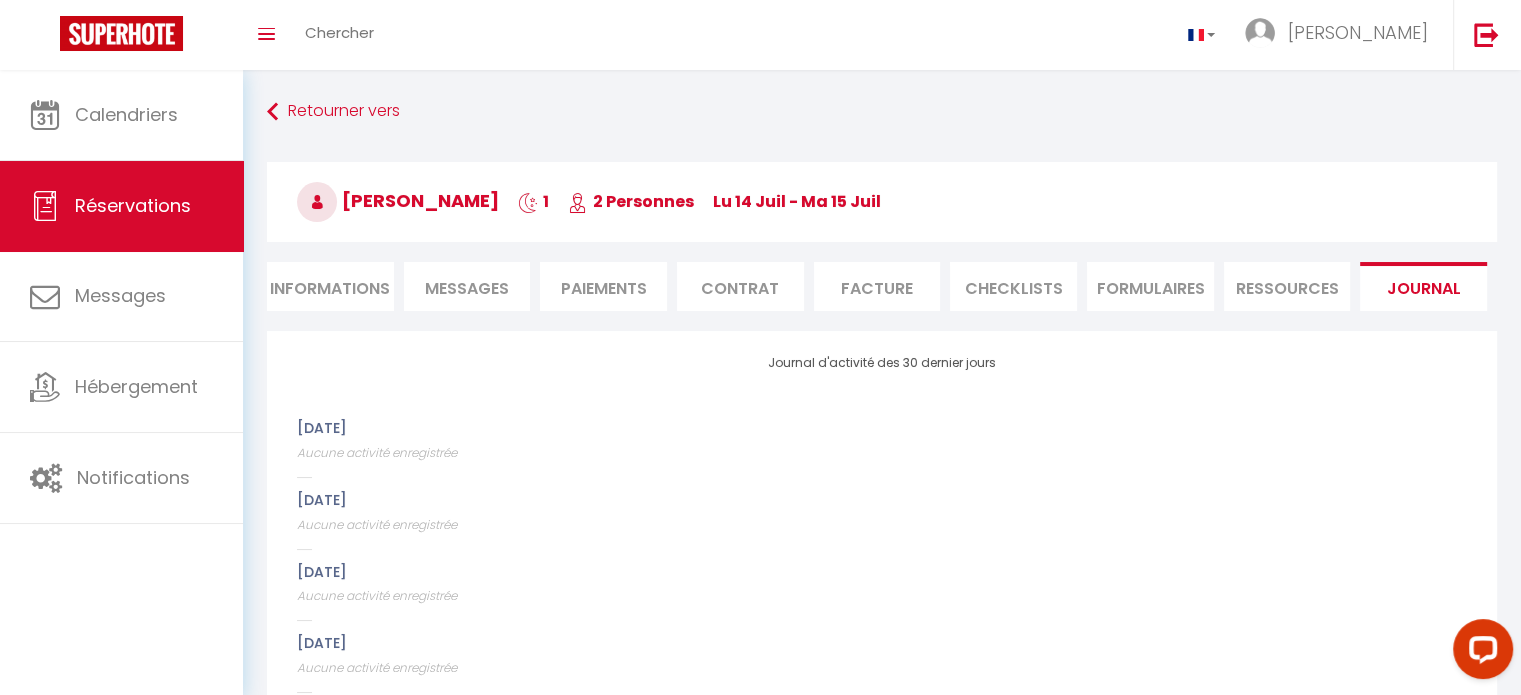 click on "Ressources" at bounding box center [1287, 286] 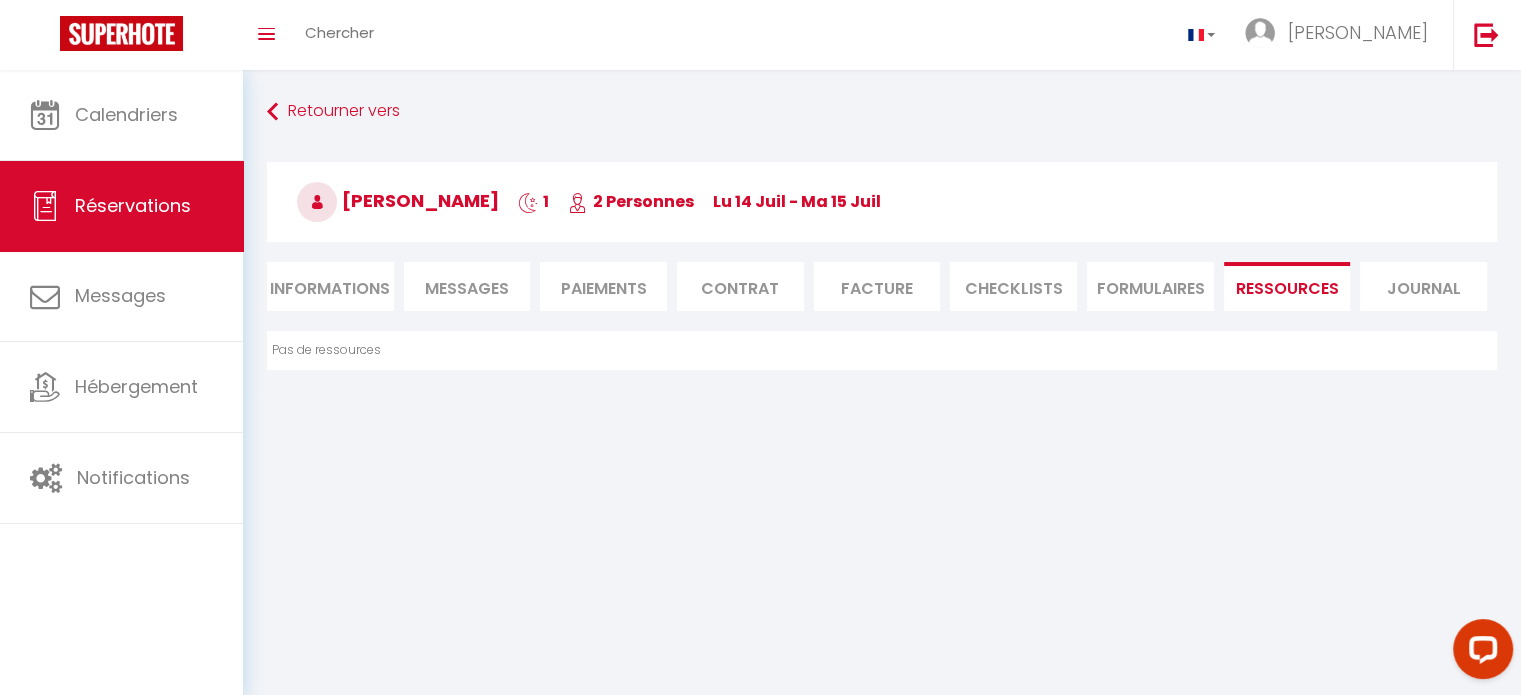 click on "FORMULAIRES" at bounding box center [1150, 286] 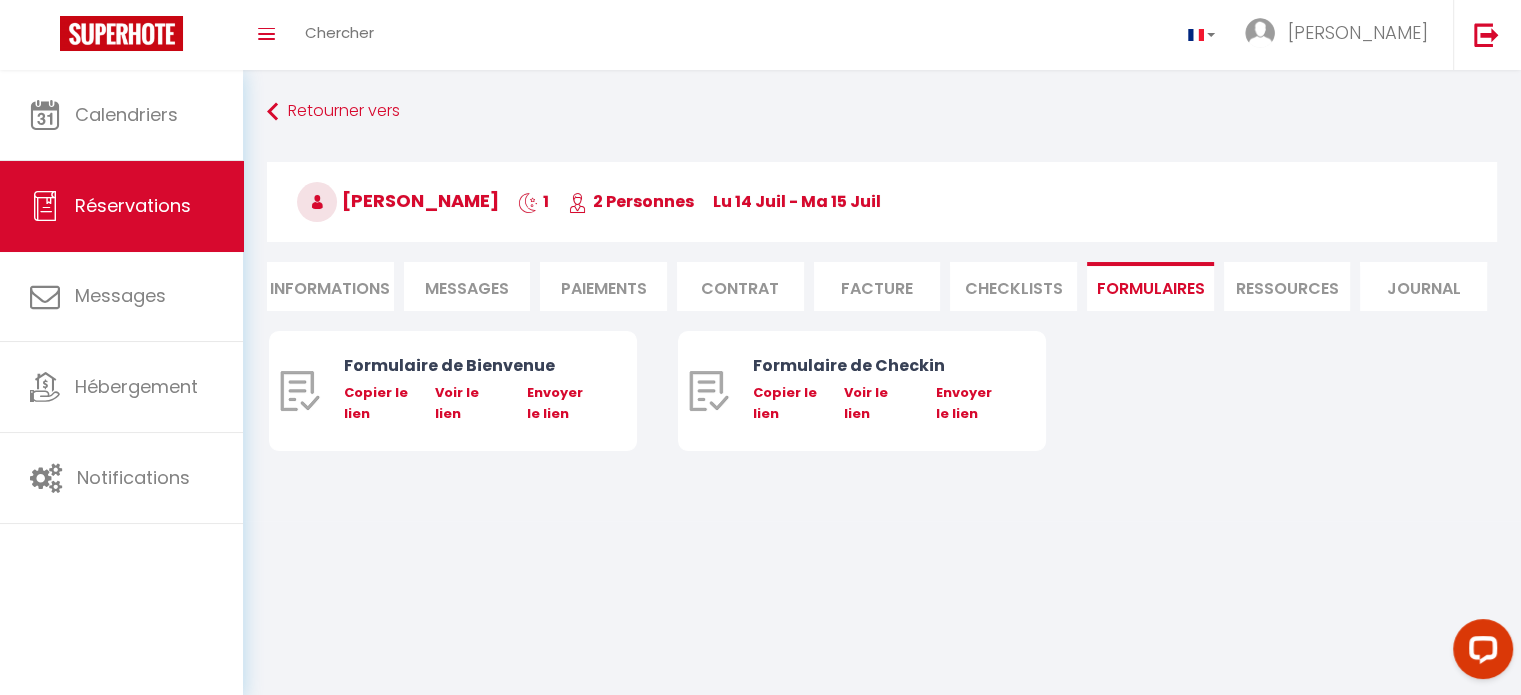 click on "Contrat" at bounding box center (740, 286) 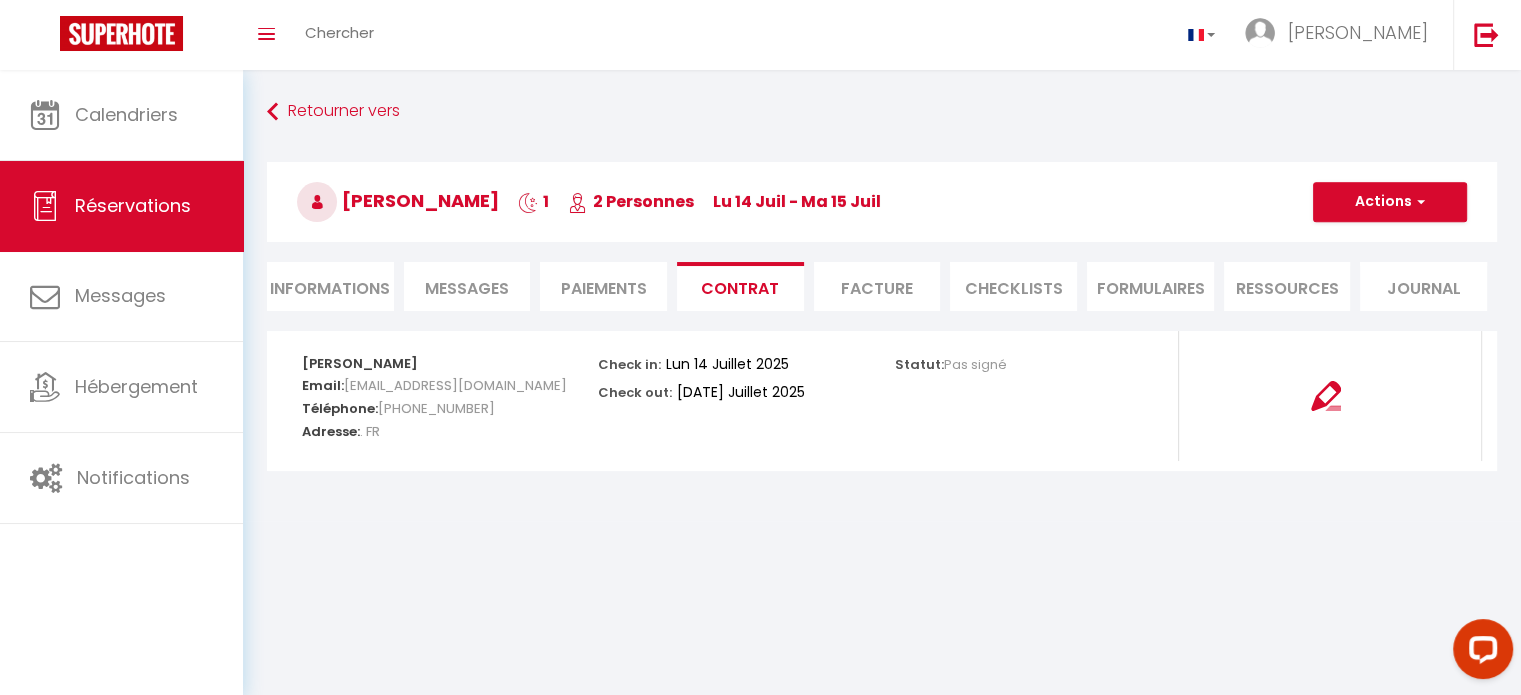 click on "Facture" at bounding box center [877, 286] 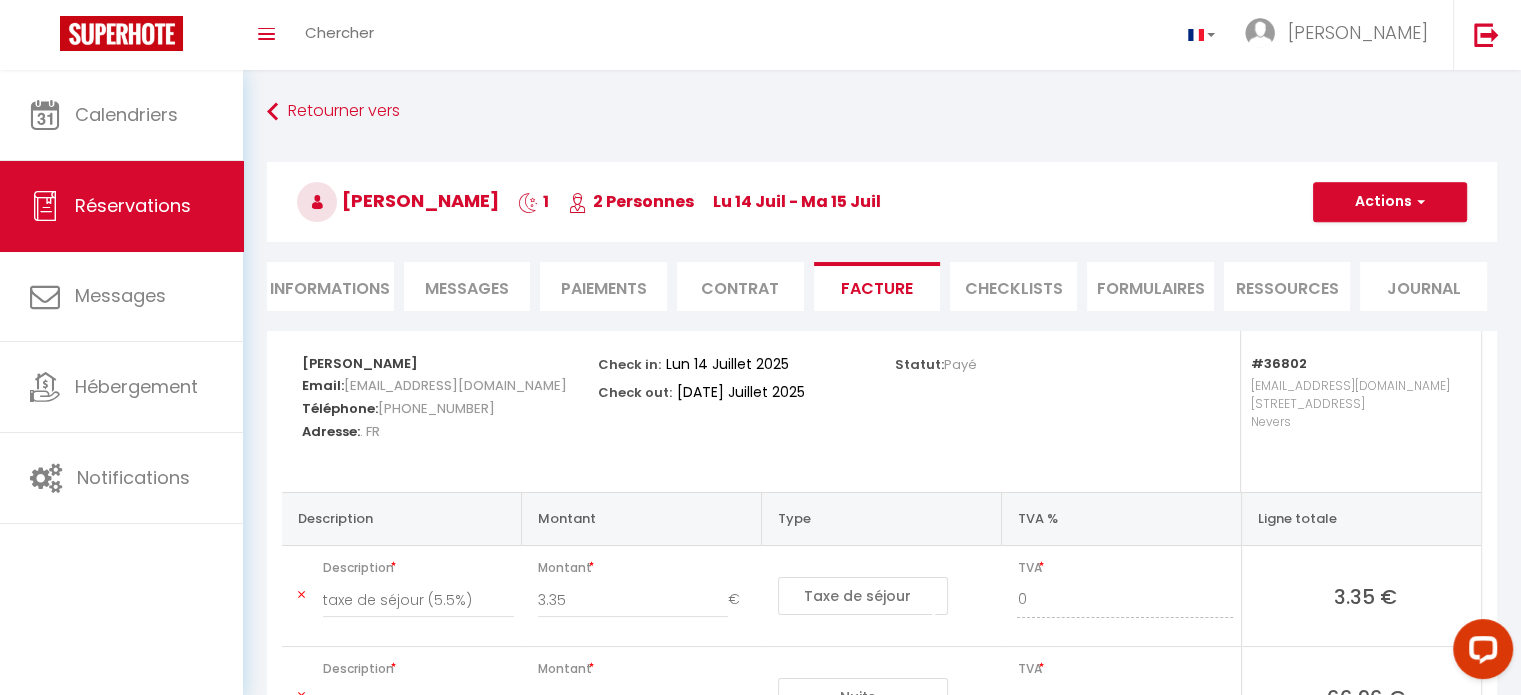 click on "Messages" at bounding box center (467, 288) 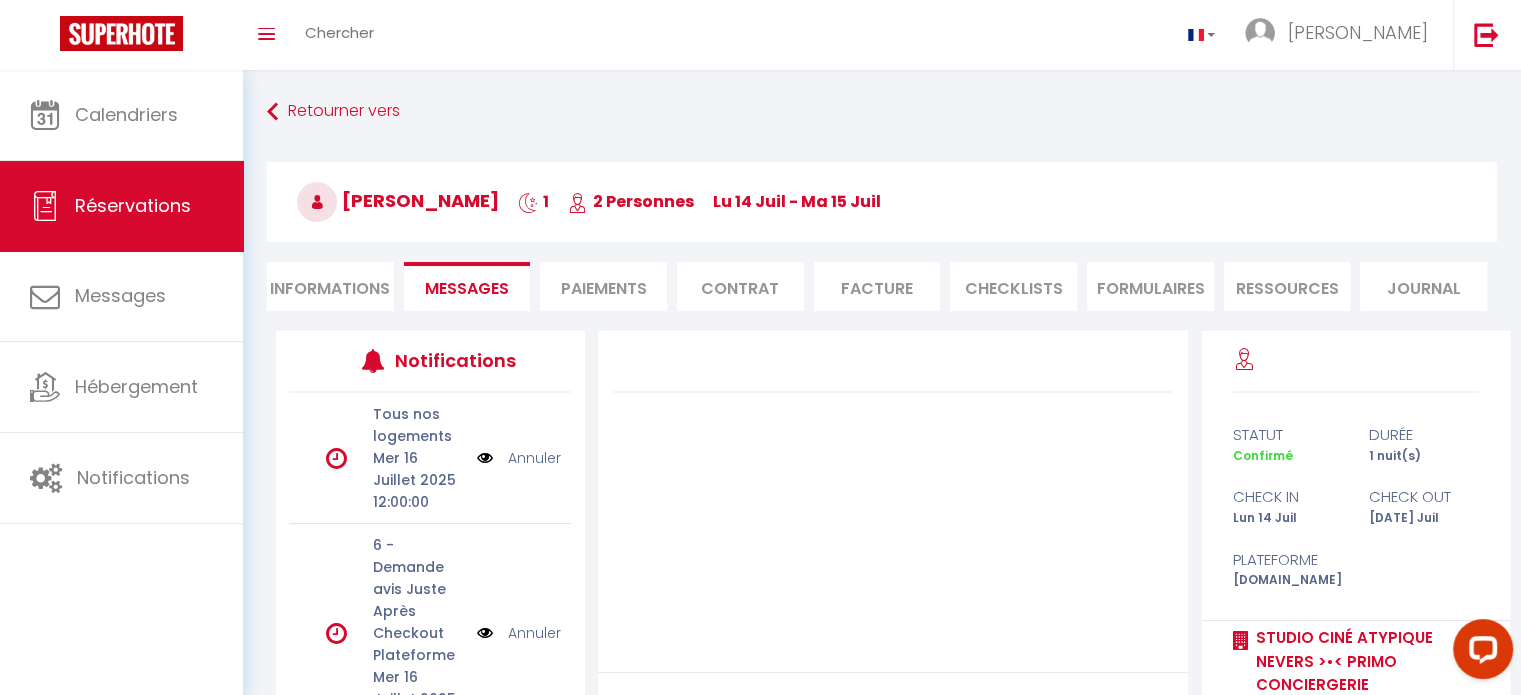 click on "Paiements" at bounding box center [603, 286] 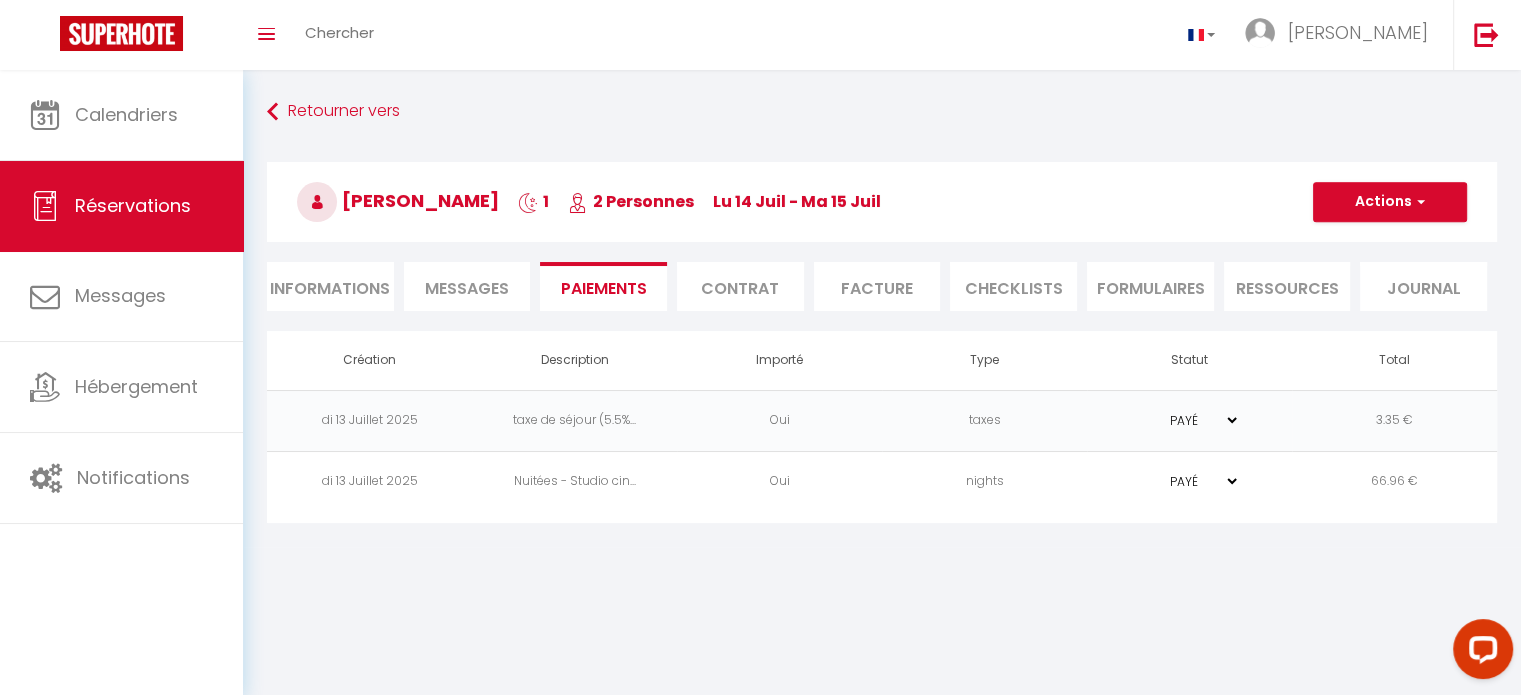 click on "Informations" at bounding box center [330, 286] 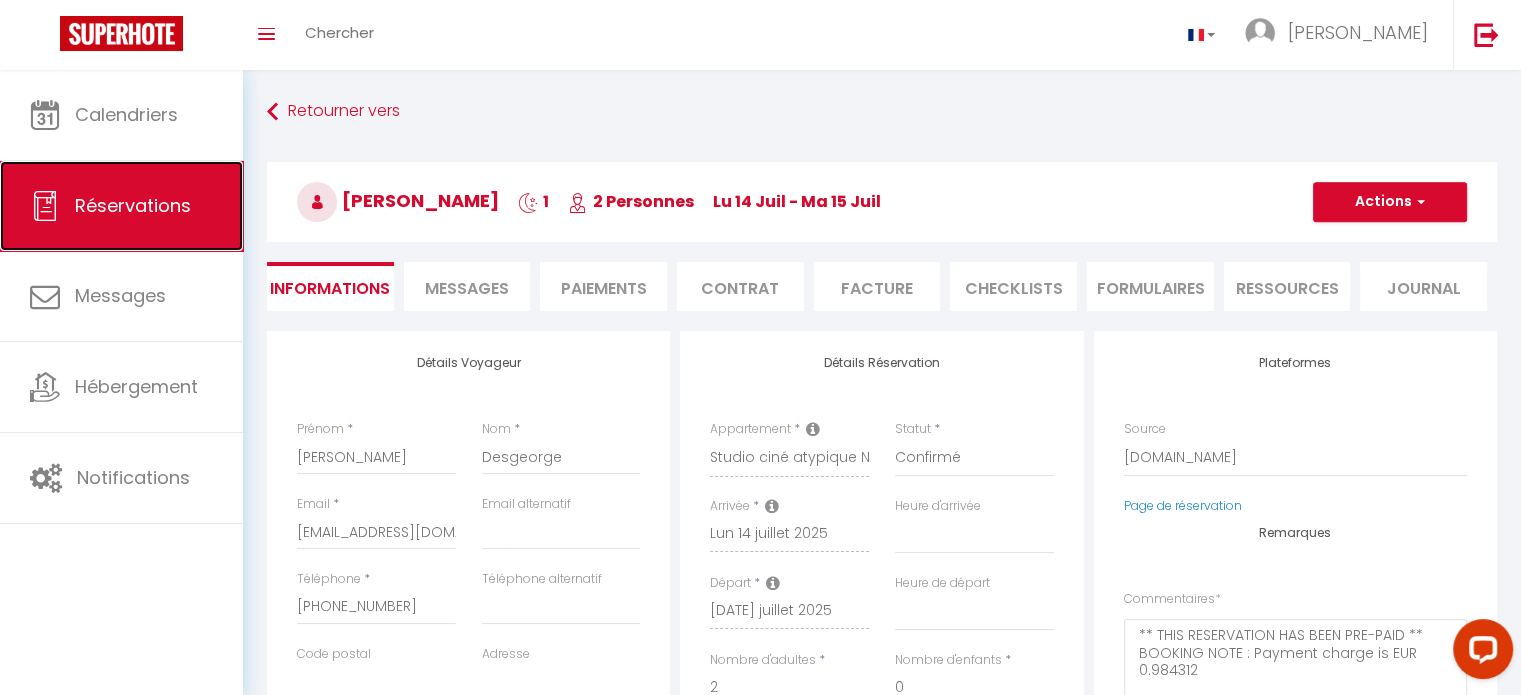 click on "Réservations" at bounding box center [121, 206] 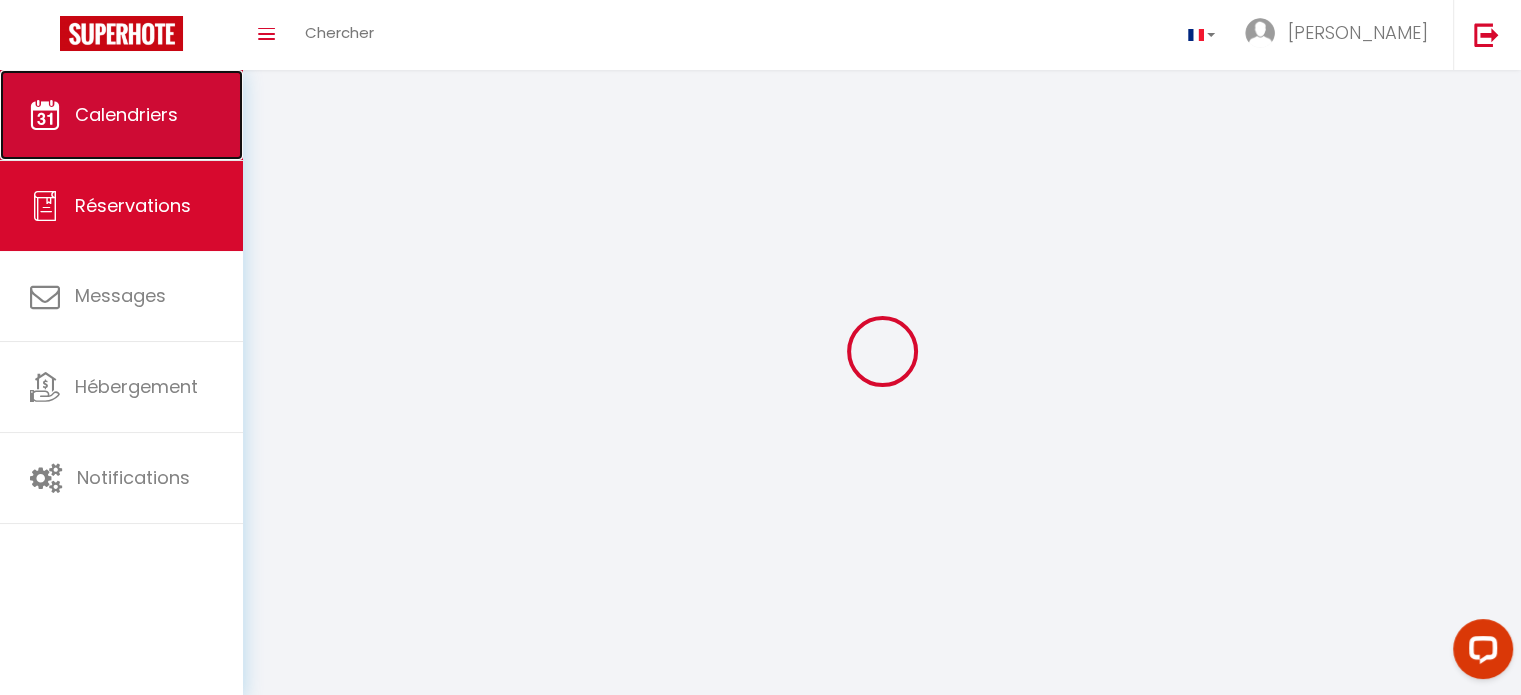 click on "Calendriers" at bounding box center [126, 114] 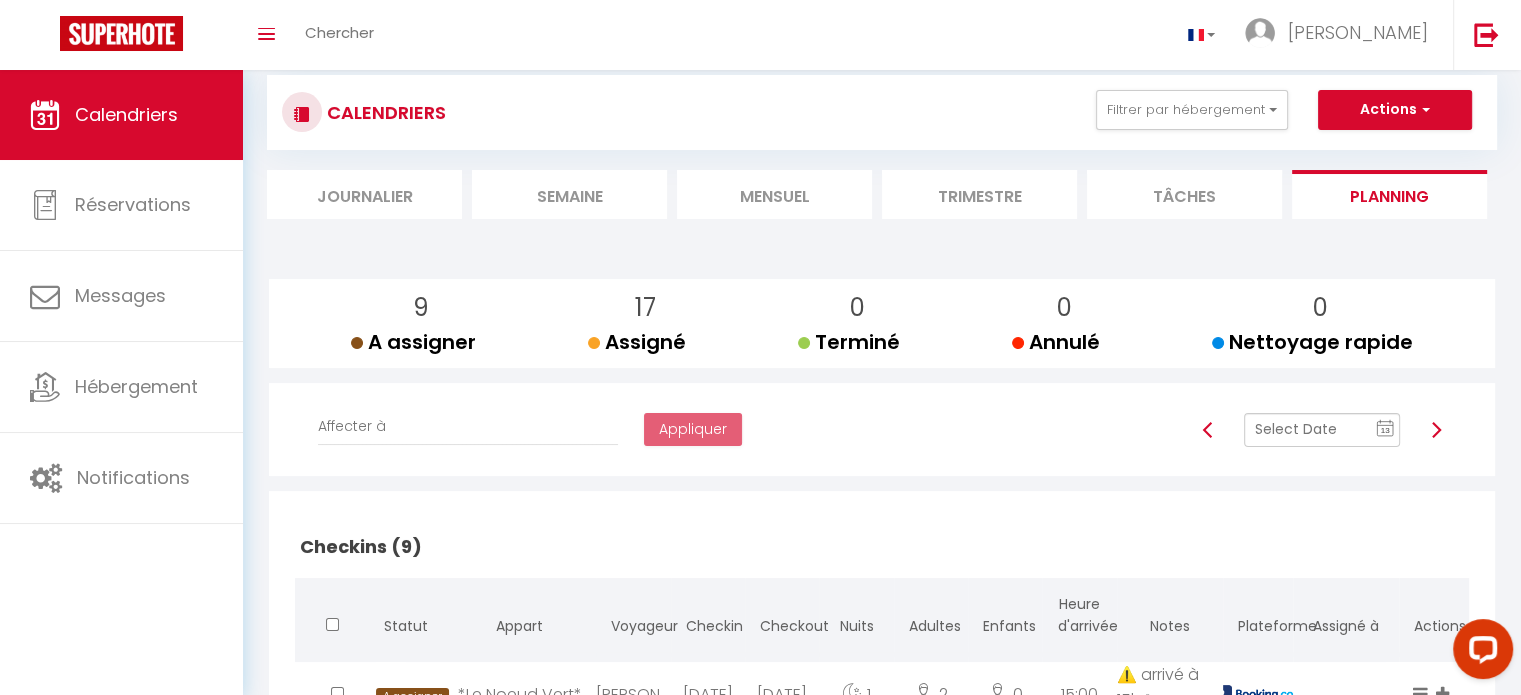 scroll, scrollTop: 27, scrollLeft: 0, axis: vertical 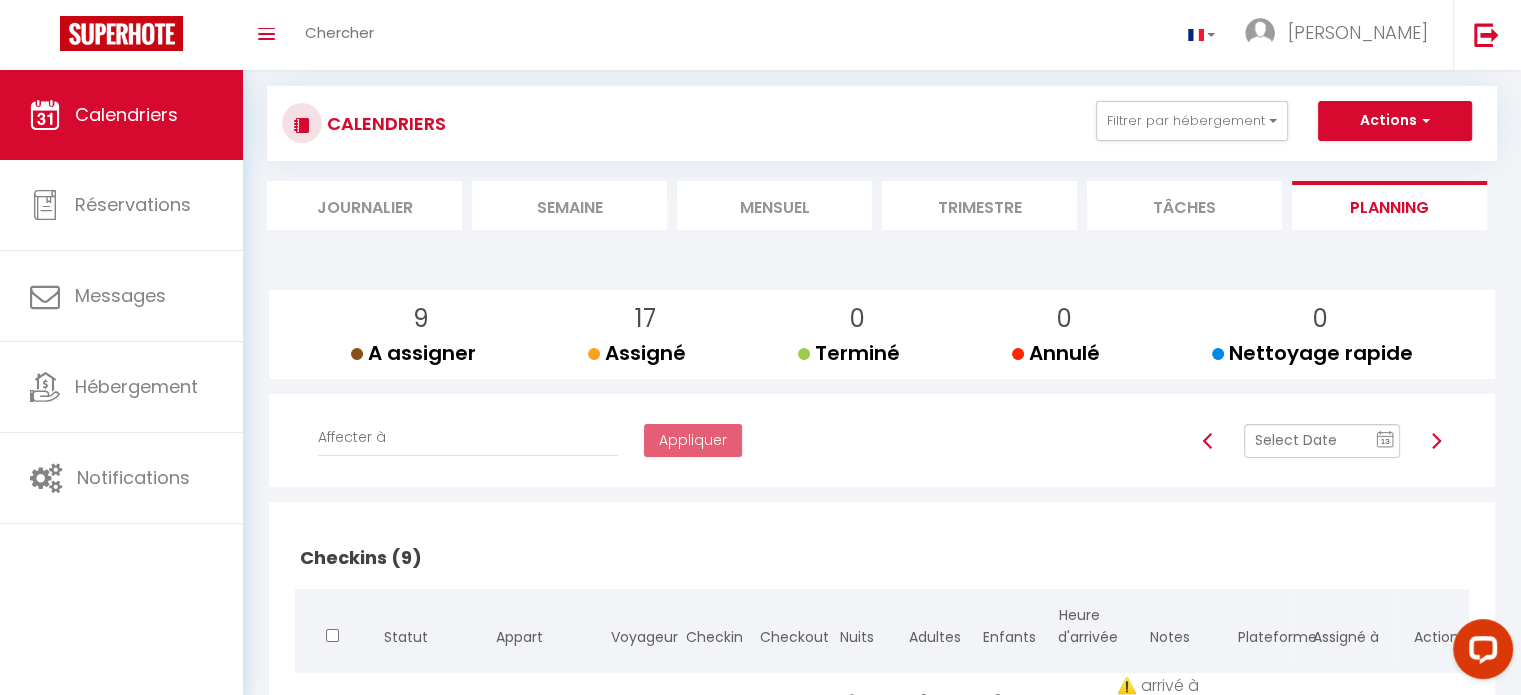 click at bounding box center (1437, 441) 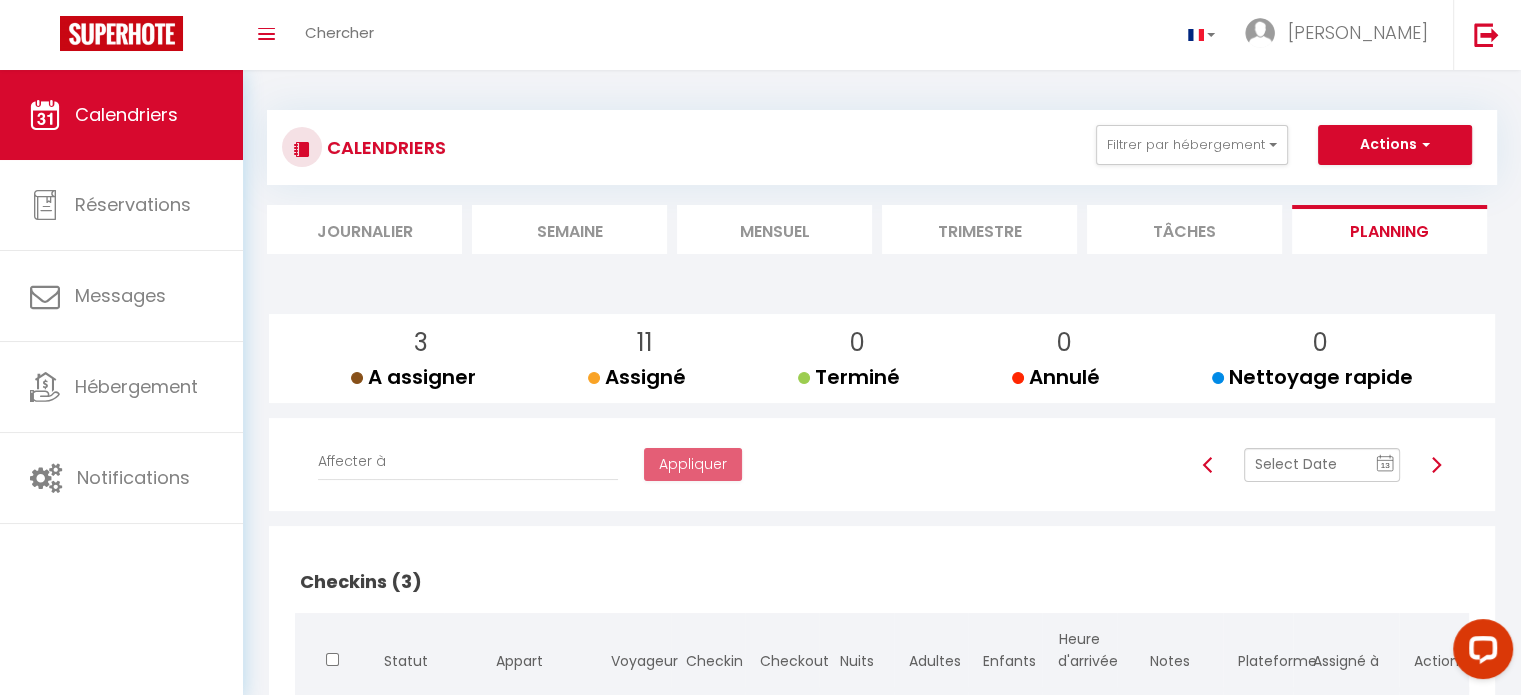 scroll, scrollTop: 0, scrollLeft: 0, axis: both 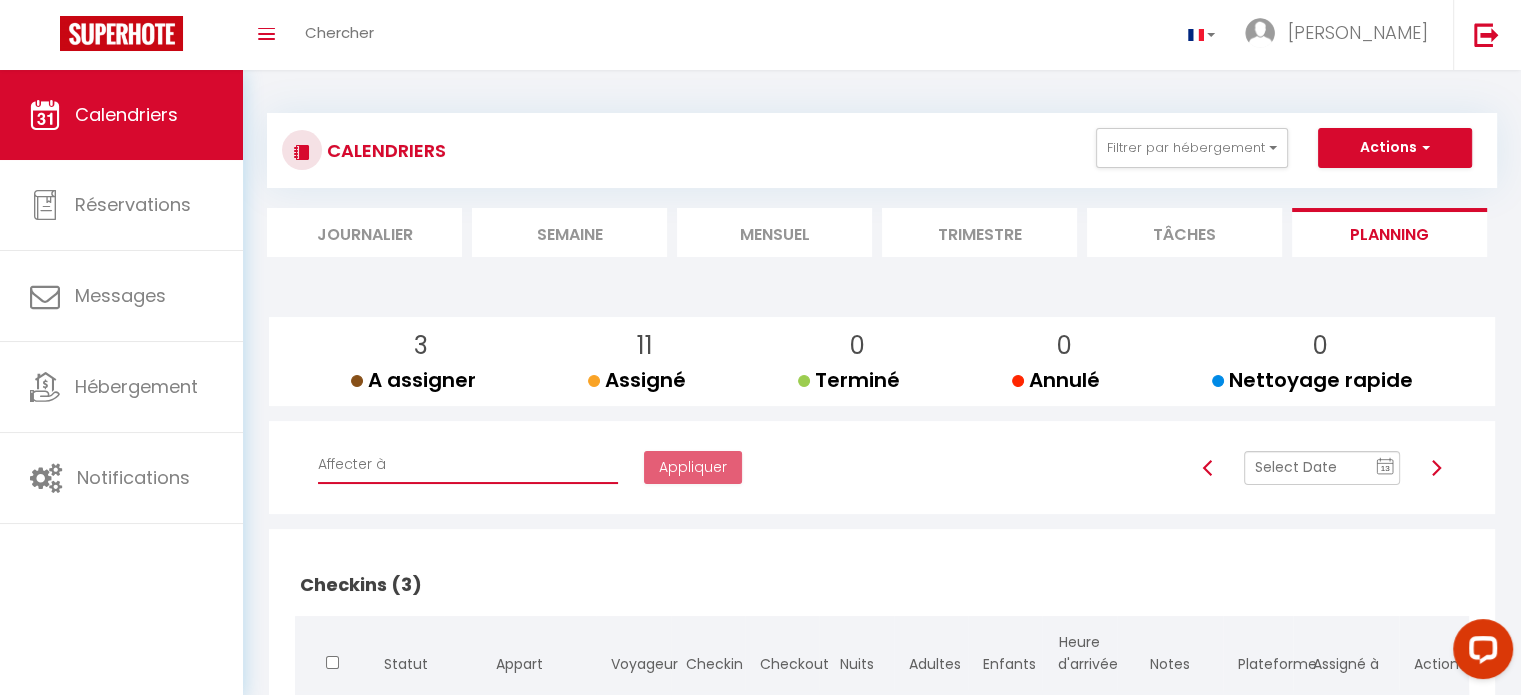 click on "Affecter à     [PERSON_NAME] [PERSON_NAME] [PERSON_NAME] [PERSON_NAME] [PERSON_NAME] [PERSON_NAME] [PERSON_NAME] [PERSON_NAME] Pierre [PERSON_NAME] [PERSON_NAME] [PERSON_NAME] [PERSON_NAME] [PERSON_NAME] [PERSON_NAME] [PERSON_NAME] [PERSON_NAME] [PERSON_NAME] [PERSON_NAME] [PERSON_NAME] [PERSON_NAME] MASROUBY [PERSON_NAME] [PERSON_NAME] [PERSON_NAME] [PERSON_NAME] Bureaux 24 [PERSON_NAME] NABINTOU [PERSON_NAME] [PERSON_NAME] [PERSON_NAME] [PERSON_NAME] [PERSON_NAME] [PERSON_NAME] [PERSON_NAME] [PERSON_NAME] [PERSON_NAME] [PERSON_NAME] [PERSON_NAME] [PERSON_NAME] [PERSON_NAME]/[PERSON_NAME] fils des saisons [PERSON_NAME] [PERSON_NAME] [PERSON_NAME] [PERSON_NAME] [PERSON_NAME] Zahem [PERSON_NAME] [PERSON_NAME] ambulances charitoises [PERSON_NAME] [PERSON_NAME] et [PERSON_NAME] Yannick [PERSON_NAME] [PERSON_NAME] [PERSON_NAME] [PERSON_NAME] [PERSON_NAME]" at bounding box center [468, 465] 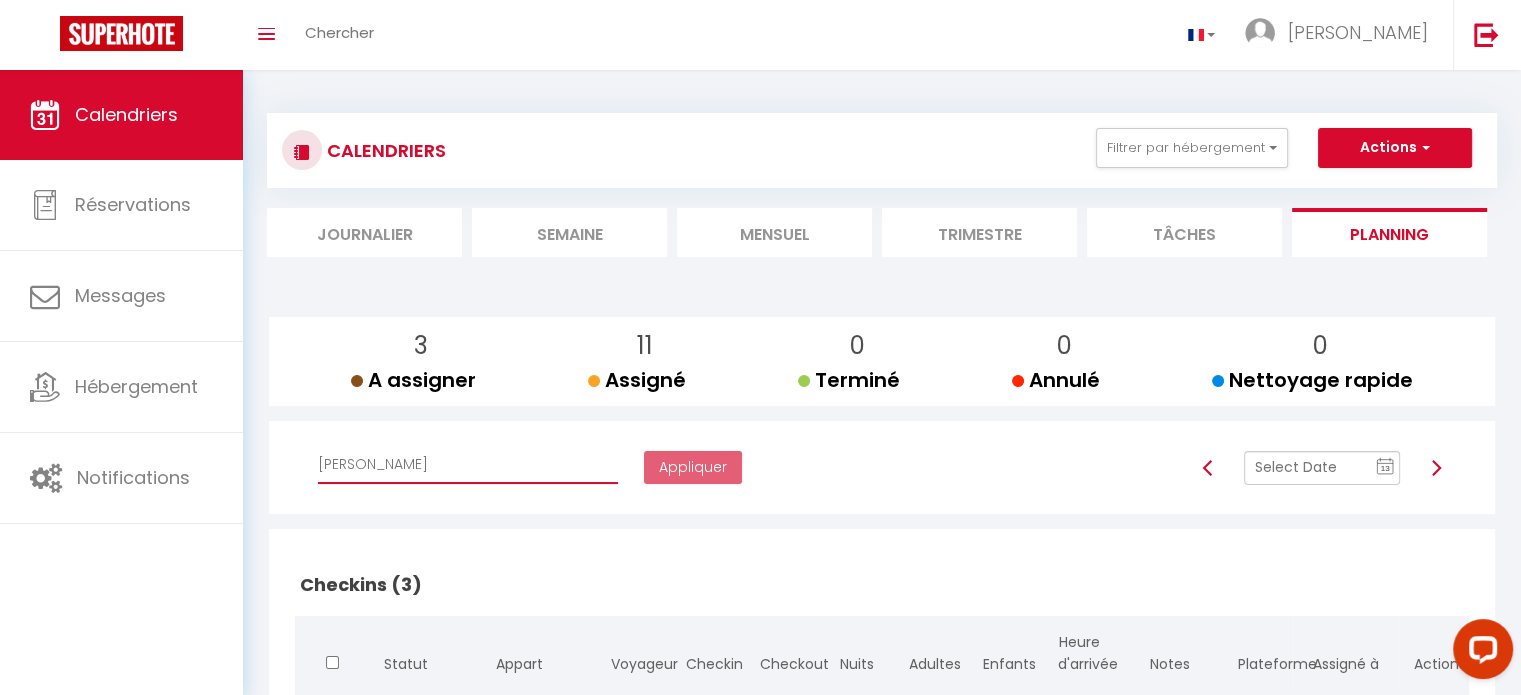 click on "Affecter à     [PERSON_NAME] [PERSON_NAME] [PERSON_NAME] [PERSON_NAME] [PERSON_NAME] [PERSON_NAME] [PERSON_NAME] [PERSON_NAME] Pierre [PERSON_NAME] [PERSON_NAME] [PERSON_NAME] [PERSON_NAME] [PERSON_NAME] [PERSON_NAME] [PERSON_NAME] [PERSON_NAME] [PERSON_NAME] [PERSON_NAME] [PERSON_NAME] [PERSON_NAME] MASROUBY [PERSON_NAME] [PERSON_NAME] [PERSON_NAME] [PERSON_NAME] Bureaux 24 [PERSON_NAME] NABINTOU [PERSON_NAME] [PERSON_NAME] [PERSON_NAME] [PERSON_NAME] [PERSON_NAME] [PERSON_NAME] [PERSON_NAME] [PERSON_NAME] [PERSON_NAME] [PERSON_NAME] [PERSON_NAME] [PERSON_NAME] [PERSON_NAME]/[PERSON_NAME] fils des saisons [PERSON_NAME] [PERSON_NAME] [PERSON_NAME] [PERSON_NAME] [PERSON_NAME] Zahem [PERSON_NAME] [PERSON_NAME] ambulances charitoises [PERSON_NAME] [PERSON_NAME] et [PERSON_NAME] Yannick [PERSON_NAME] [PERSON_NAME] [PERSON_NAME] [PERSON_NAME] [PERSON_NAME]" at bounding box center [468, 465] 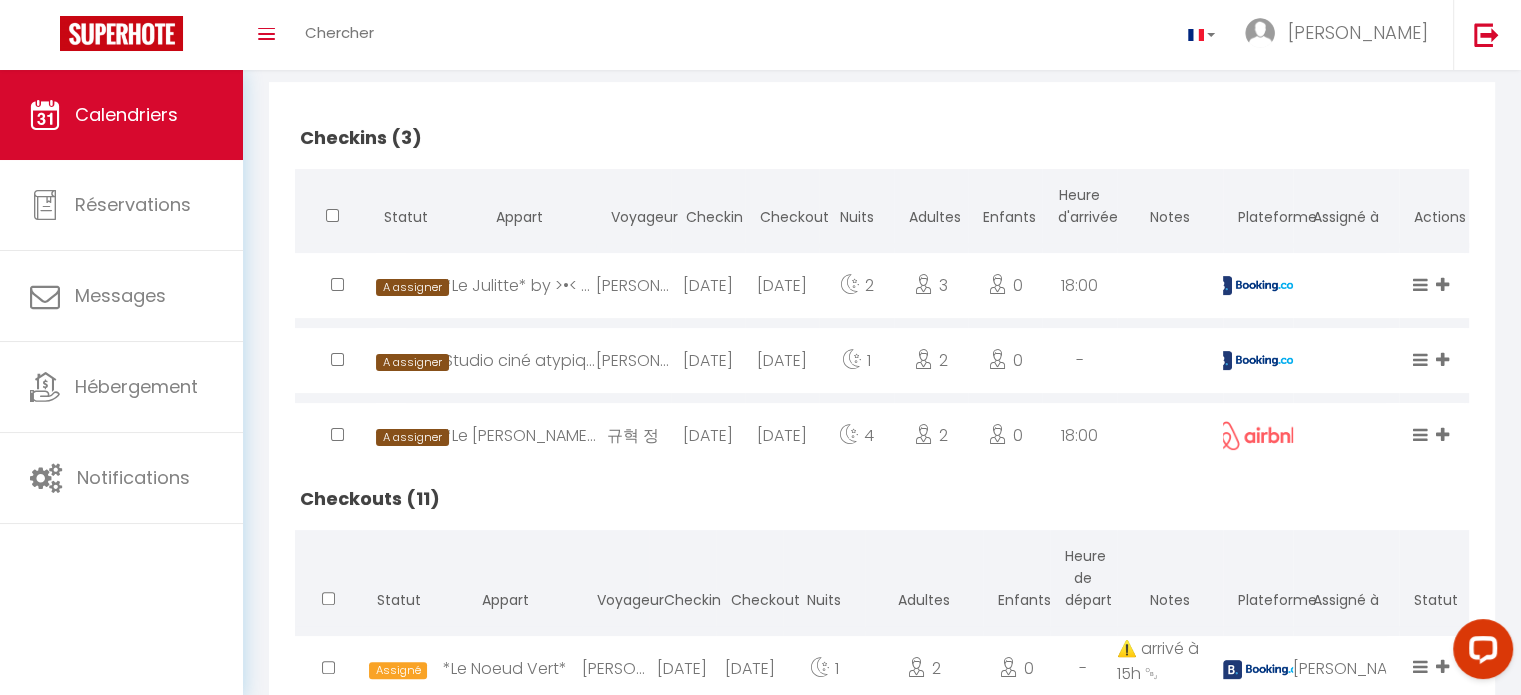 scroll, scrollTop: 0, scrollLeft: 0, axis: both 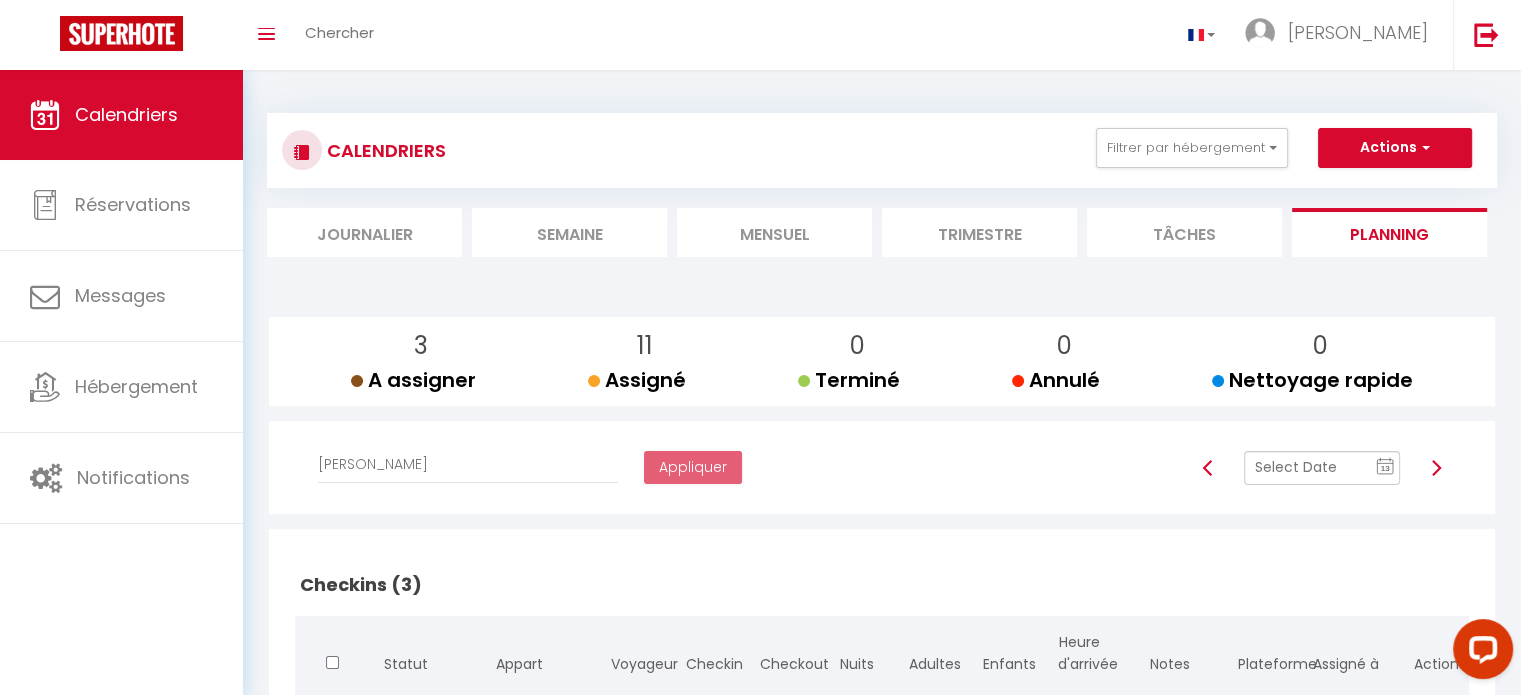 click on "Affecter à     [PERSON_NAME] [PERSON_NAME] [PERSON_NAME] [PERSON_NAME] [PERSON_NAME] [PERSON_NAME] [PERSON_NAME] [PERSON_NAME] Pierre [PERSON_NAME] [PERSON_NAME] [PERSON_NAME] [PERSON_NAME] [PERSON_NAME] [PERSON_NAME] [PERSON_NAME] [PERSON_NAME] [PERSON_NAME] [PERSON_NAME] [PERSON_NAME] [PERSON_NAME] MASROUBY [PERSON_NAME] [PERSON_NAME] [PERSON_NAME] [PERSON_NAME] Bureaux 24 [PERSON_NAME] NABINTOU [PERSON_NAME] [PERSON_NAME] [PERSON_NAME] [PERSON_NAME] [PERSON_NAME] [PERSON_NAME] [PERSON_NAME] [PERSON_NAME] [PERSON_NAME] [PERSON_NAME] [PERSON_NAME] [PERSON_NAME] [PERSON_NAME]/[PERSON_NAME] fils des saisons [PERSON_NAME] [PERSON_NAME] [PERSON_NAME] [PERSON_NAME] [PERSON_NAME] Zahem [PERSON_NAME] [PERSON_NAME] ambulances charitoises [PERSON_NAME] [PERSON_NAME] et [PERSON_NAME] Yannick [PERSON_NAME] [PERSON_NAME] [PERSON_NAME] [PERSON_NAME] [PERSON_NAME]   Appliquer" at bounding box center [550, 475] 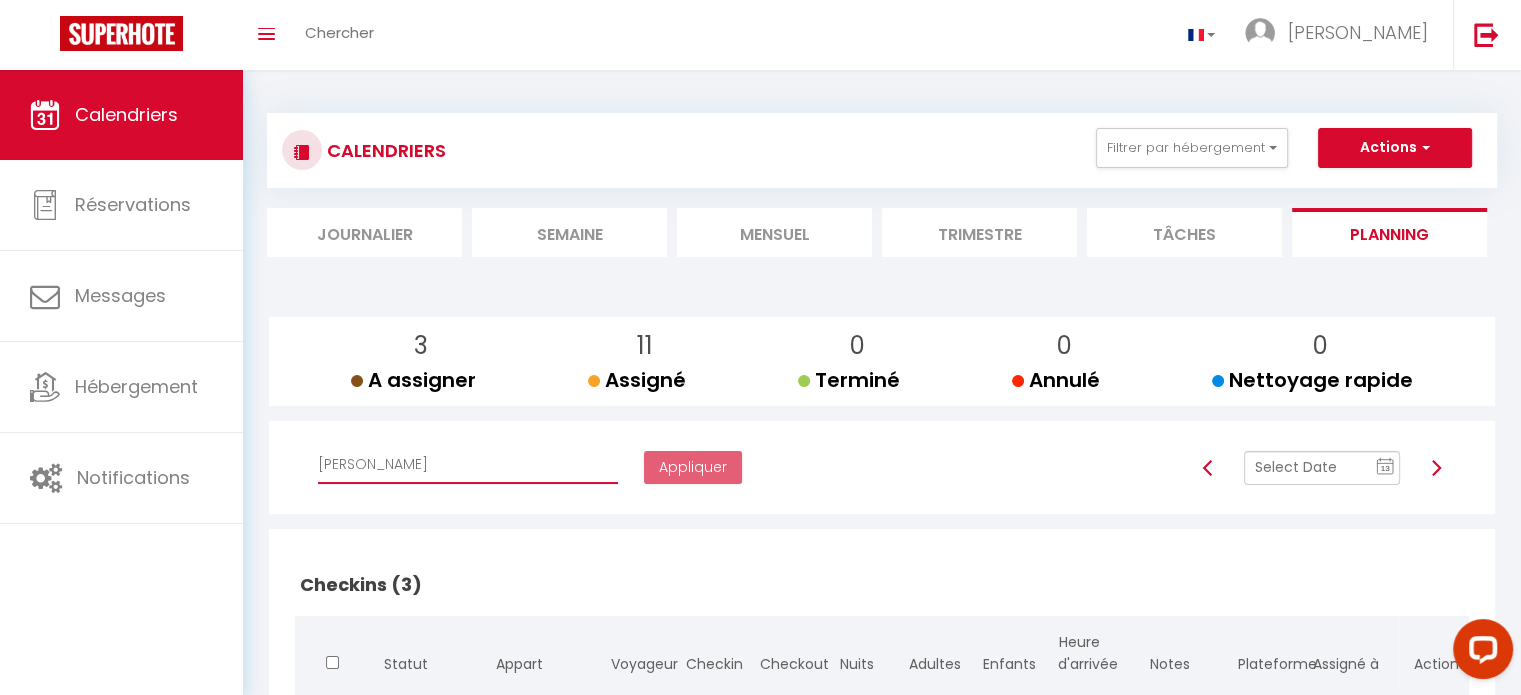 click on "Affecter à     [PERSON_NAME] [PERSON_NAME] [PERSON_NAME] [PERSON_NAME] [PERSON_NAME] [PERSON_NAME] [PERSON_NAME] [PERSON_NAME] Pierre [PERSON_NAME] [PERSON_NAME] [PERSON_NAME] [PERSON_NAME] [PERSON_NAME] [PERSON_NAME] [PERSON_NAME] [PERSON_NAME] [PERSON_NAME] [PERSON_NAME] [PERSON_NAME] [PERSON_NAME] MASROUBY [PERSON_NAME] [PERSON_NAME] [PERSON_NAME] [PERSON_NAME] Bureaux 24 [PERSON_NAME] NABINTOU [PERSON_NAME] [PERSON_NAME] [PERSON_NAME] [PERSON_NAME] [PERSON_NAME] [PERSON_NAME] [PERSON_NAME] [PERSON_NAME] [PERSON_NAME] [PERSON_NAME] [PERSON_NAME] [PERSON_NAME] [PERSON_NAME]/[PERSON_NAME] fils des saisons [PERSON_NAME] [PERSON_NAME] [PERSON_NAME] [PERSON_NAME] [PERSON_NAME] Zahem [PERSON_NAME] [PERSON_NAME] ambulances charitoises [PERSON_NAME] [PERSON_NAME] et [PERSON_NAME] Yannick [PERSON_NAME] [PERSON_NAME] [PERSON_NAME] [PERSON_NAME] [PERSON_NAME]" at bounding box center [468, 465] 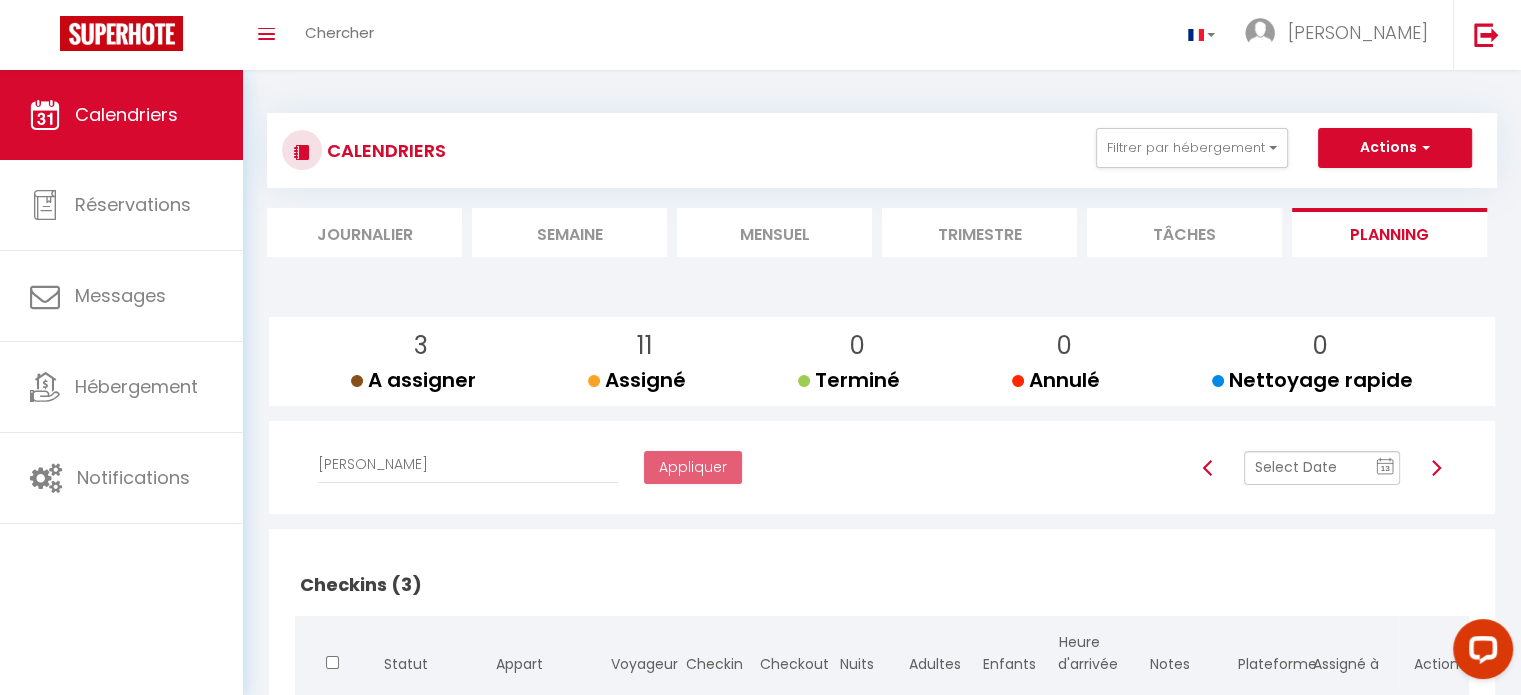 click on "Affecter à     [PERSON_NAME] [PERSON_NAME] [PERSON_NAME] [PERSON_NAME] [PERSON_NAME] [PERSON_NAME] [PERSON_NAME] [PERSON_NAME] Pierre [PERSON_NAME] [PERSON_NAME] [PERSON_NAME] [PERSON_NAME] [PERSON_NAME] [PERSON_NAME] [PERSON_NAME] [PERSON_NAME] [PERSON_NAME] [PERSON_NAME] [PERSON_NAME] [PERSON_NAME] MASROUBY [PERSON_NAME] [PERSON_NAME] [PERSON_NAME] [PERSON_NAME] Bureaux 24 [PERSON_NAME] NABINTOU [PERSON_NAME] [PERSON_NAME] [PERSON_NAME] [PERSON_NAME] [PERSON_NAME] [PERSON_NAME] [PERSON_NAME] [PERSON_NAME] [PERSON_NAME] [PERSON_NAME] [PERSON_NAME] [PERSON_NAME] [PERSON_NAME]/[PERSON_NAME] fils des saisons [PERSON_NAME] [PERSON_NAME] [PERSON_NAME] [PERSON_NAME] [PERSON_NAME] Zahem [PERSON_NAME] [PERSON_NAME] ambulances charitoises [PERSON_NAME] [PERSON_NAME] et [PERSON_NAME] Yannick [PERSON_NAME] [PERSON_NAME] [PERSON_NAME] [PERSON_NAME] [PERSON_NAME]   Appliquer               13       «   ‹" at bounding box center [882, 475] 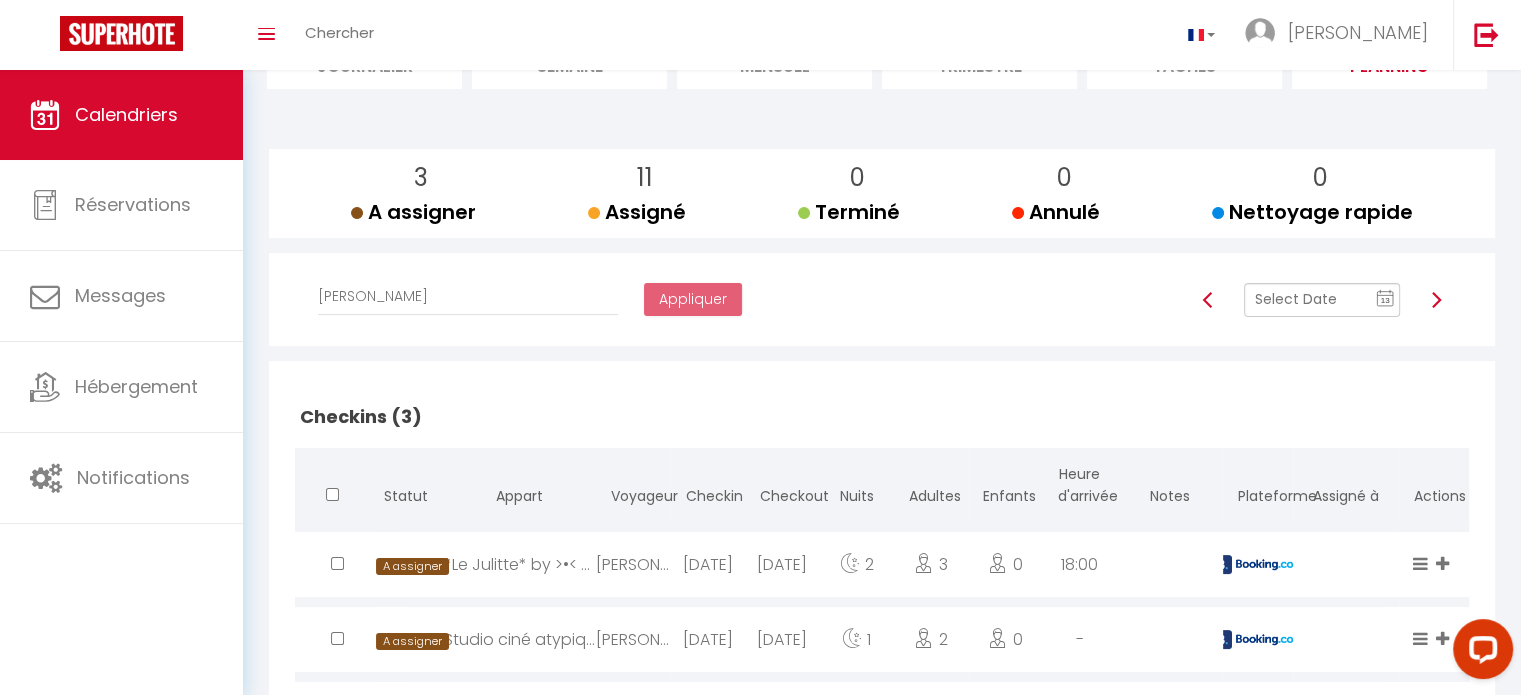 scroll, scrollTop: 170, scrollLeft: 0, axis: vertical 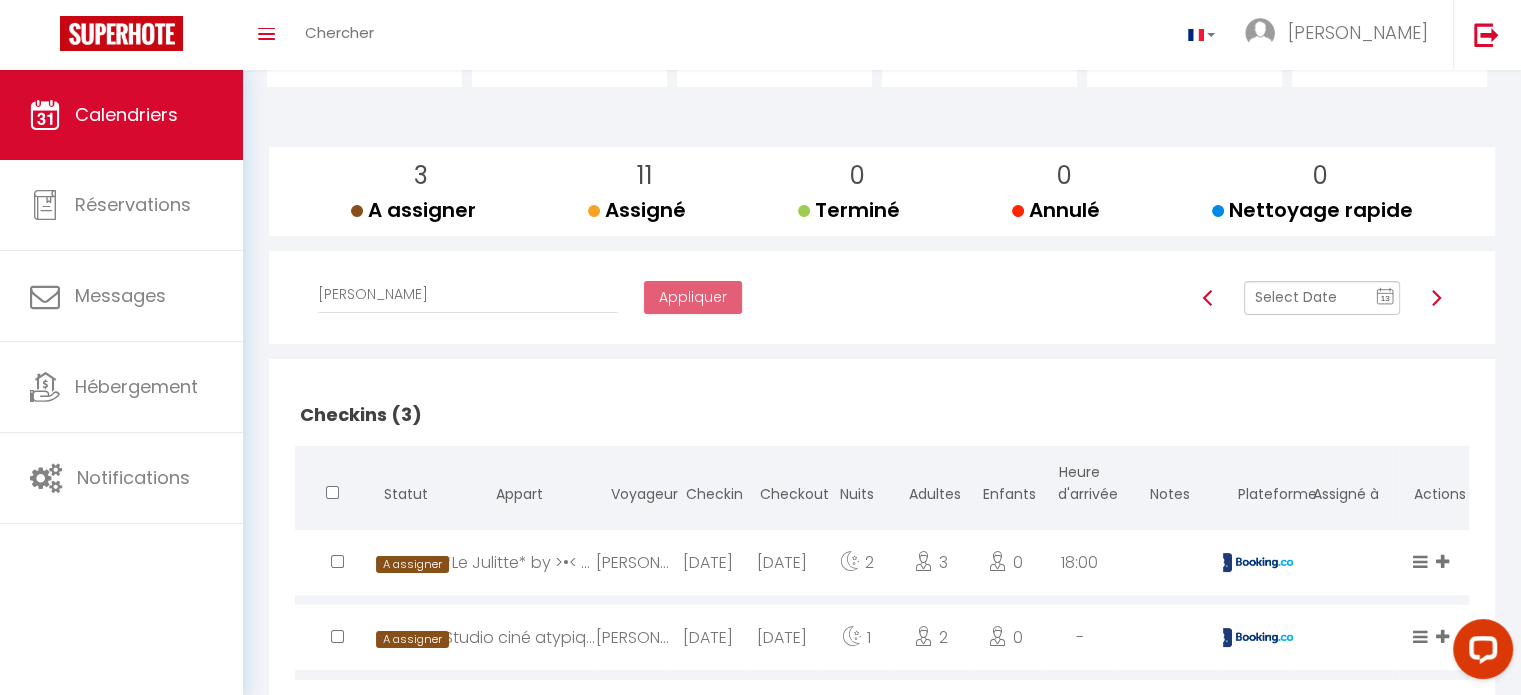 click at bounding box center (1436, 298) 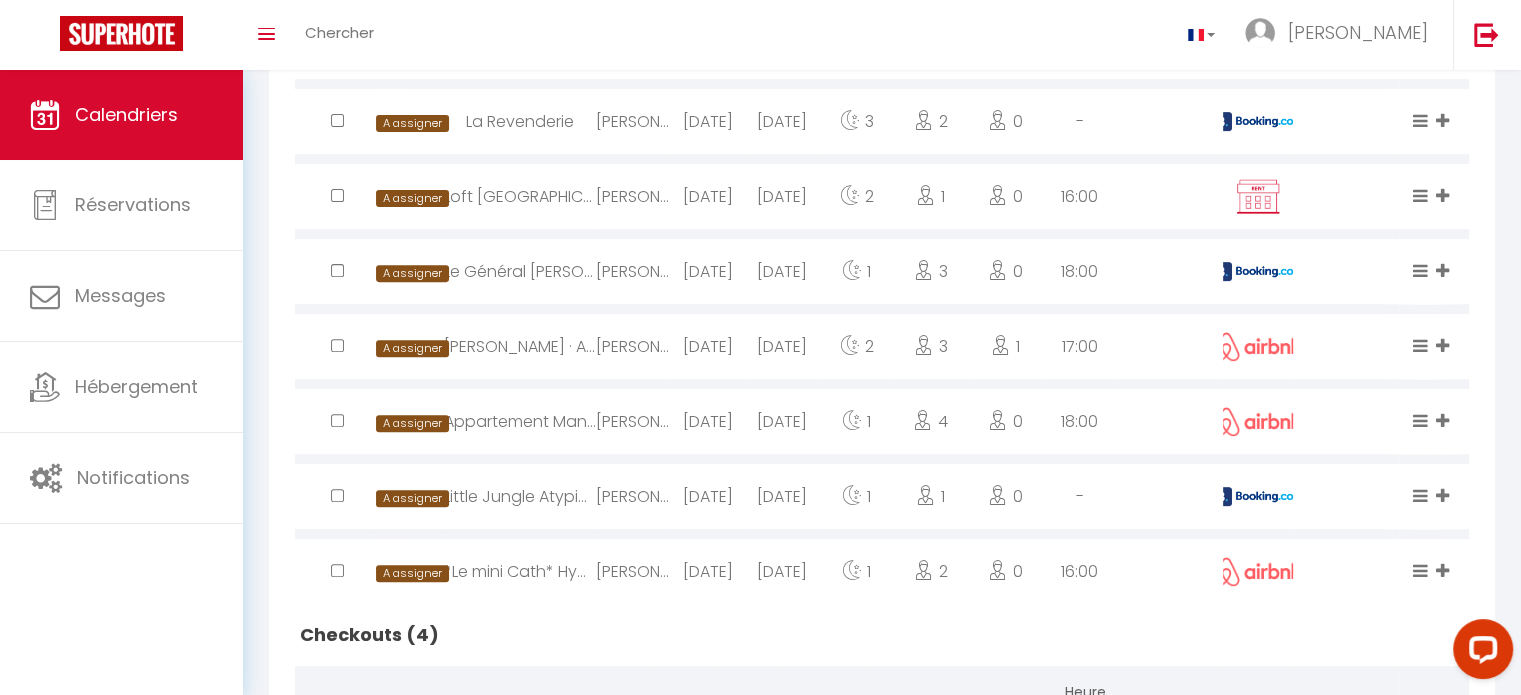 scroll, scrollTop: 687, scrollLeft: 0, axis: vertical 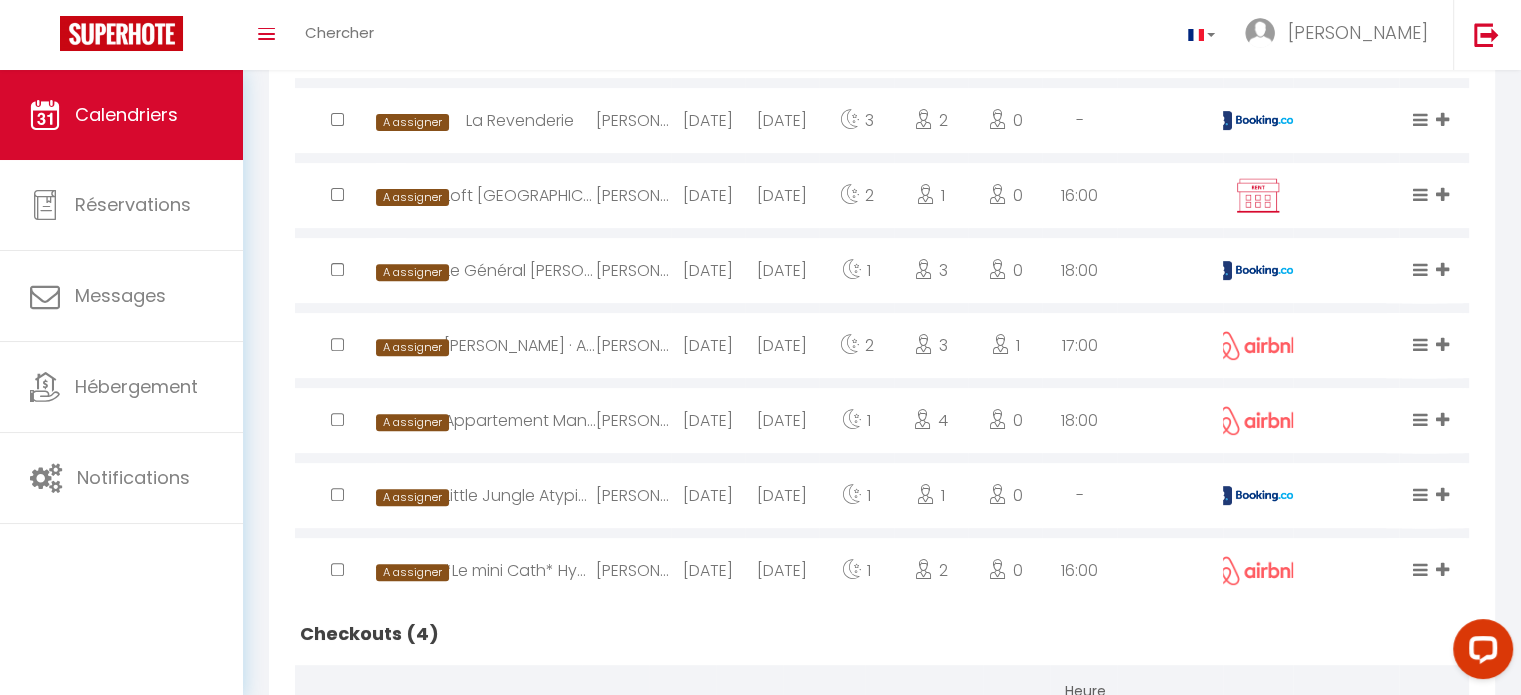 click on "*Le mini Cath* Hyper centre by Primoconciergerie" at bounding box center (520, 570) 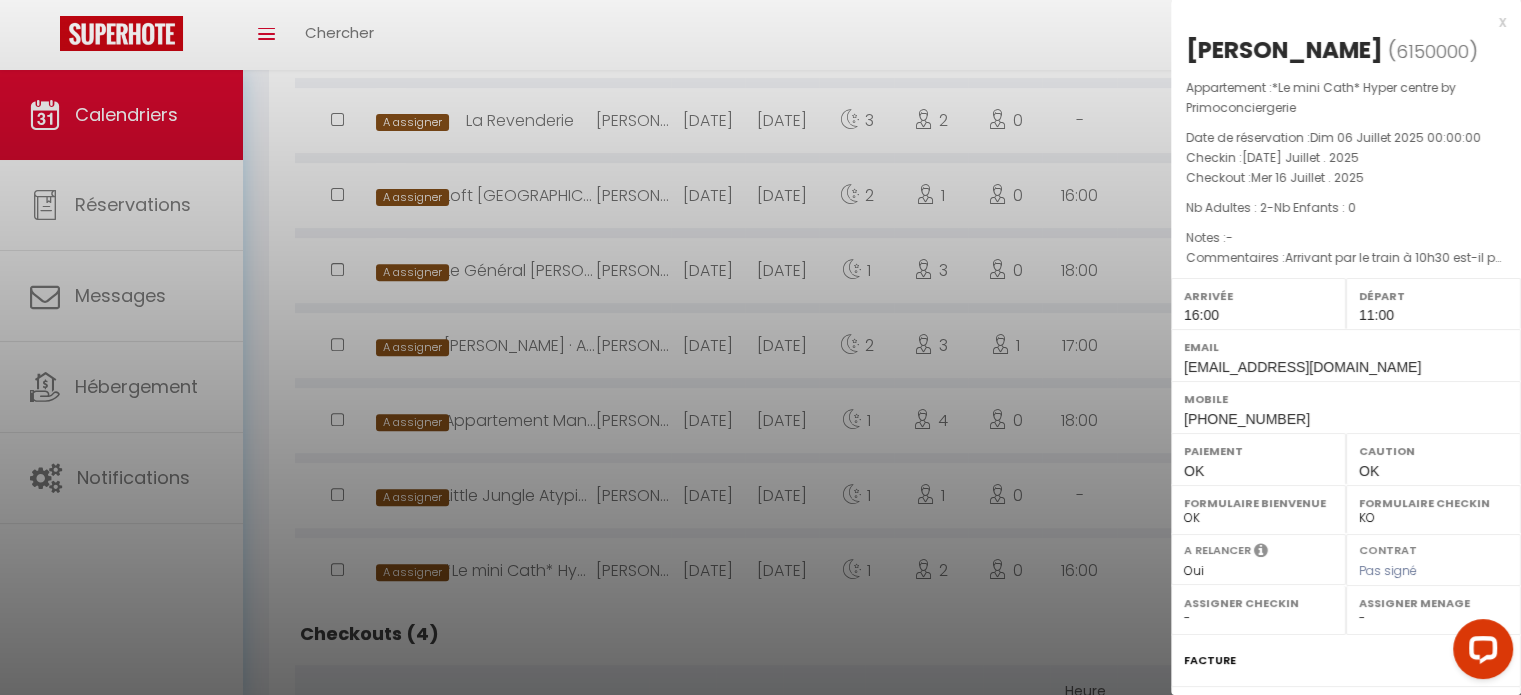 select on "48508" 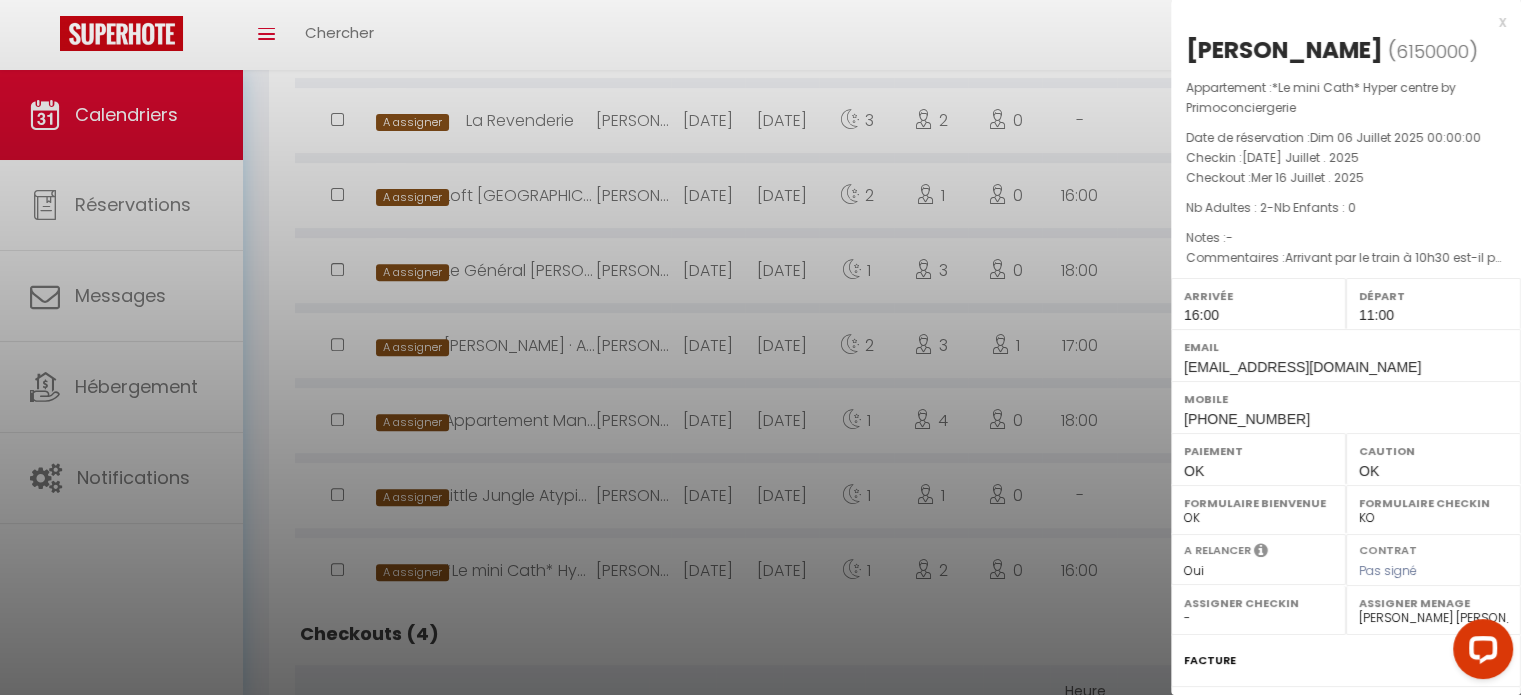 click at bounding box center [760, 347] 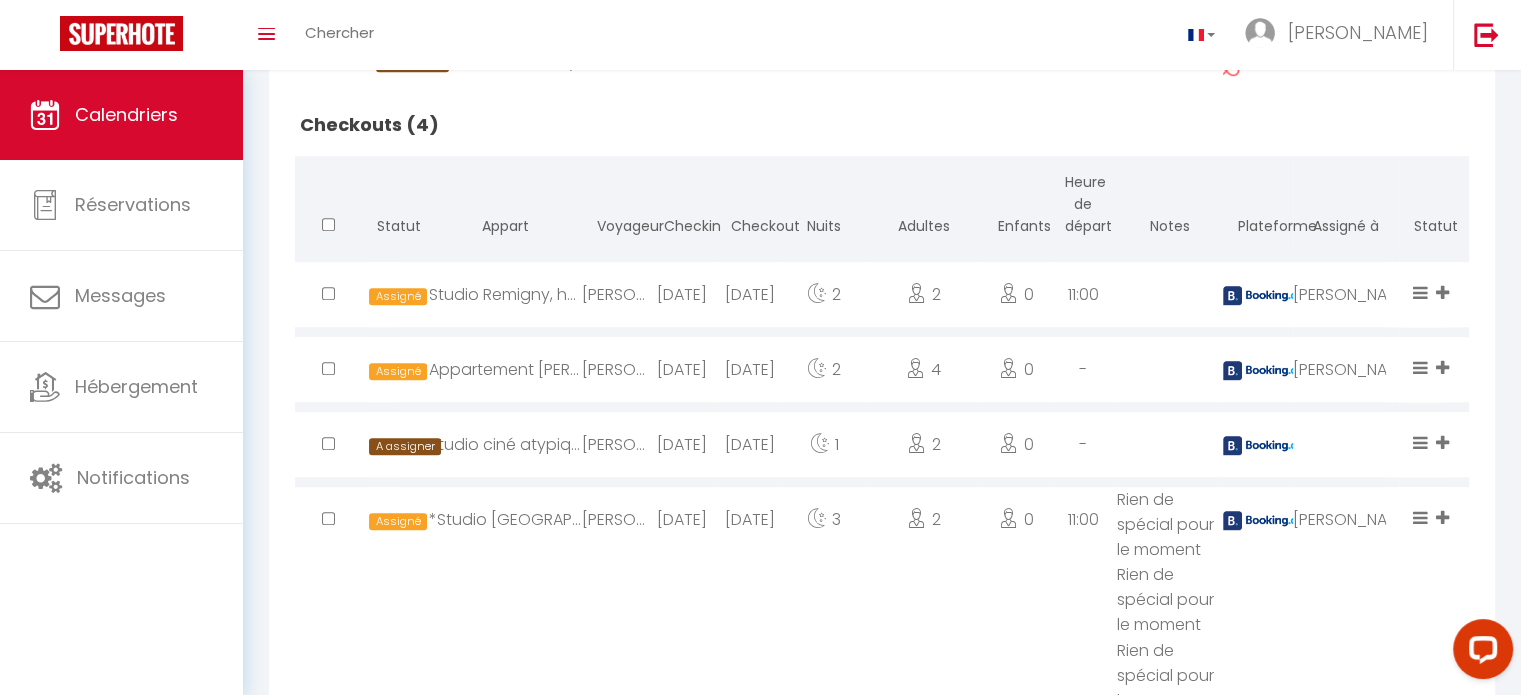 scroll, scrollTop: 1198, scrollLeft: 0, axis: vertical 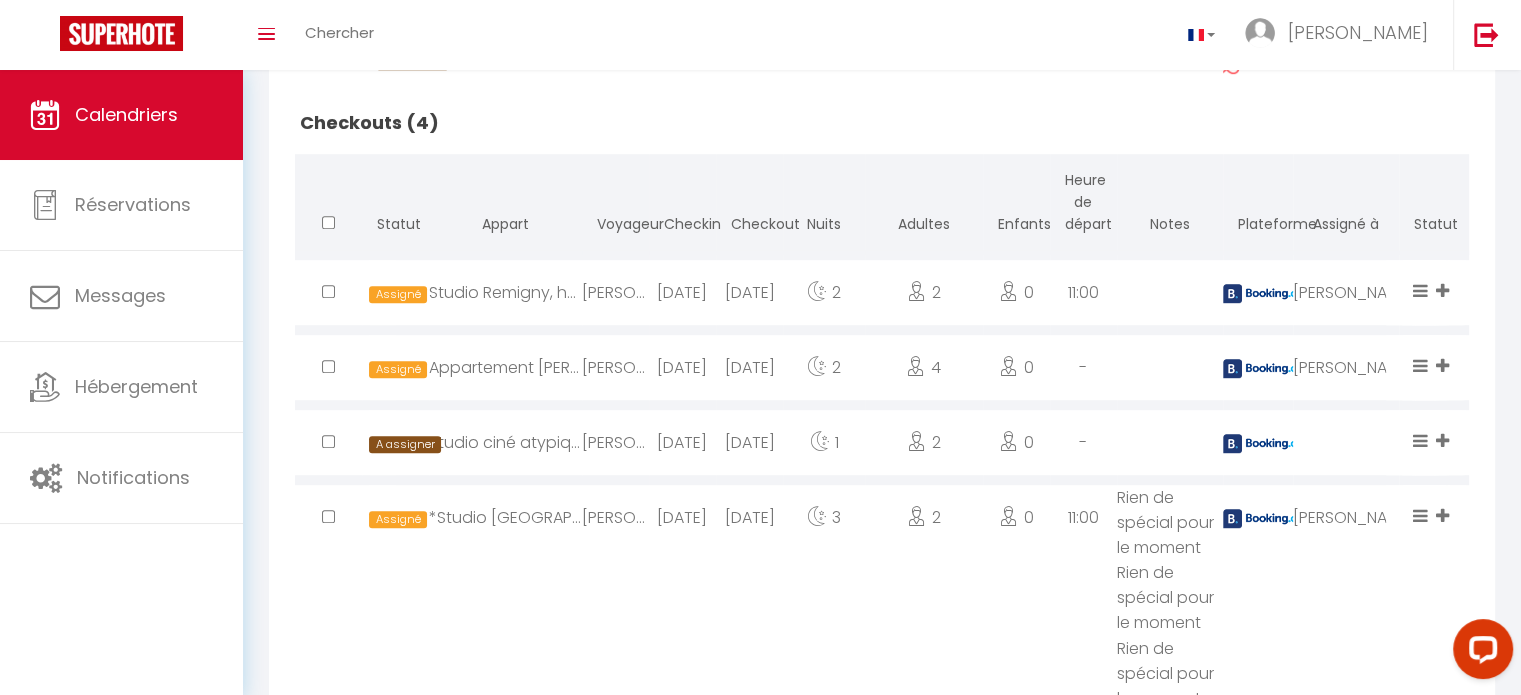 click on "Studio ciné atypique Nevers >•< Primo Conciergerie" at bounding box center (505, 442) 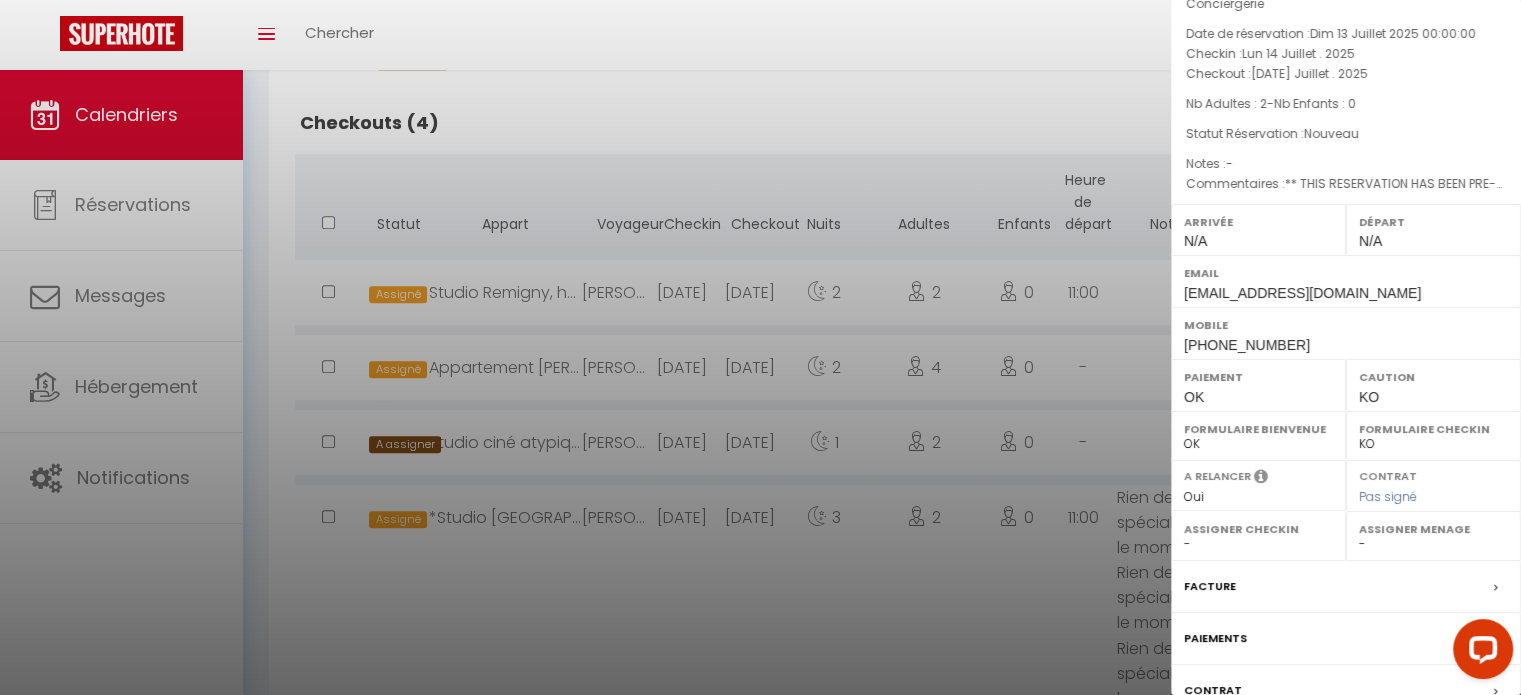 scroll, scrollTop: 108, scrollLeft: 0, axis: vertical 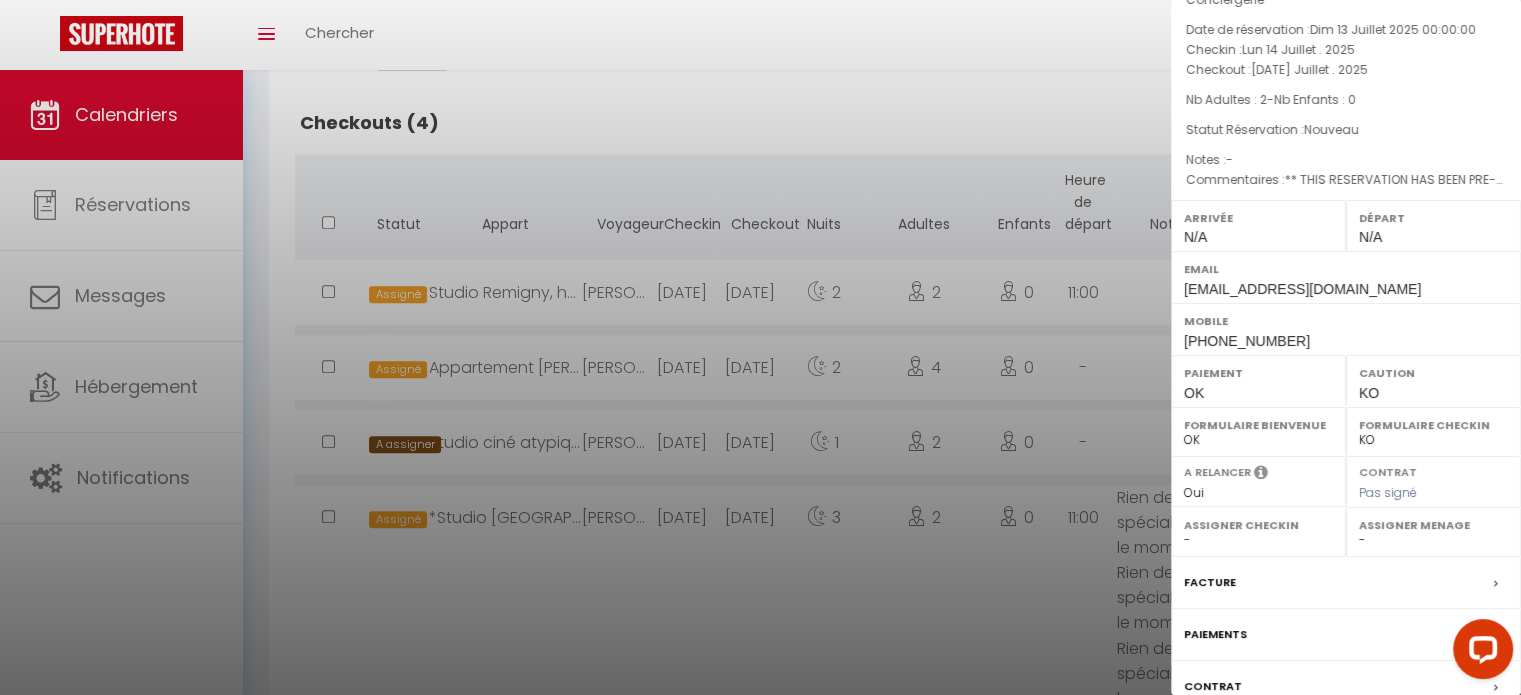 click on "Assigner Menage" at bounding box center [1433, 525] 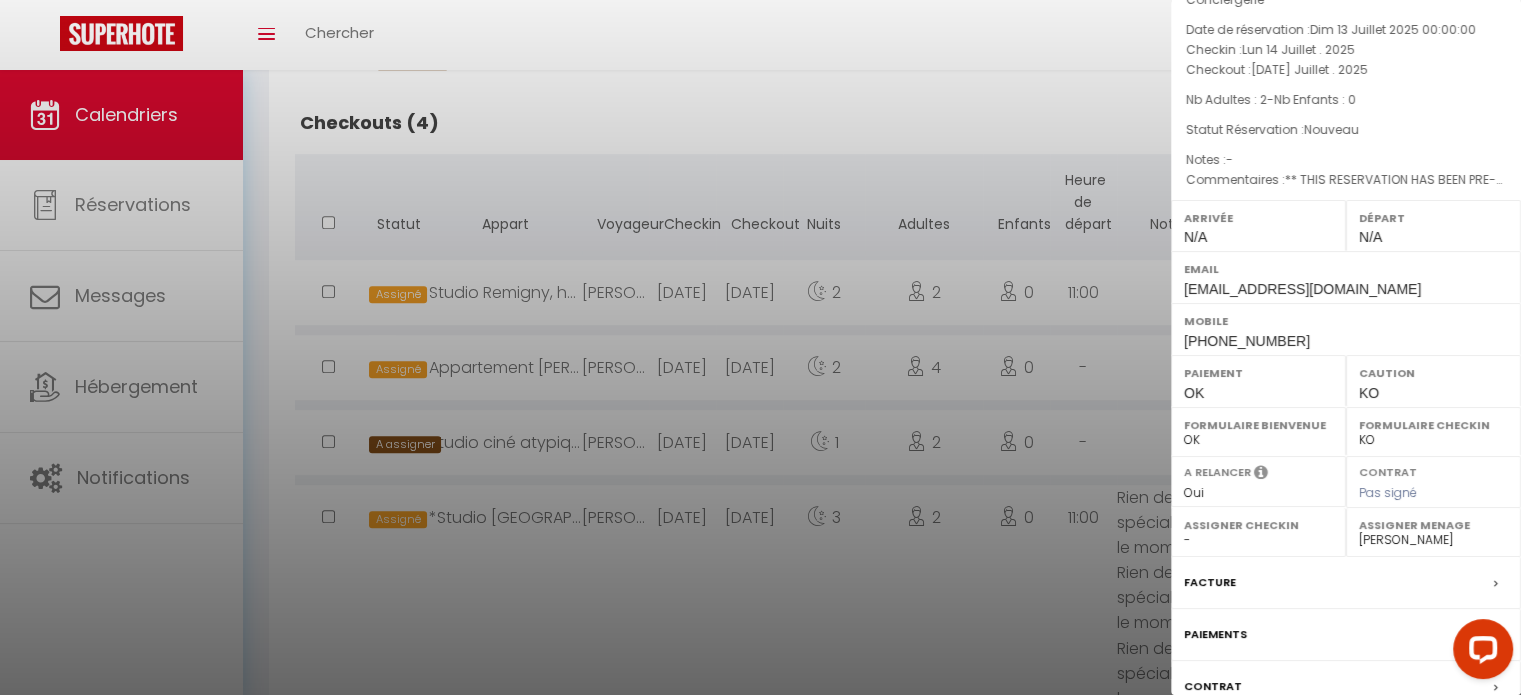 click on "-   [PERSON_NAME] [PERSON_NAME] [PERSON_NAME] [PERSON_NAME] [PERSON_NAME] [PERSON_NAME] [PERSON_NAME] [PERSON_NAME] Pierre [PERSON_NAME] [PERSON_NAME] [PERSON_NAME] [PERSON_NAME] [PERSON_NAME] [PERSON_NAME] [PERSON_NAME] [PERSON_NAME] [PERSON_NAME] [PERSON_NAME] [PERSON_NAME] [PERSON_NAME] MASROUBY [PERSON_NAME] [PERSON_NAME] [PERSON_NAME] [PERSON_NAME] Bureaux 24 [PERSON_NAME] NABINTOU [PERSON_NAME] [PERSON_NAME] [PERSON_NAME] [PERSON_NAME] [PERSON_NAME] [PERSON_NAME] [PERSON_NAME] [PERSON_NAME] [PERSON_NAME] [PERSON_NAME] [PERSON_NAME] [PERSON_NAME] [PERSON_NAME]/[PERSON_NAME] fils des saisons [PERSON_NAME] [PERSON_NAME] [PERSON_NAME] [PERSON_NAME] [PERSON_NAME] [PERSON_NAME] Zahem [PERSON_NAME] [PERSON_NAME] ambulances charitoises [PERSON_NAME] [PERSON_NAME] et [PERSON_NAME] Yannick [PERSON_NAME] [PERSON_NAME] [PERSON_NAME] [PERSON_NAME] [PERSON_NAME]" at bounding box center [1433, 540] 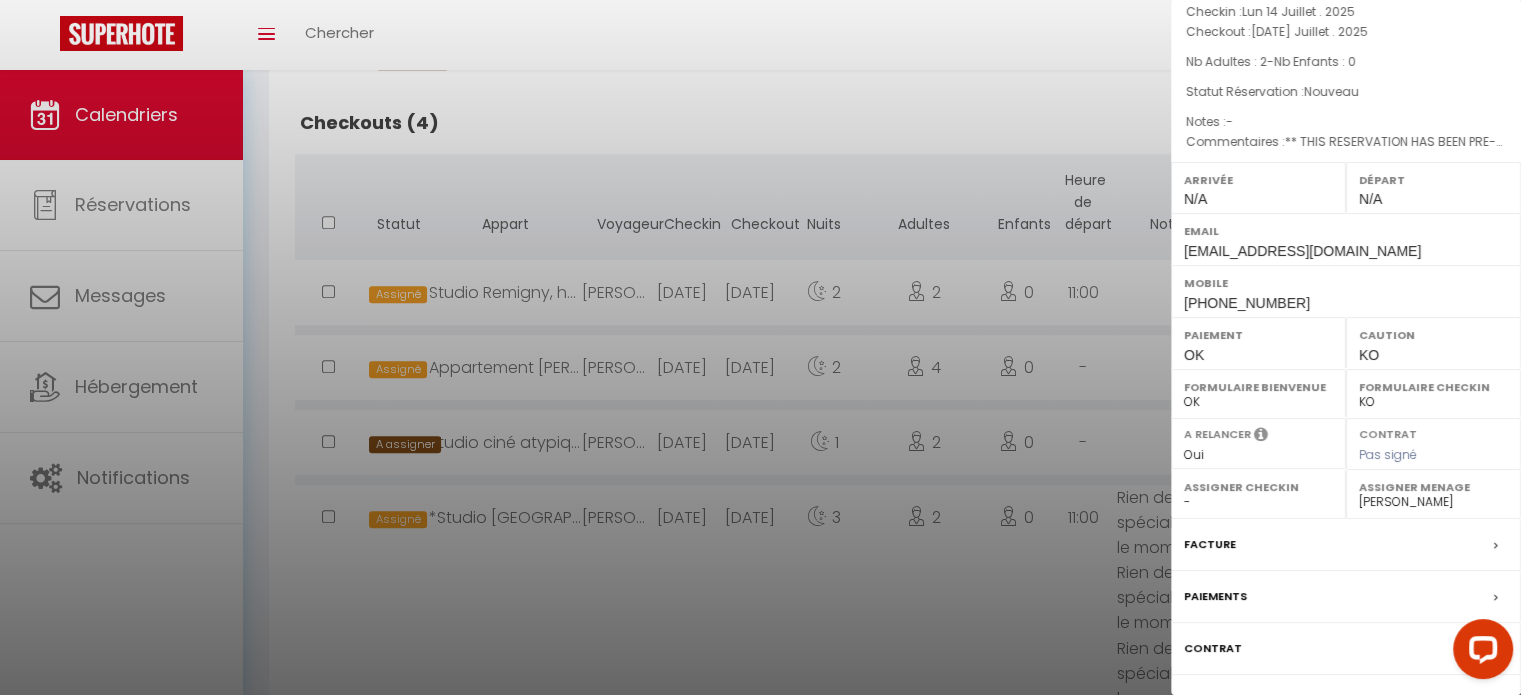 scroll, scrollTop: 252, scrollLeft: 0, axis: vertical 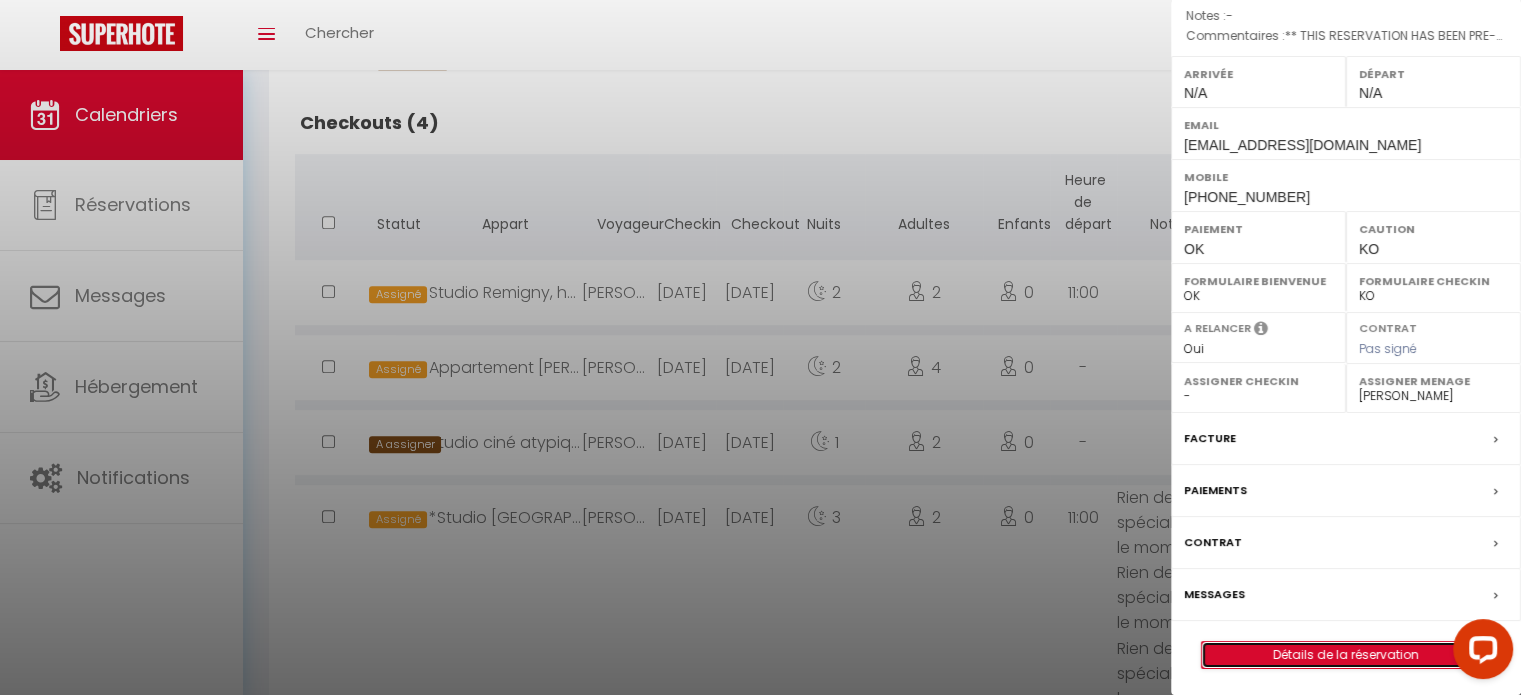 click on "Détails de la réservation" at bounding box center [1346, 655] 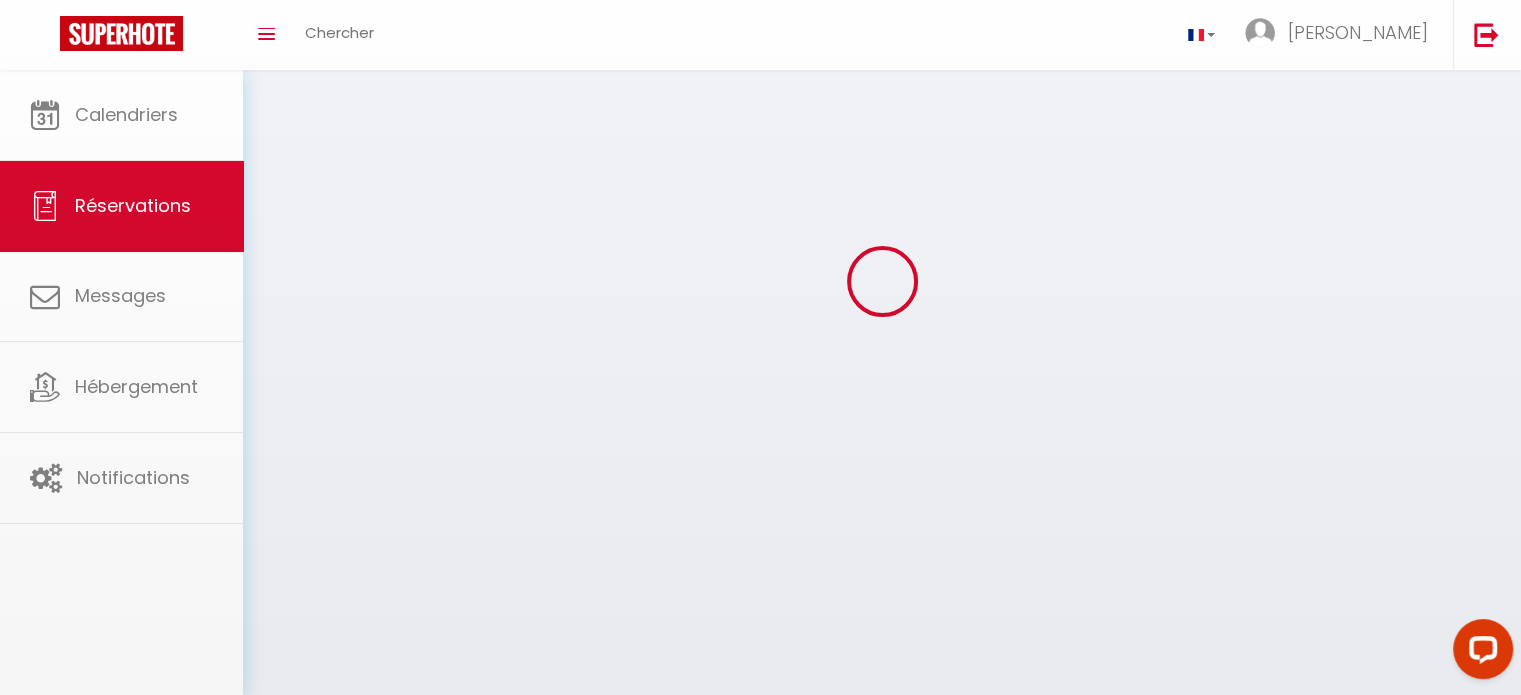 scroll, scrollTop: 0, scrollLeft: 0, axis: both 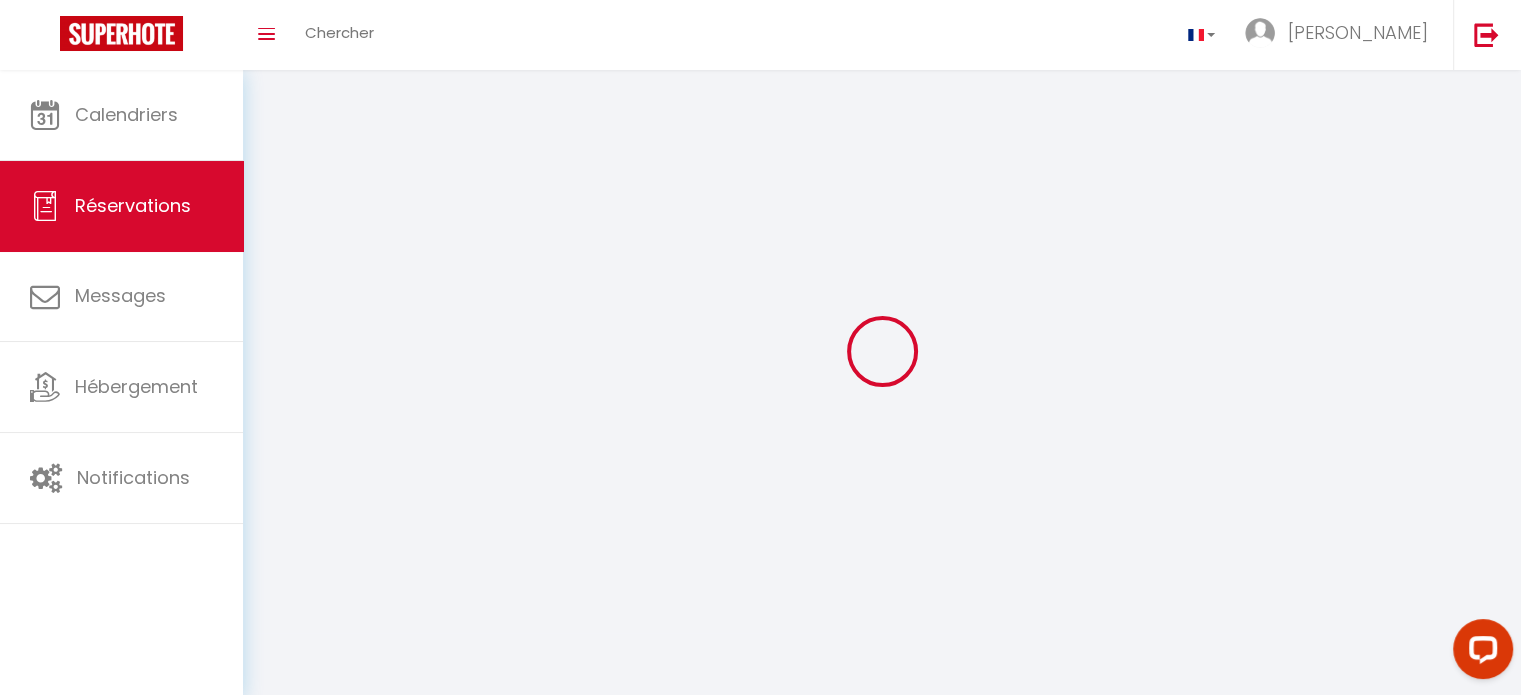 type on "[PERSON_NAME]" 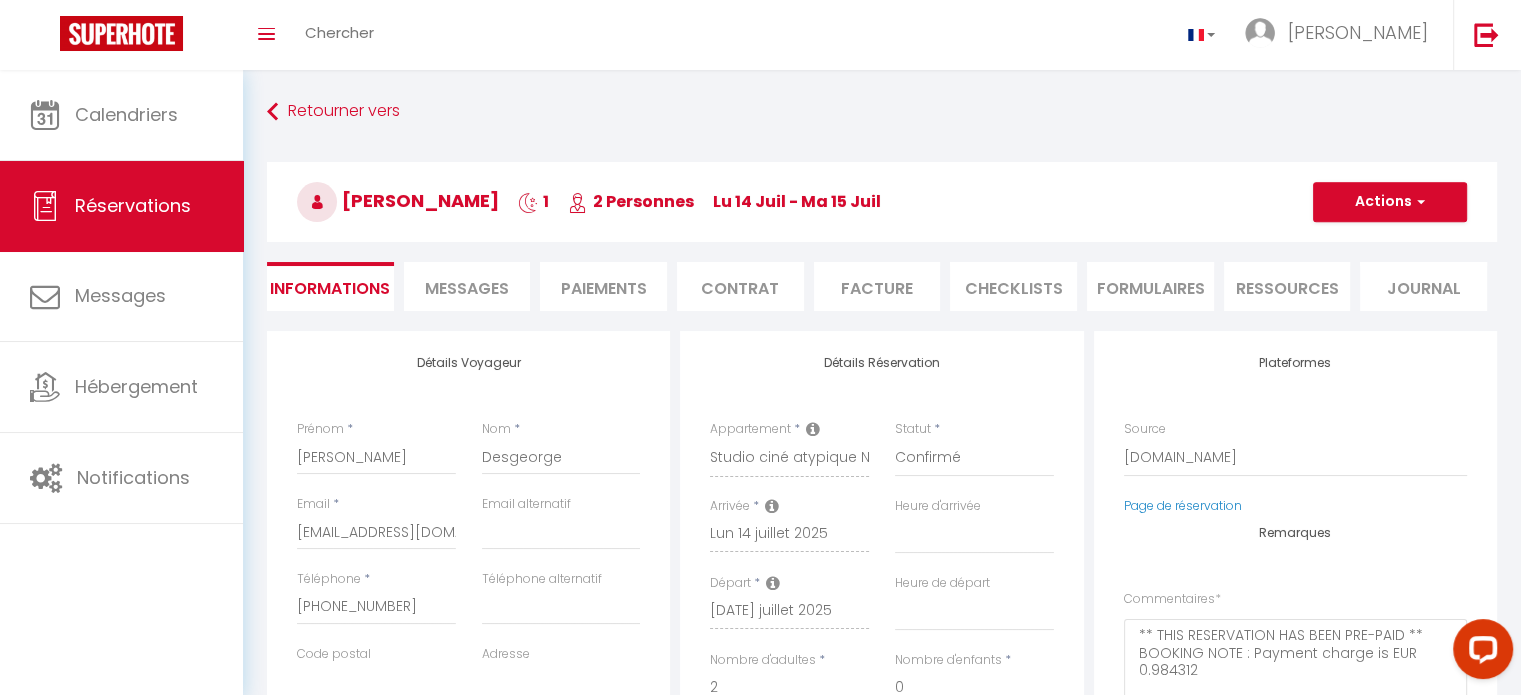 type on "3.35" 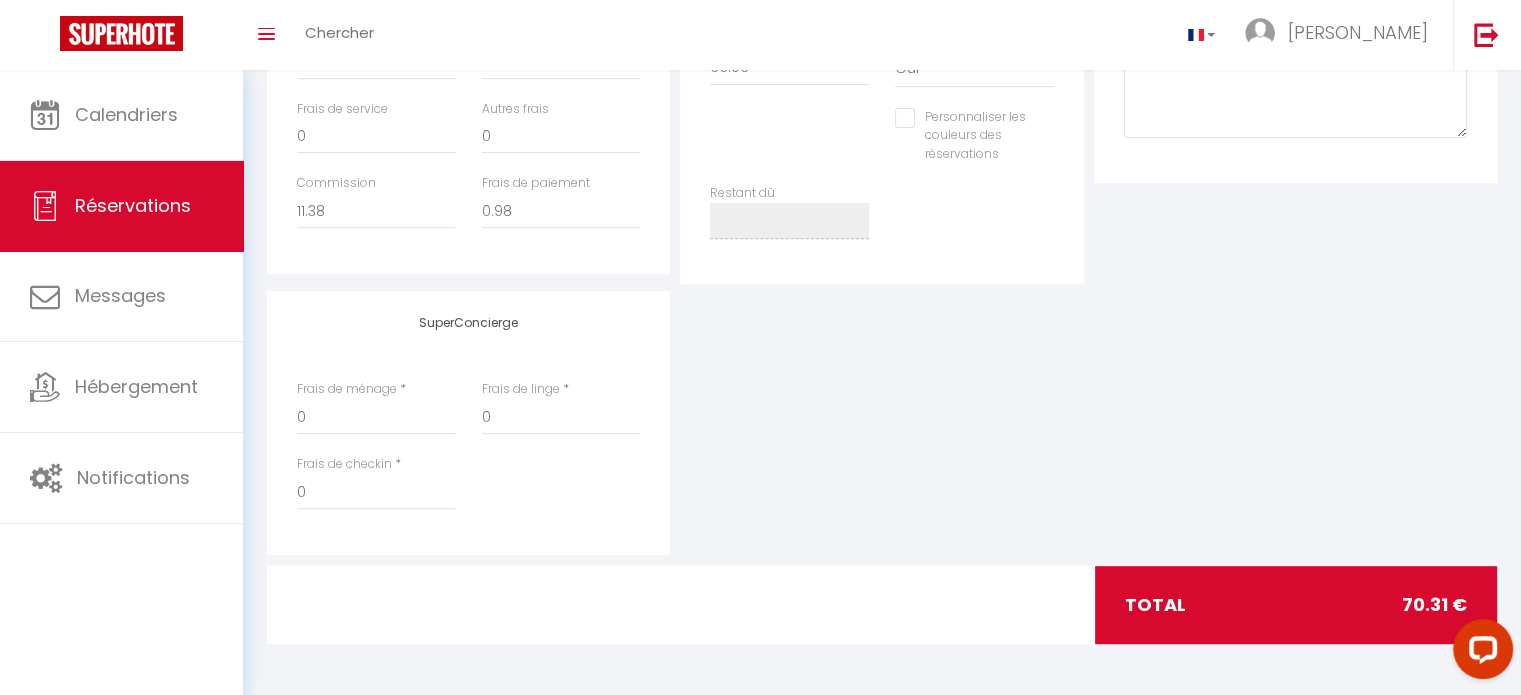 scroll, scrollTop: 0, scrollLeft: 0, axis: both 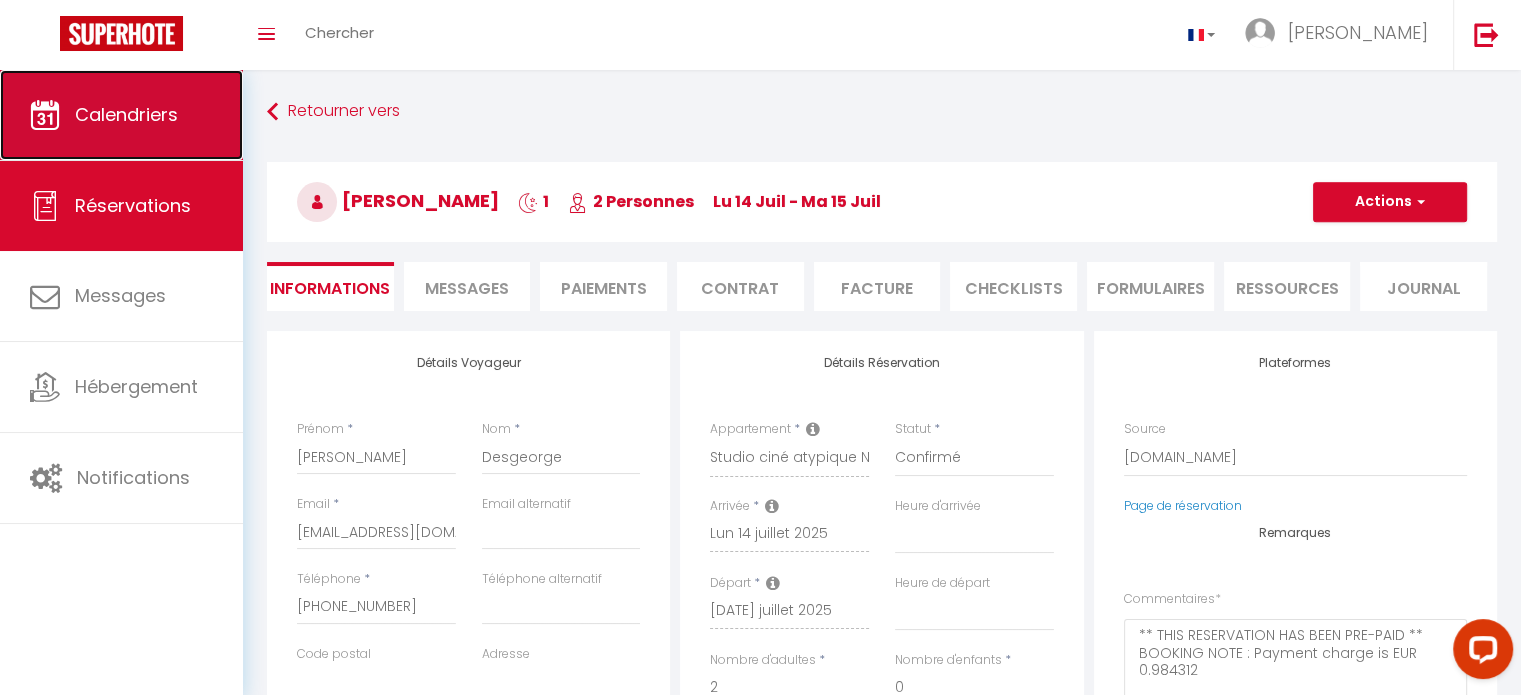 click on "Calendriers" at bounding box center (121, 115) 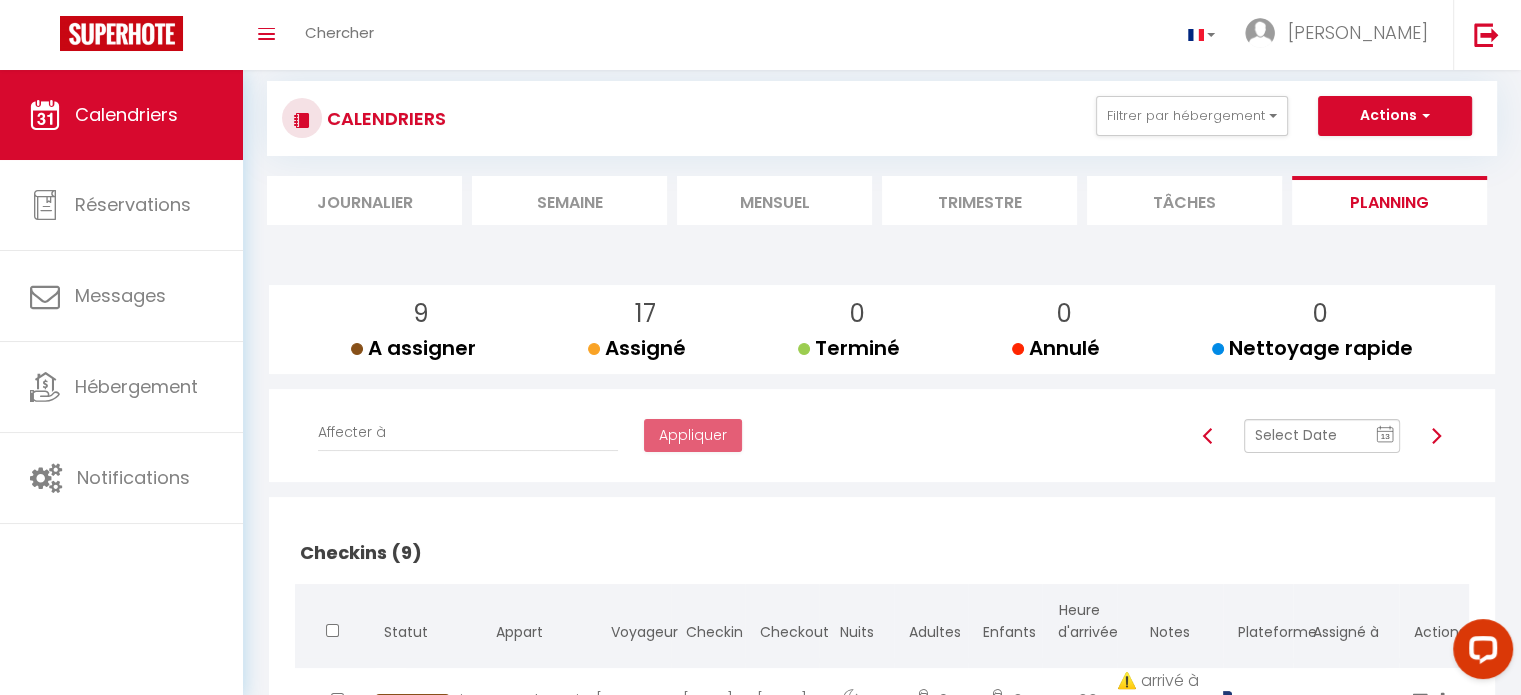 scroll, scrollTop: 26, scrollLeft: 0, axis: vertical 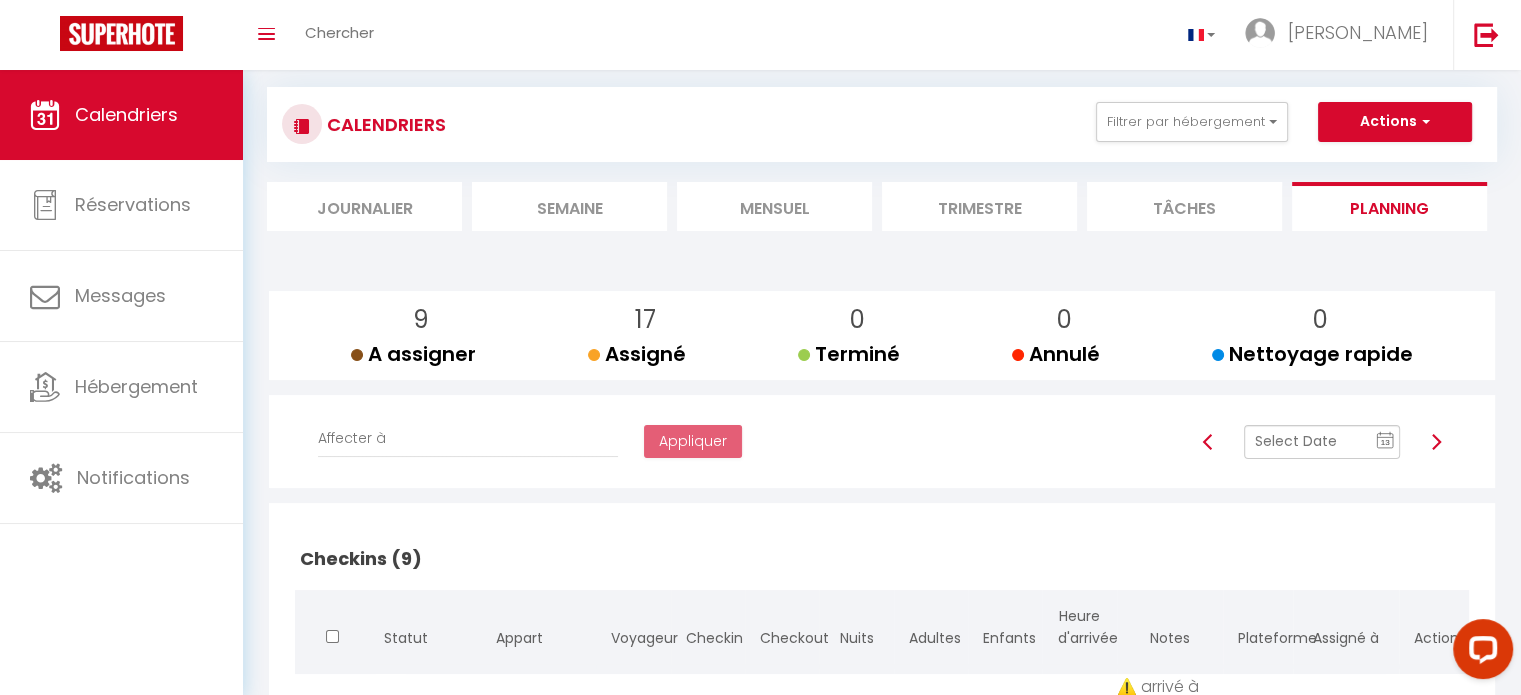 click at bounding box center (1322, 442) 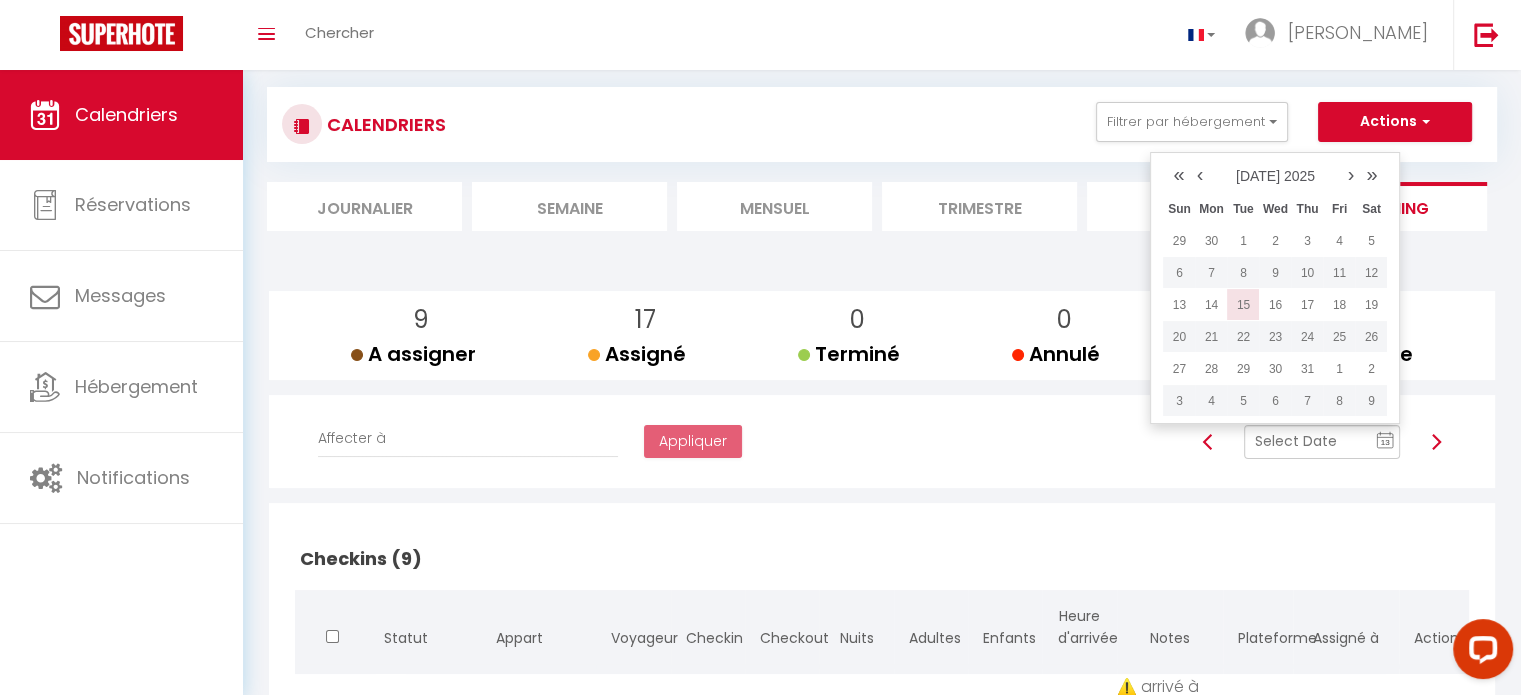 click on "15" at bounding box center (1243, 305) 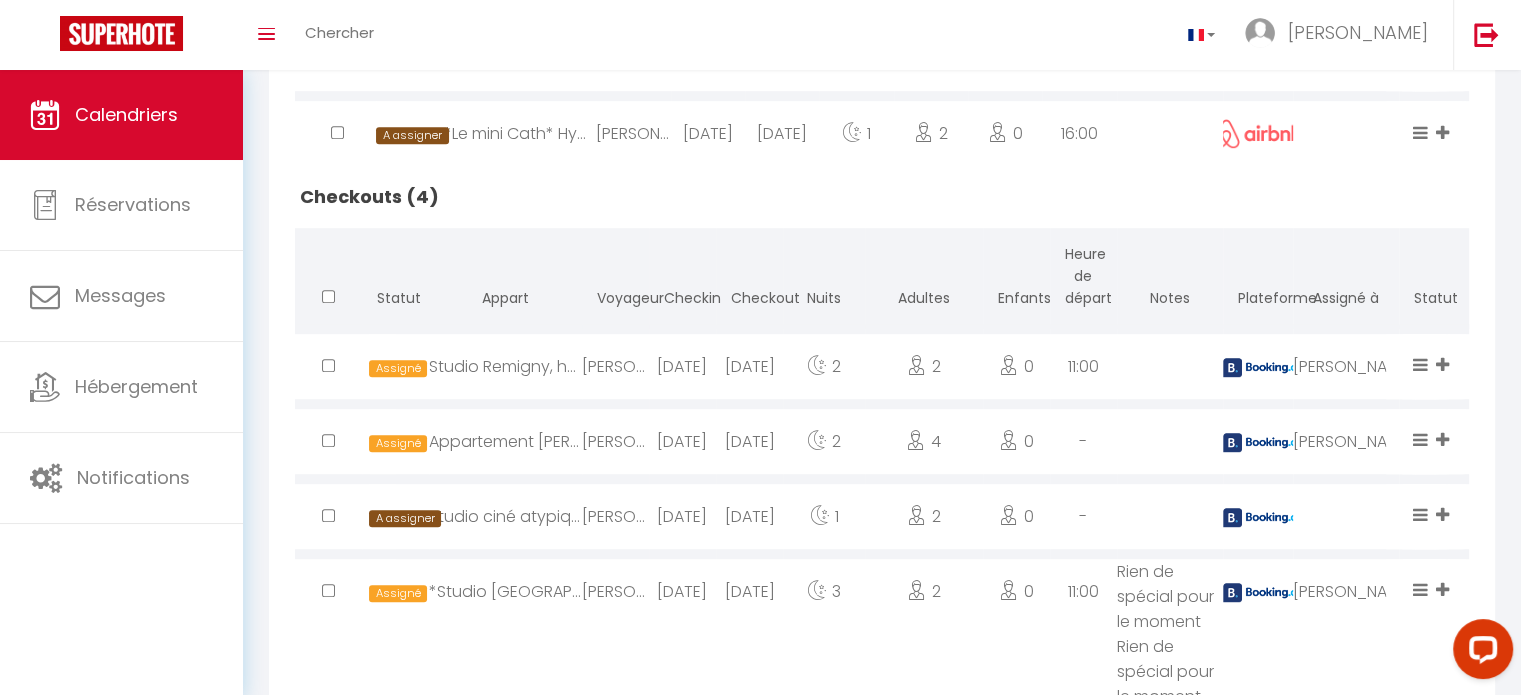 scroll, scrollTop: 1135, scrollLeft: 0, axis: vertical 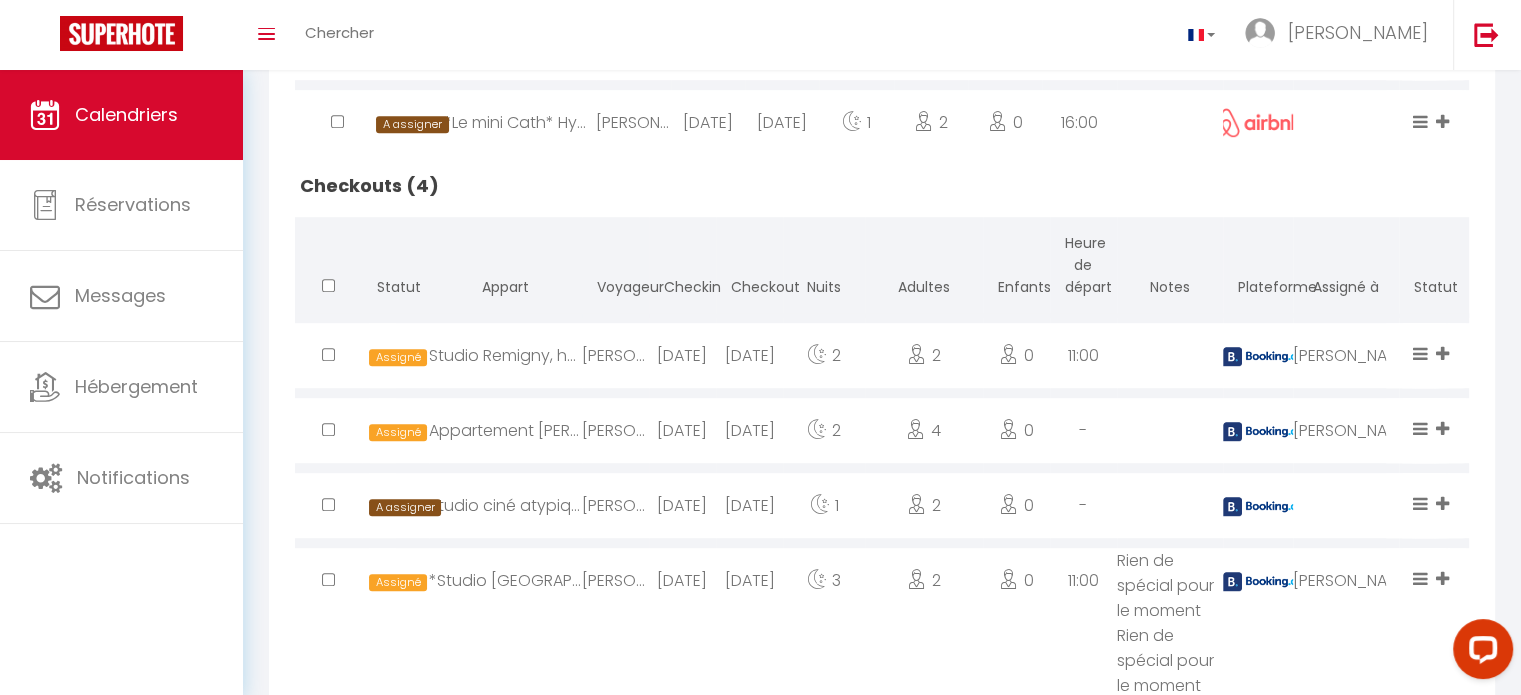 click on "[PERSON_NAME]" at bounding box center [615, 505] 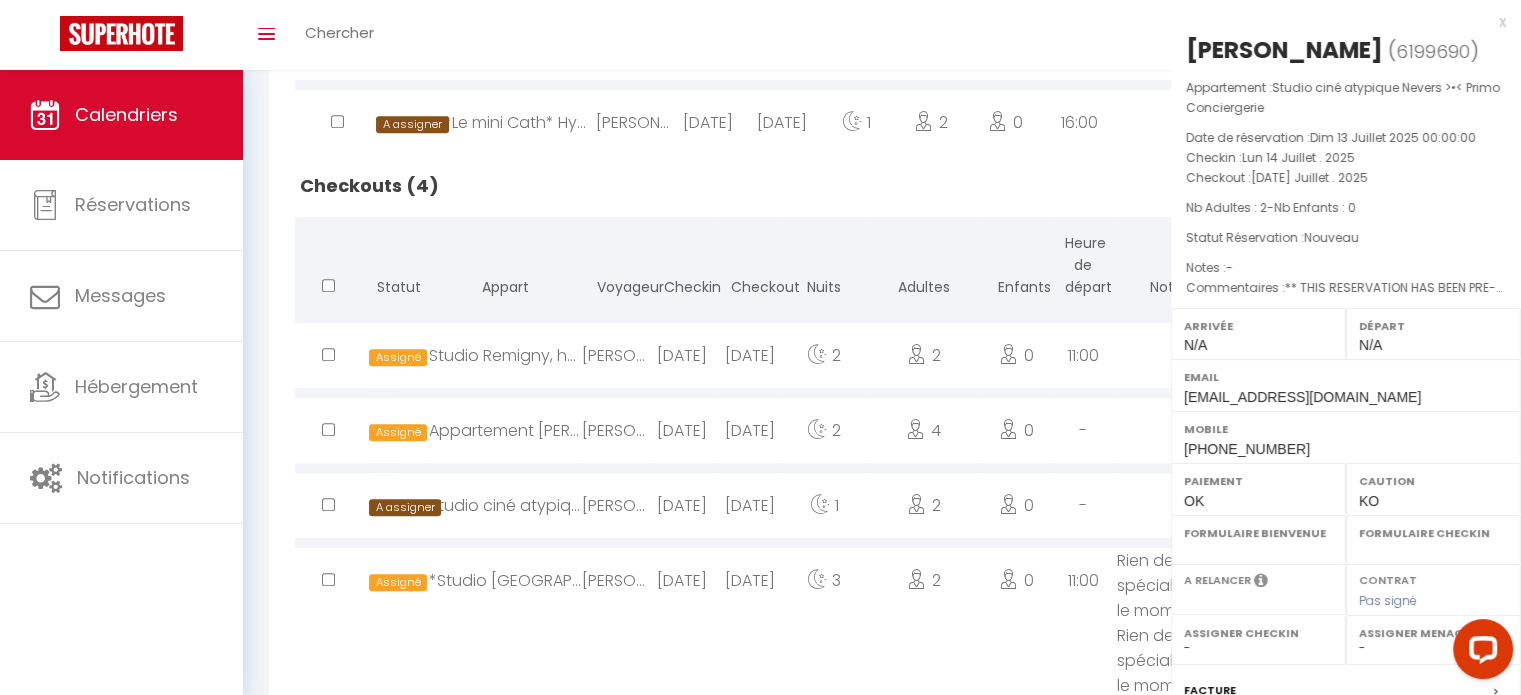 select on "0" 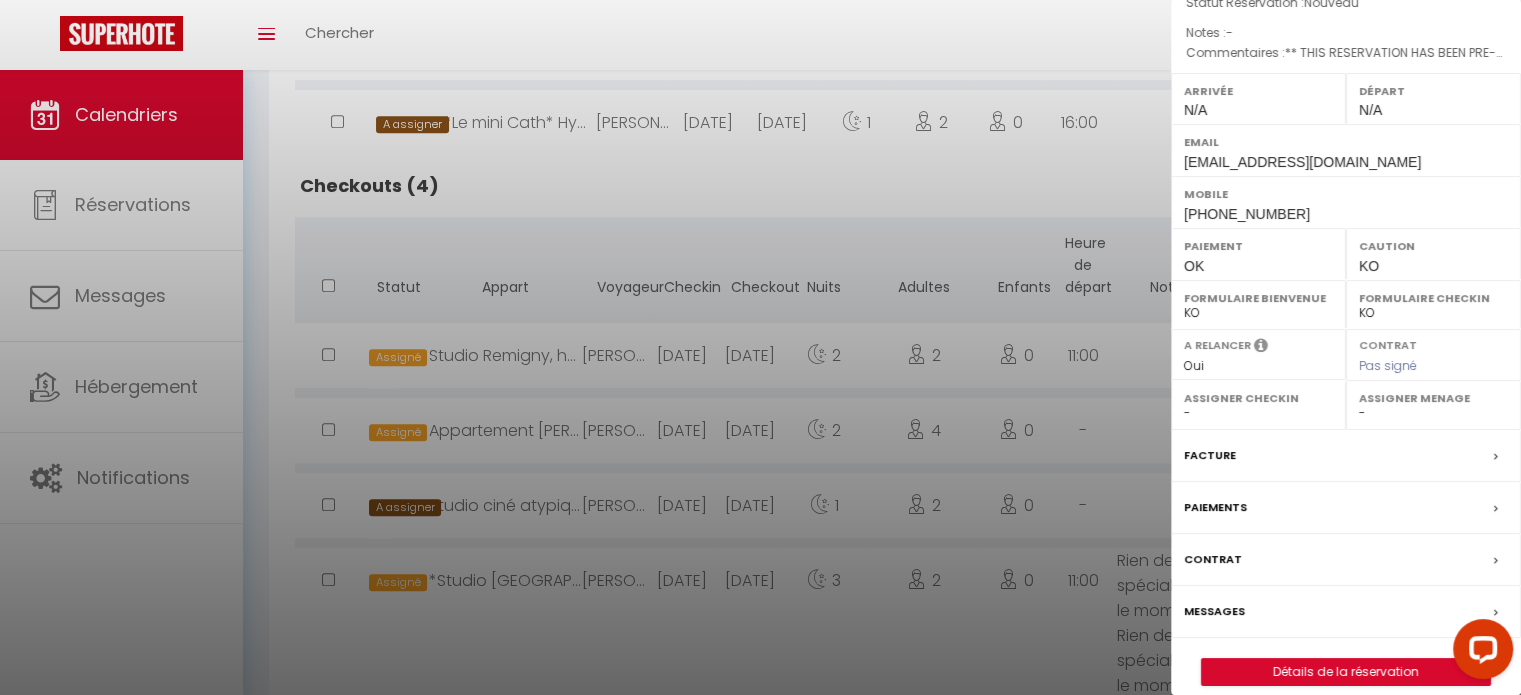 scroll, scrollTop: 252, scrollLeft: 0, axis: vertical 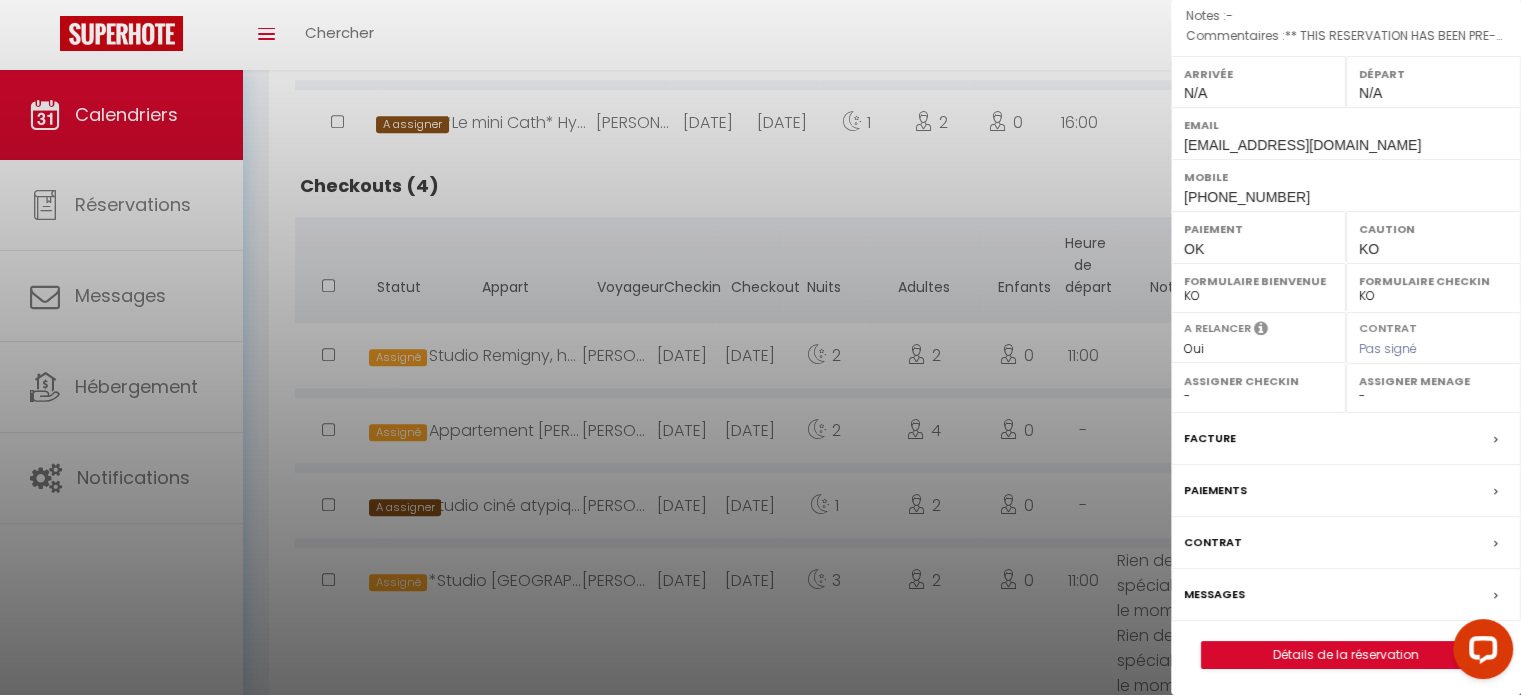 click on "-   [PERSON_NAME] [PERSON_NAME] [PERSON_NAME] [PERSON_NAME] [PERSON_NAME] [PERSON_NAME] [PERSON_NAME] [PERSON_NAME] Pierre [PERSON_NAME] [PERSON_NAME] [PERSON_NAME] [PERSON_NAME] [PERSON_NAME] [PERSON_NAME] [PERSON_NAME] [PERSON_NAME] [PERSON_NAME] [PERSON_NAME] [PERSON_NAME] [PERSON_NAME] MASROUBY [PERSON_NAME] [PERSON_NAME] [PERSON_NAME] [PERSON_NAME] Bureaux 24 [PERSON_NAME] NABINTOU [PERSON_NAME] [PERSON_NAME] [PERSON_NAME] [PERSON_NAME] [PERSON_NAME] [PERSON_NAME] [PERSON_NAME] [PERSON_NAME] [PERSON_NAME] [PERSON_NAME] [PERSON_NAME] [PERSON_NAME] [PERSON_NAME]/[PERSON_NAME] fils des saisons [PERSON_NAME] [PERSON_NAME] [PERSON_NAME] [PERSON_NAME] [PERSON_NAME] [PERSON_NAME] Zahem [PERSON_NAME] [PERSON_NAME] ambulances charitoises [PERSON_NAME] [PERSON_NAME] et [PERSON_NAME] Yannick [PERSON_NAME] [PERSON_NAME] [PERSON_NAME] [PERSON_NAME] [PERSON_NAME]" at bounding box center (1433, 396) 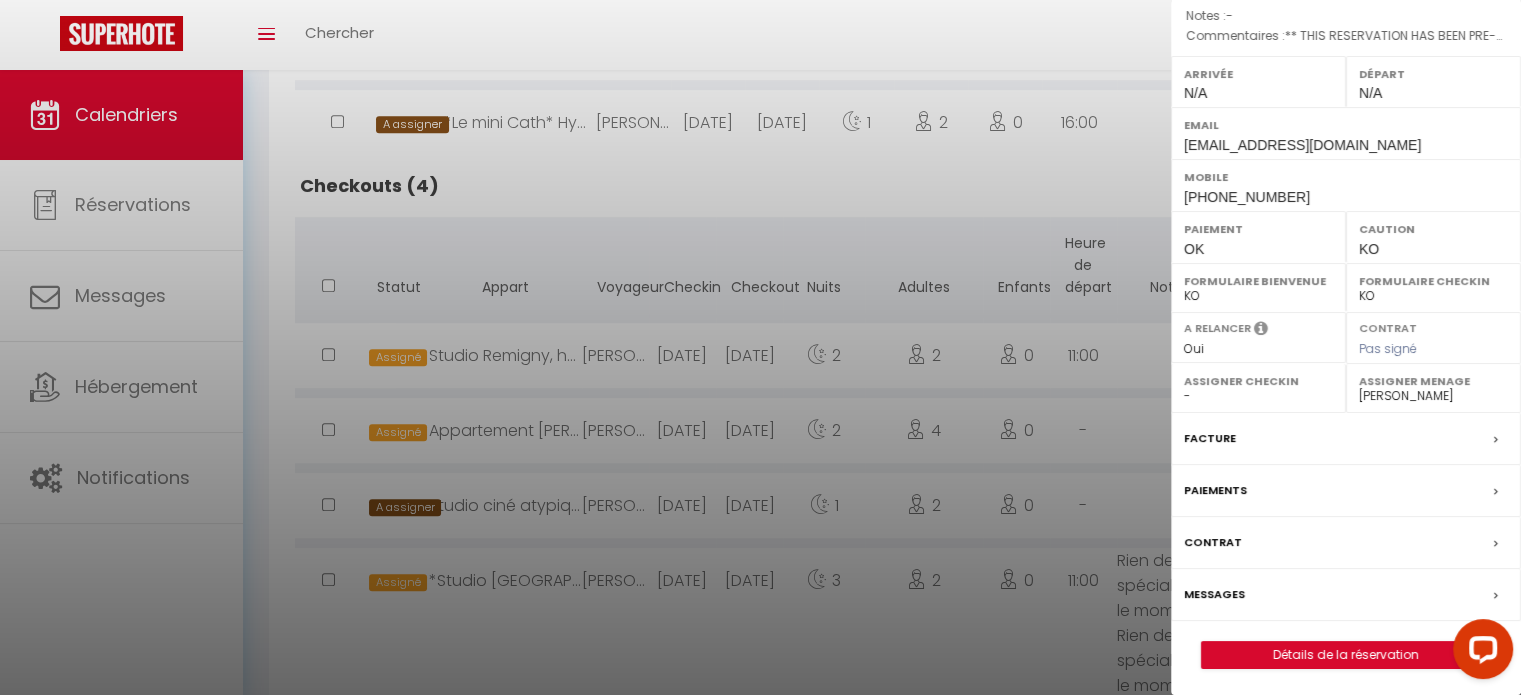 click on "-   [PERSON_NAME] [PERSON_NAME] [PERSON_NAME] [PERSON_NAME] [PERSON_NAME] [PERSON_NAME] [PERSON_NAME] [PERSON_NAME] Pierre [PERSON_NAME] [PERSON_NAME] [PERSON_NAME] [PERSON_NAME] [PERSON_NAME] [PERSON_NAME] [PERSON_NAME] [PERSON_NAME] [PERSON_NAME] [PERSON_NAME] [PERSON_NAME] [PERSON_NAME] MASROUBY [PERSON_NAME] [PERSON_NAME] [PERSON_NAME] [PERSON_NAME] Bureaux 24 [PERSON_NAME] NABINTOU [PERSON_NAME] [PERSON_NAME] [PERSON_NAME] [PERSON_NAME] [PERSON_NAME] [PERSON_NAME] [PERSON_NAME] [PERSON_NAME] [PERSON_NAME] [PERSON_NAME] [PERSON_NAME] [PERSON_NAME] [PERSON_NAME]/[PERSON_NAME] fils des saisons [PERSON_NAME] [PERSON_NAME] [PERSON_NAME] [PERSON_NAME] [PERSON_NAME] [PERSON_NAME] Zahem [PERSON_NAME] [PERSON_NAME] ambulances charitoises [PERSON_NAME] [PERSON_NAME] et [PERSON_NAME] Yannick [PERSON_NAME] [PERSON_NAME] [PERSON_NAME] [PERSON_NAME] [PERSON_NAME]" at bounding box center (1433, 396) 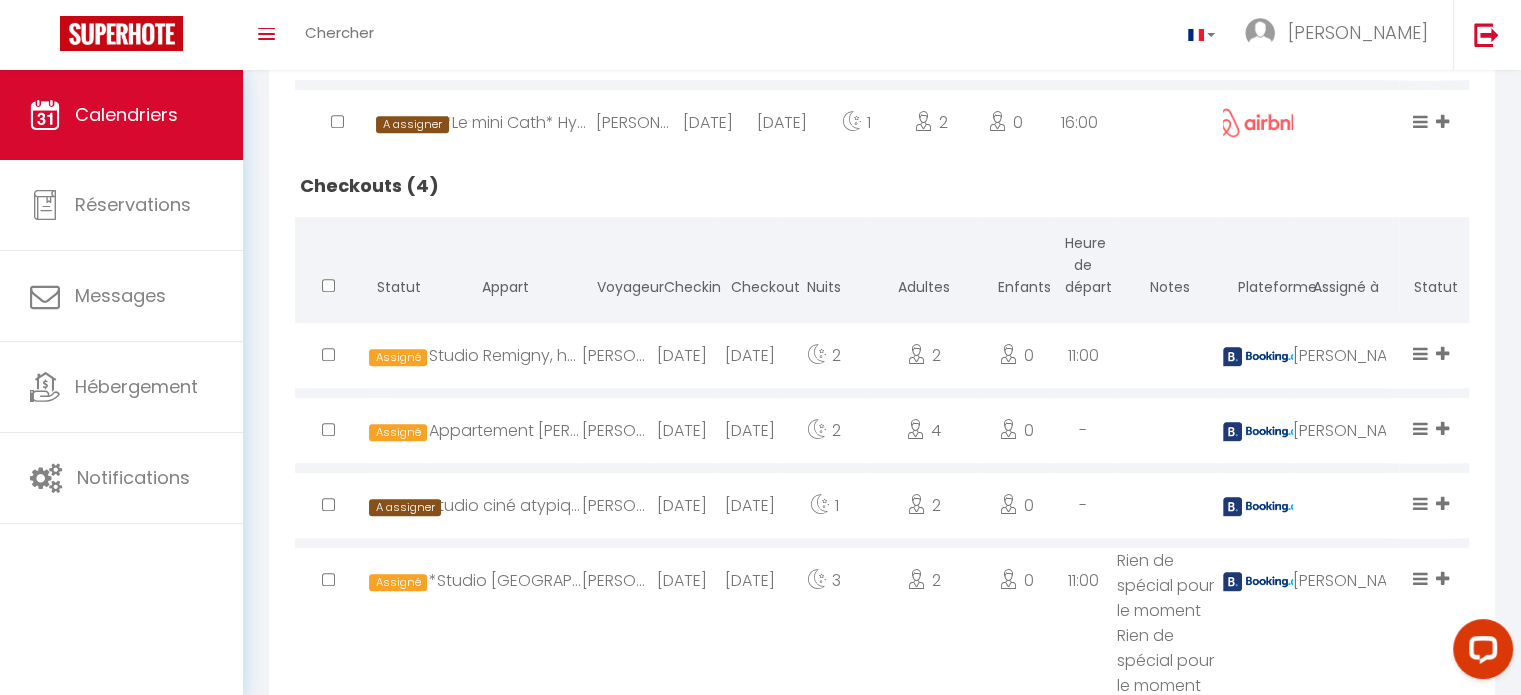 click on "Studio ciné atypique Nevers >•< Primo Conciergerie" at bounding box center [505, 505] 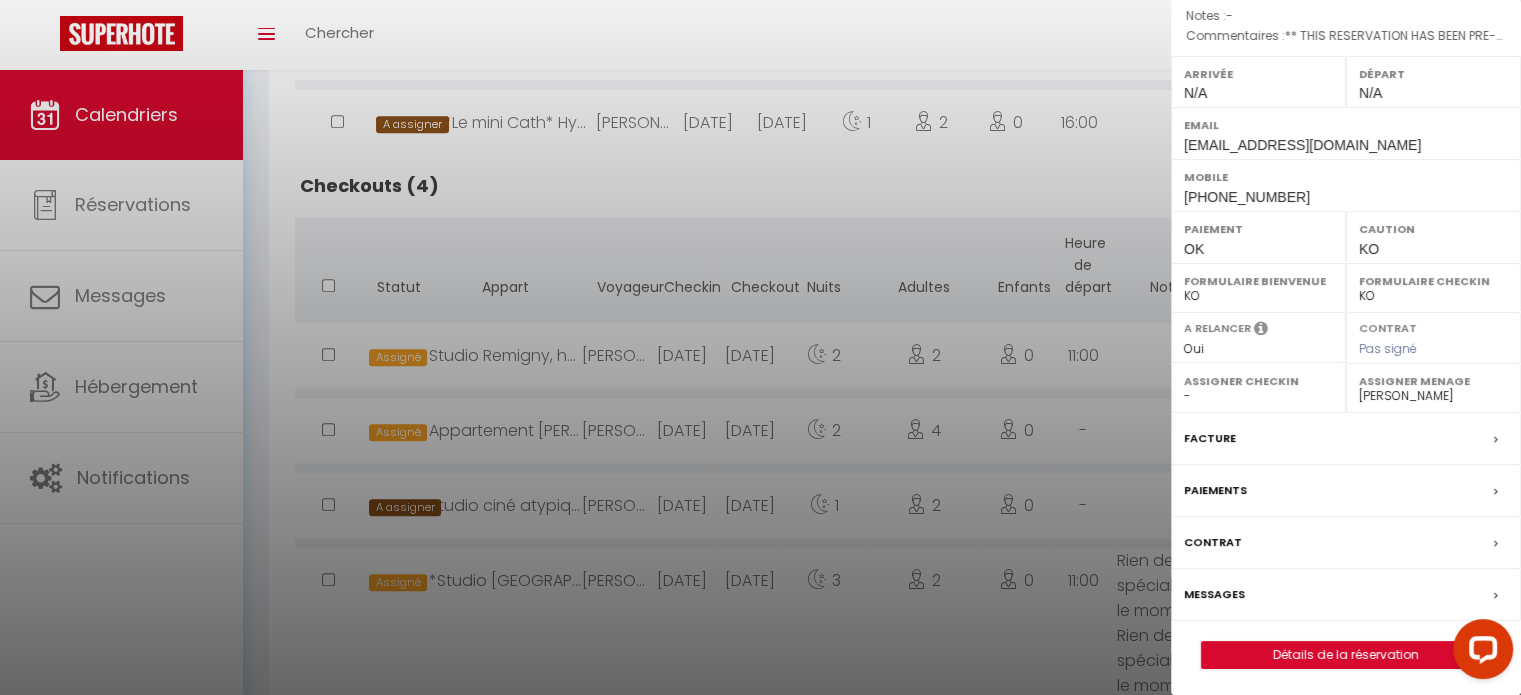 click at bounding box center [760, 347] 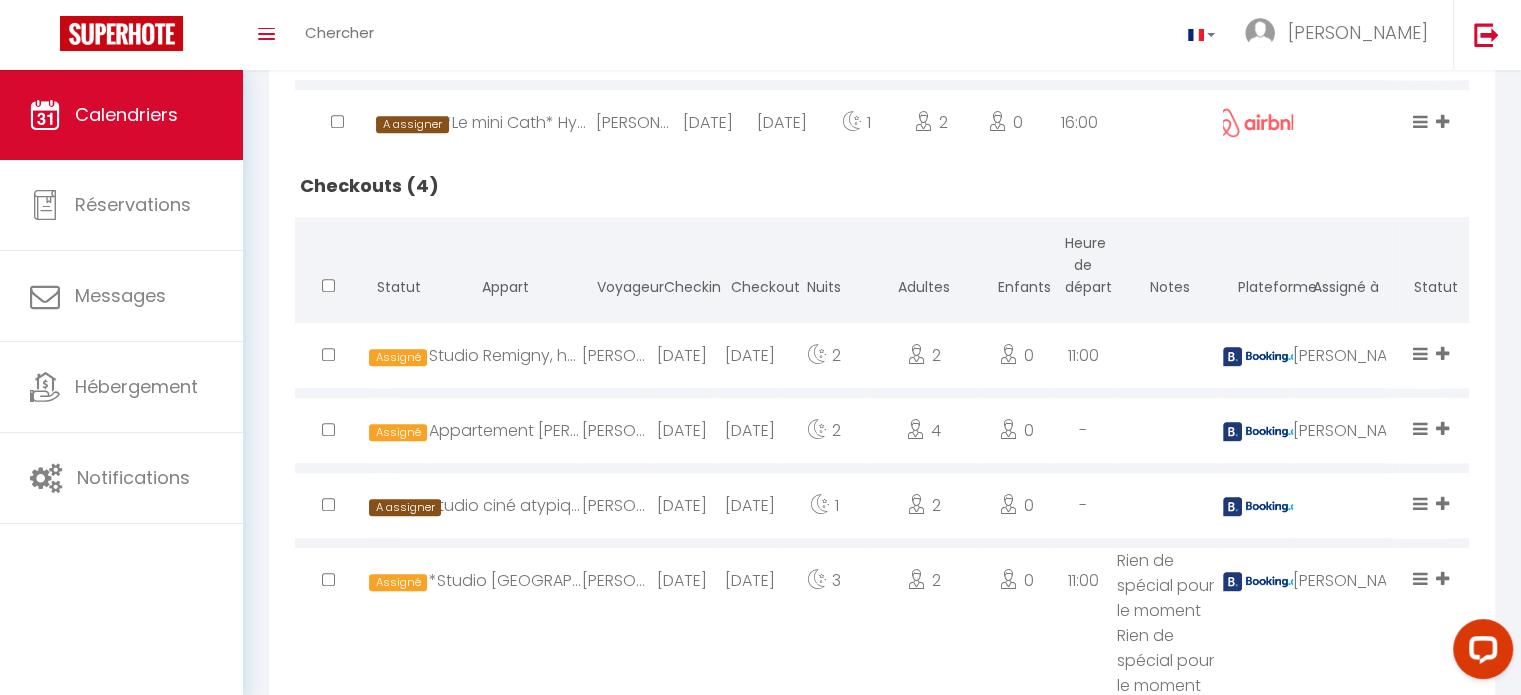 click on "Appartement [PERSON_NAME]" at bounding box center (505, 430) 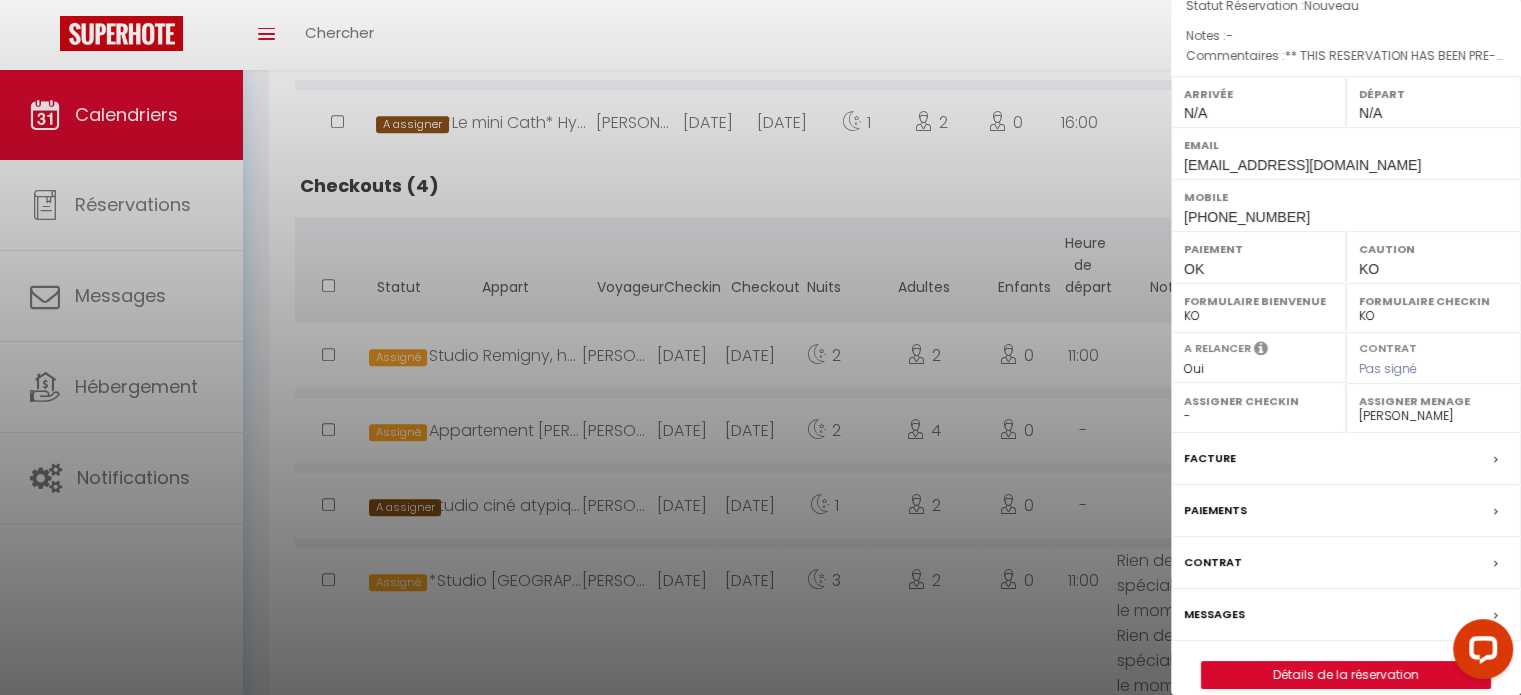 click at bounding box center [760, 347] 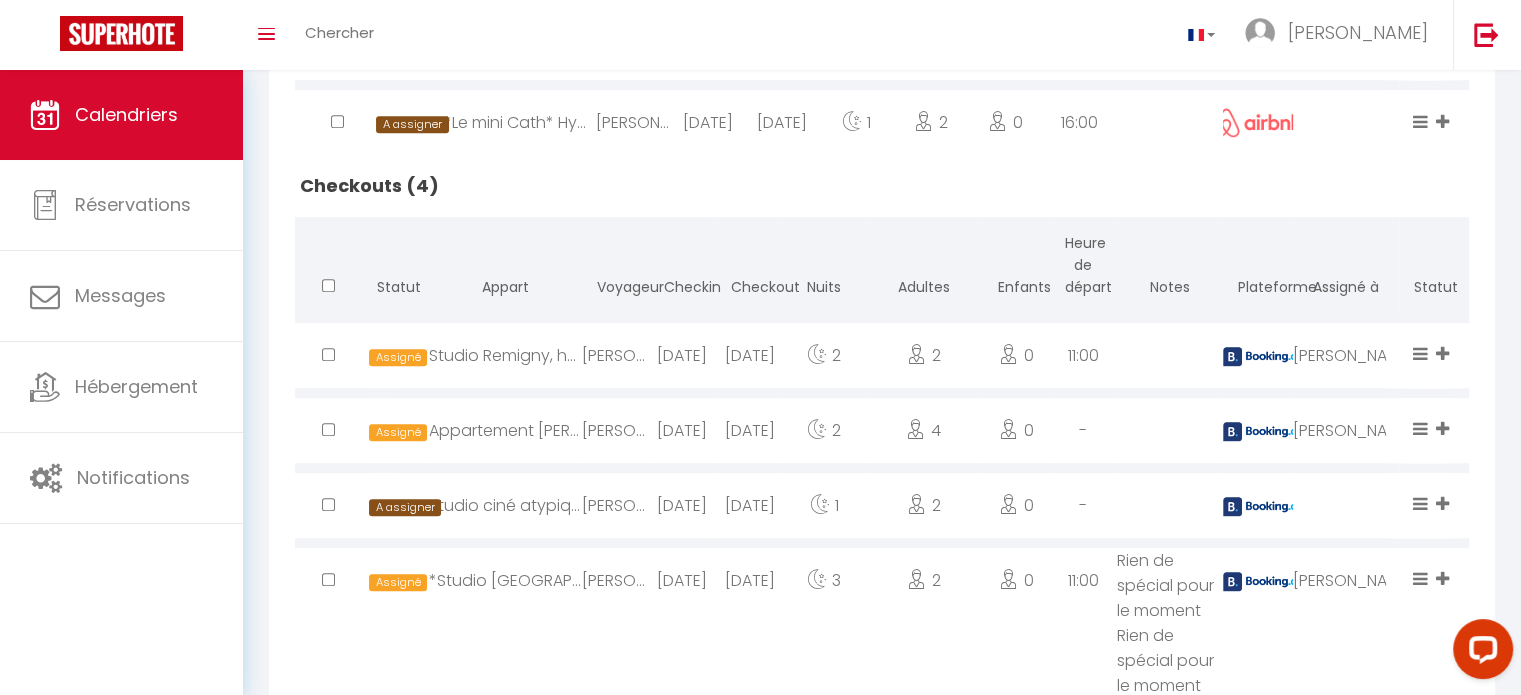 click on "[DATE]" at bounding box center [682, 505] 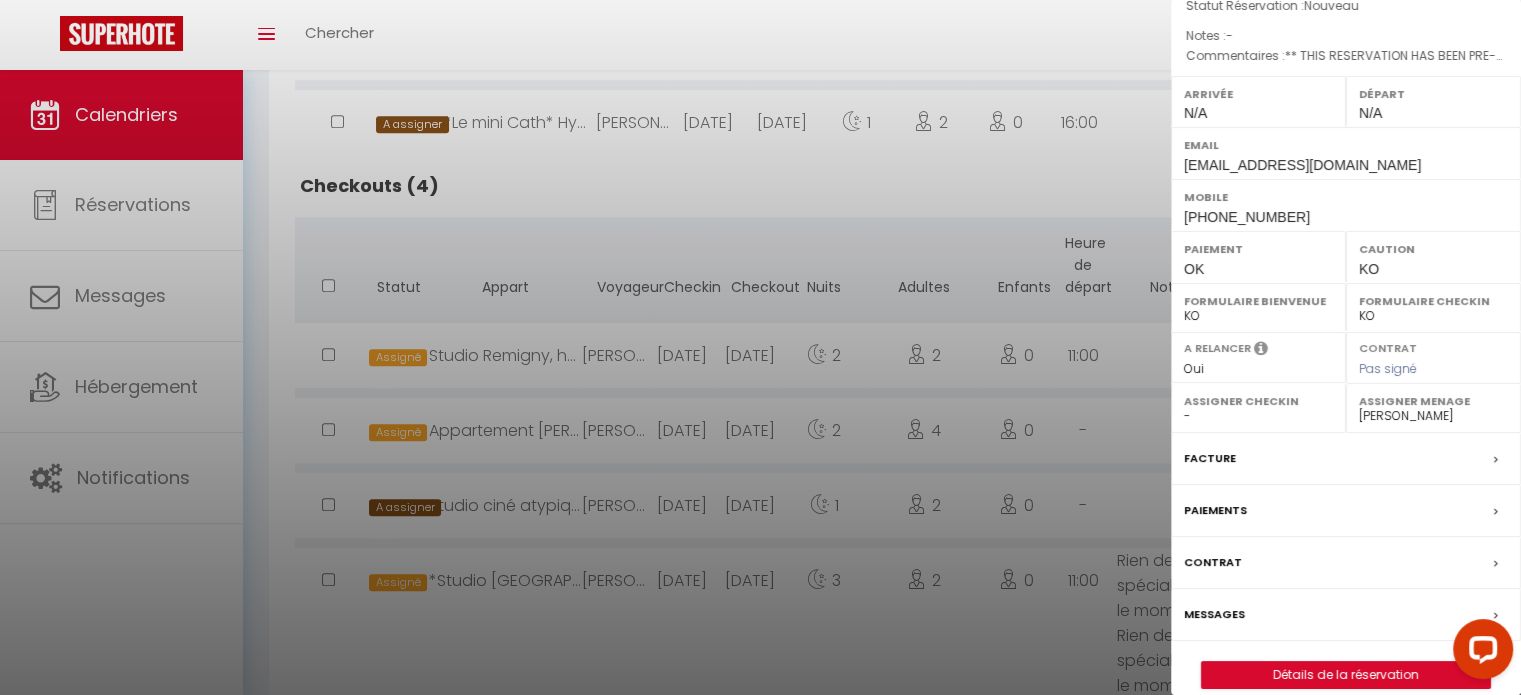 click on "Assigner Menage" at bounding box center (1433, 401) 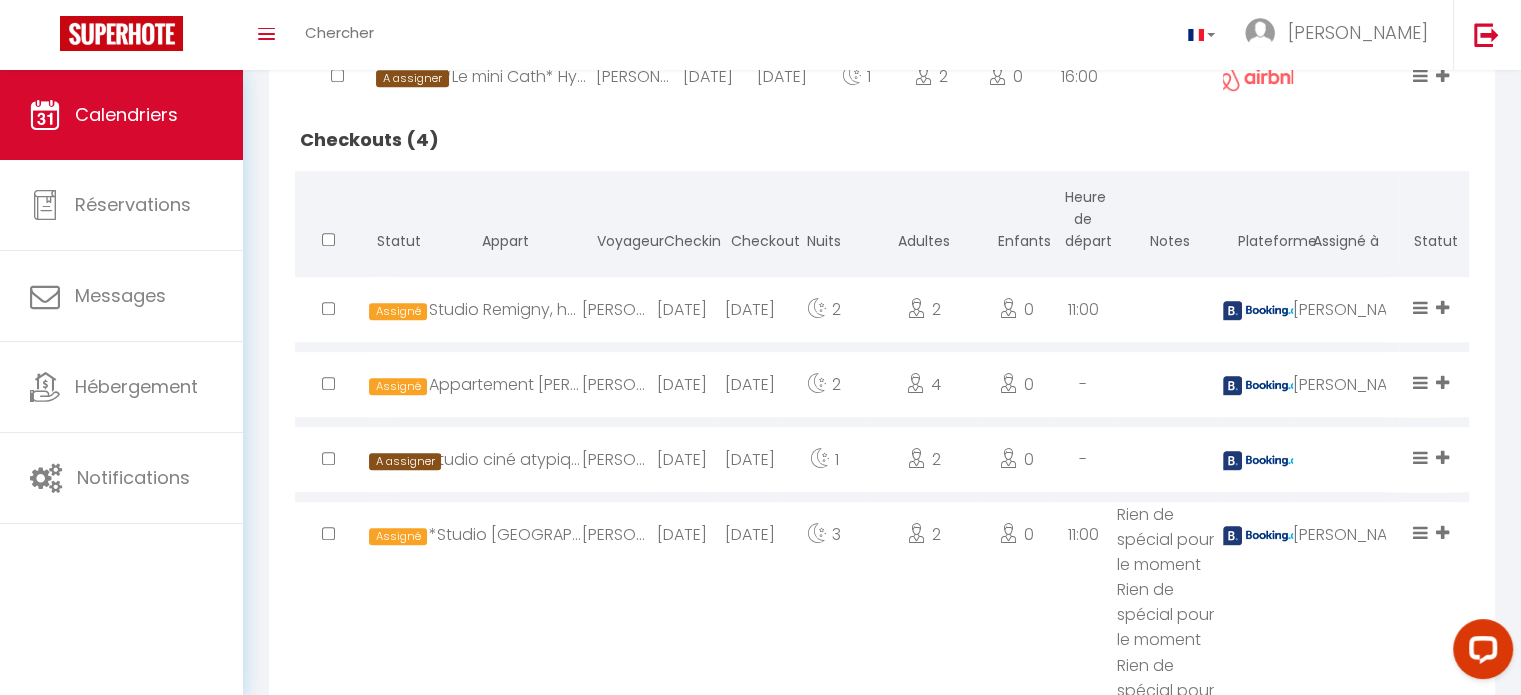scroll, scrollTop: 1185, scrollLeft: 0, axis: vertical 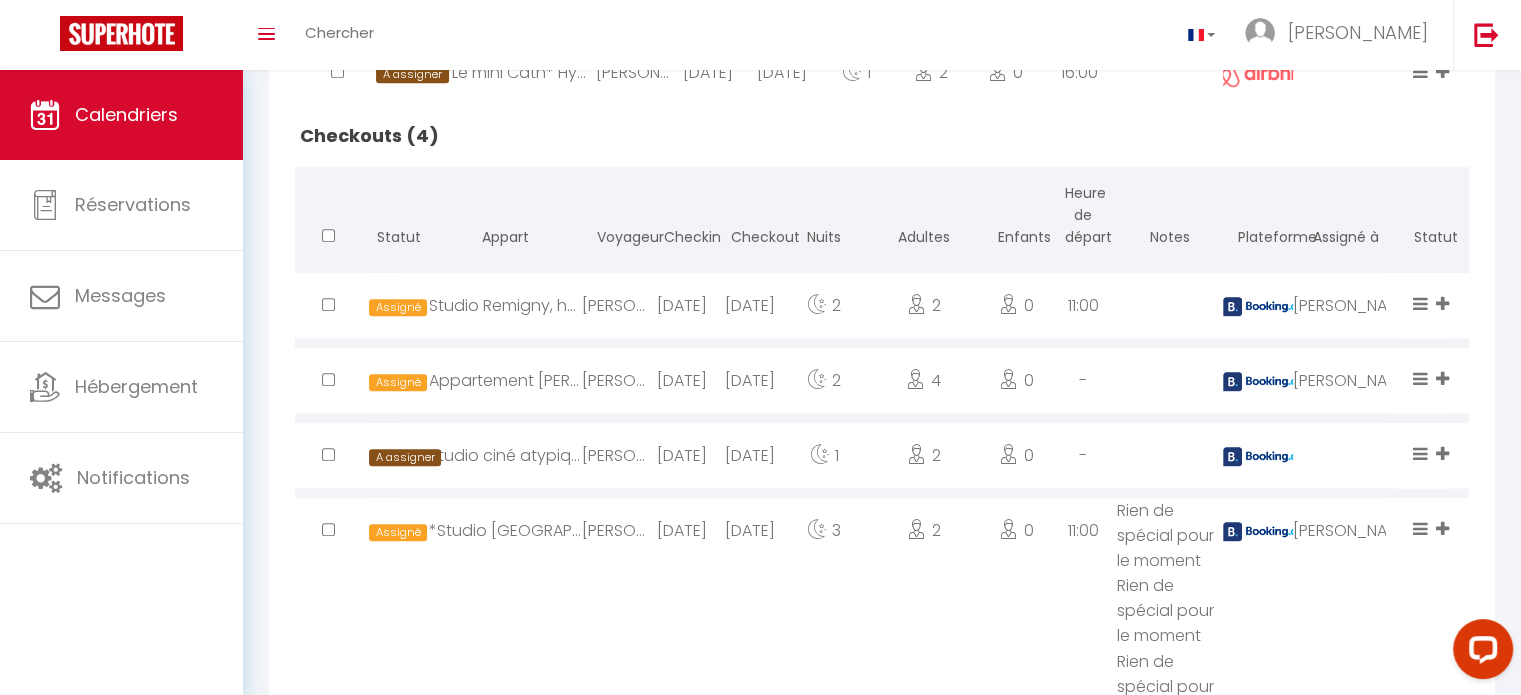 click at bounding box center (1346, 455) 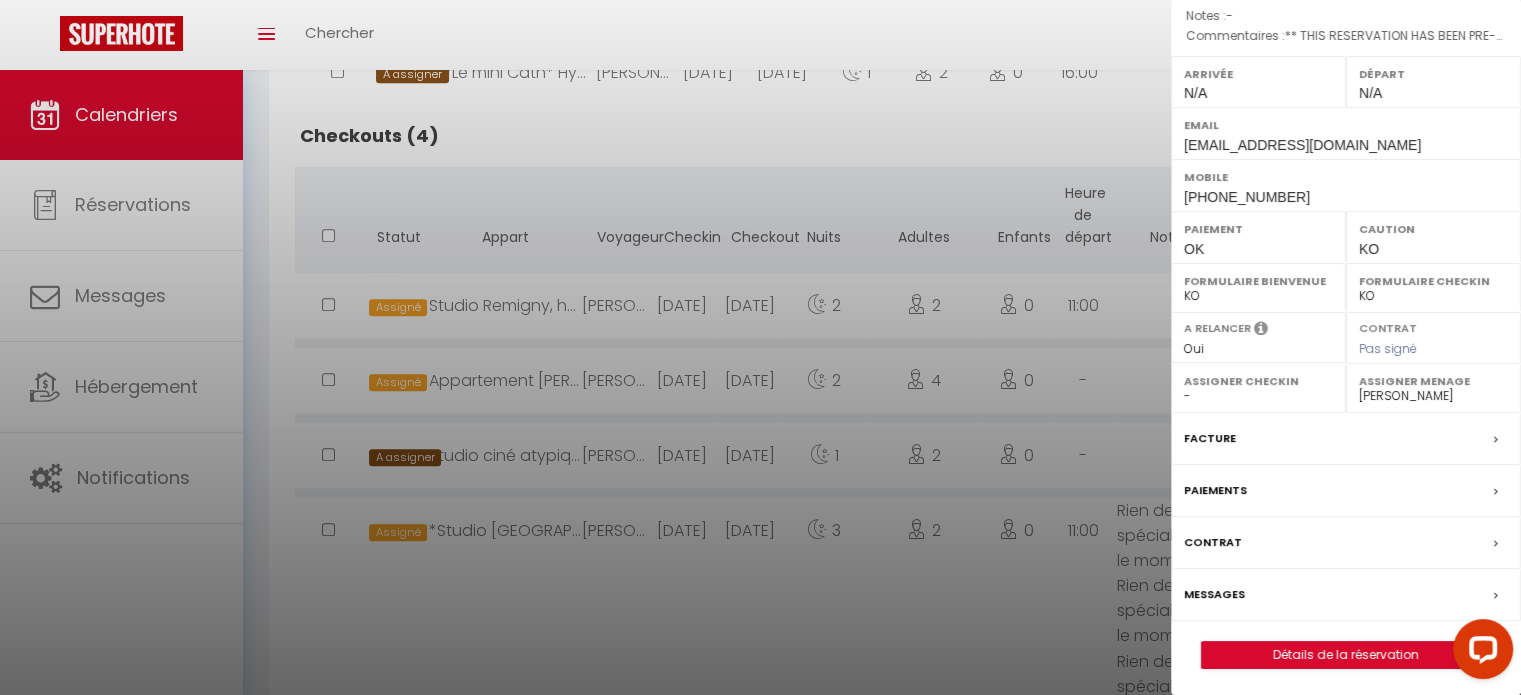 scroll, scrollTop: 0, scrollLeft: 0, axis: both 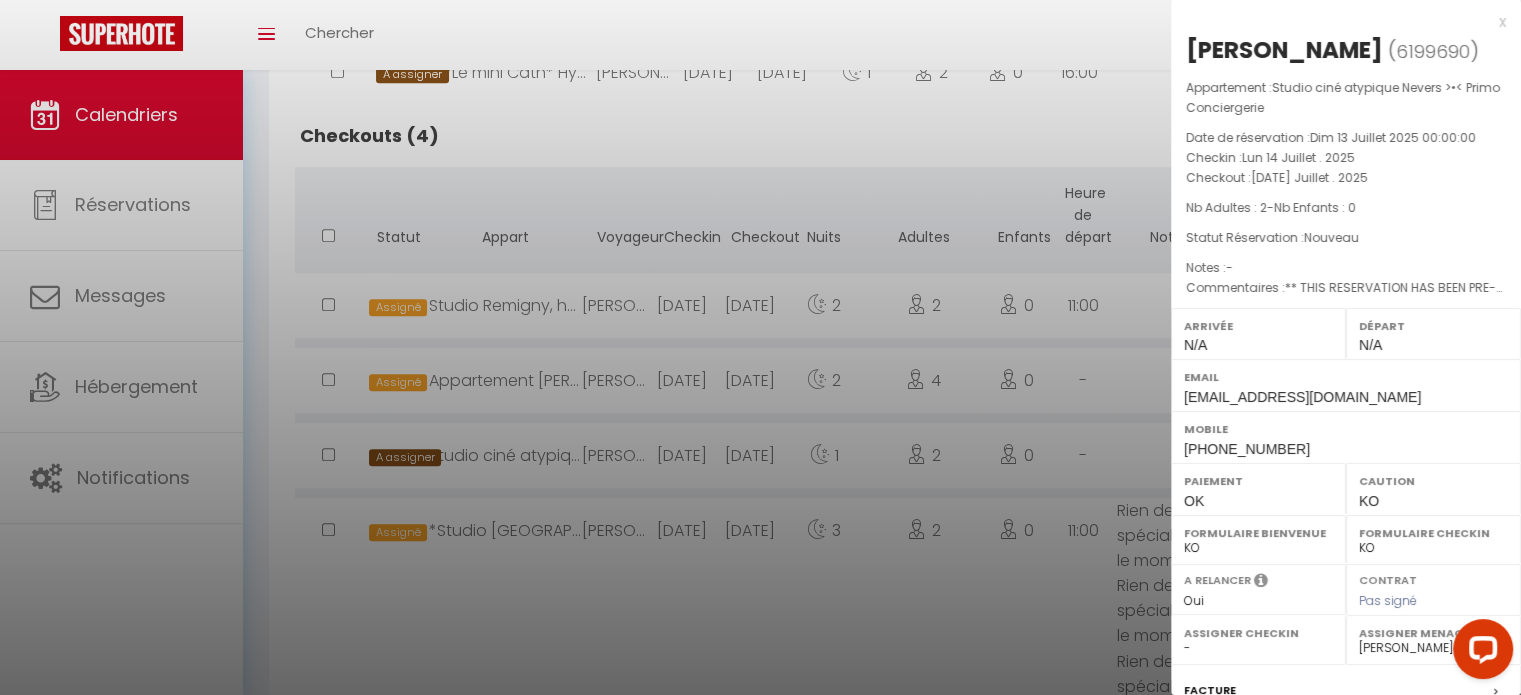 click on "x" at bounding box center (1338, 22) 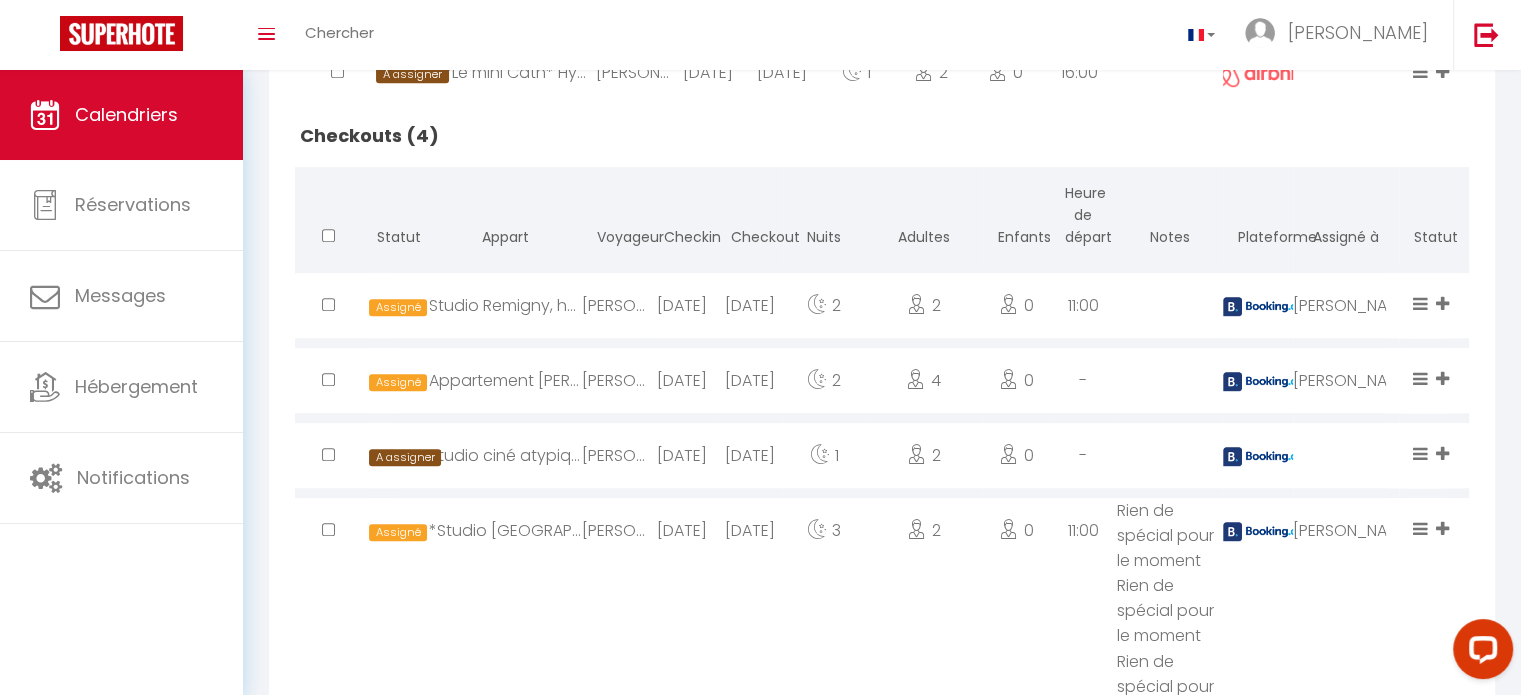 click on "1" at bounding box center [824, 455] 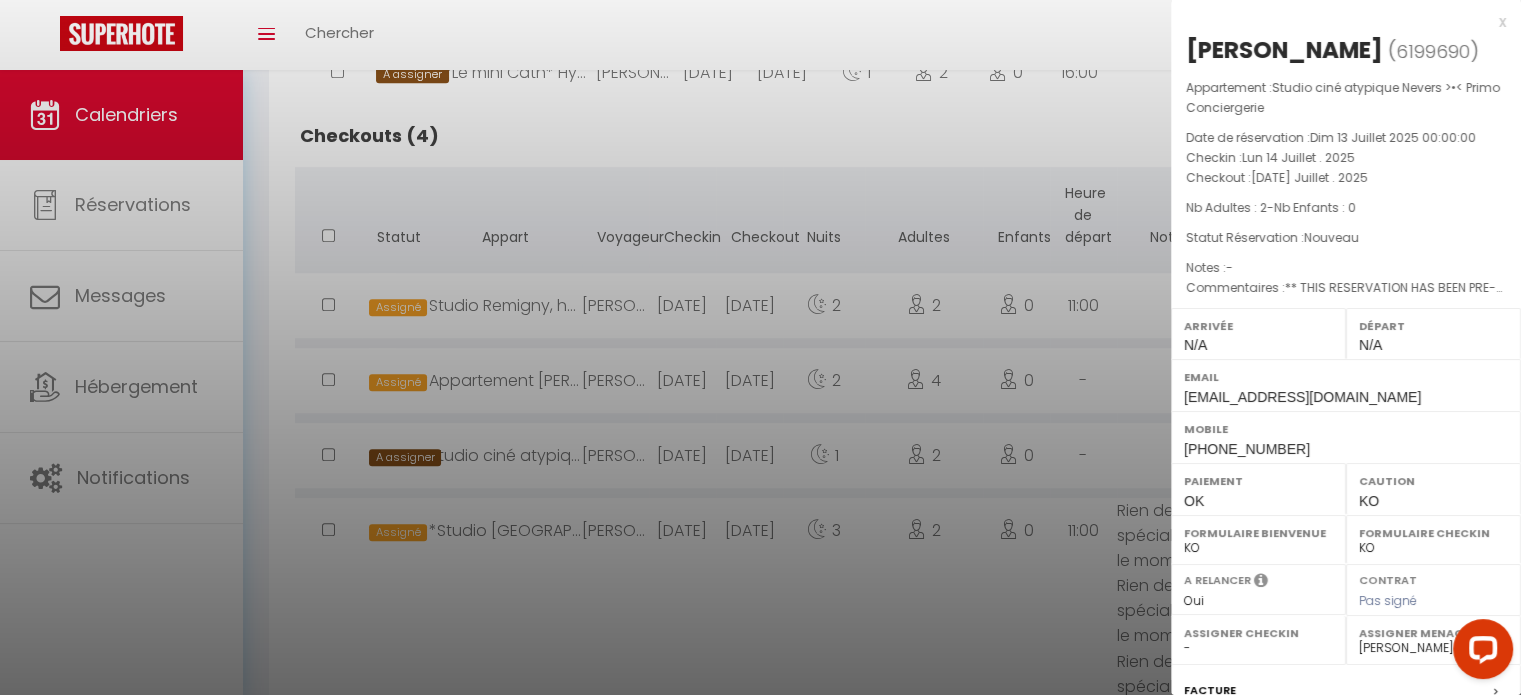 click at bounding box center [760, 347] 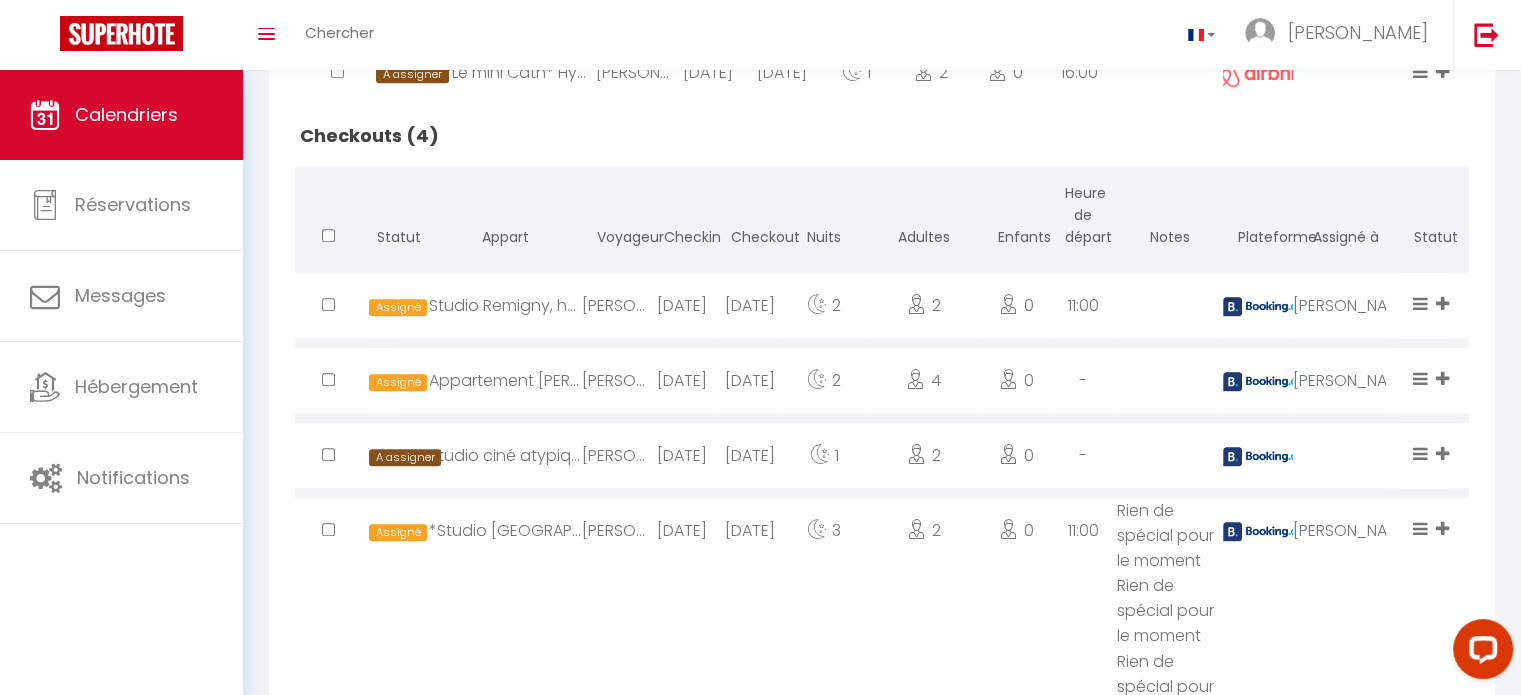 click on "[DATE]" at bounding box center (682, 455) 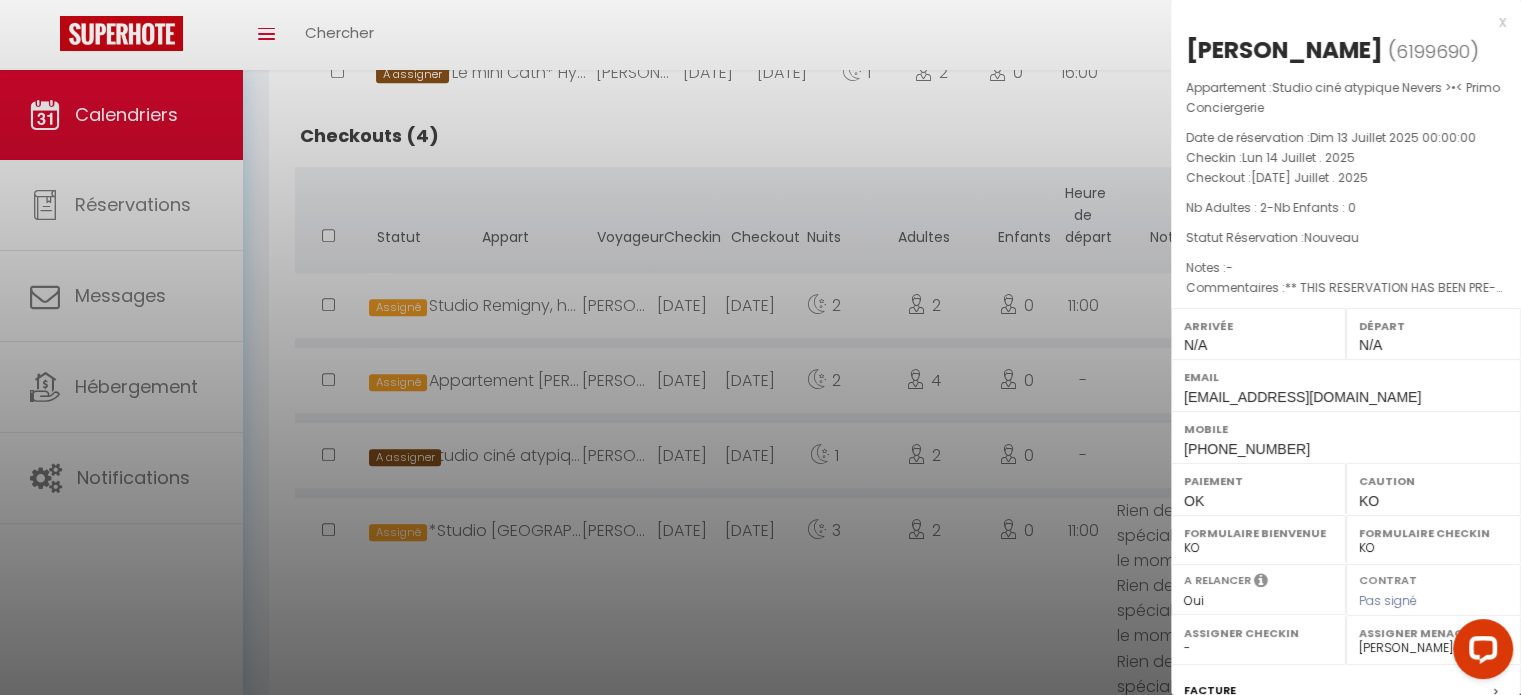 click at bounding box center (760, 347) 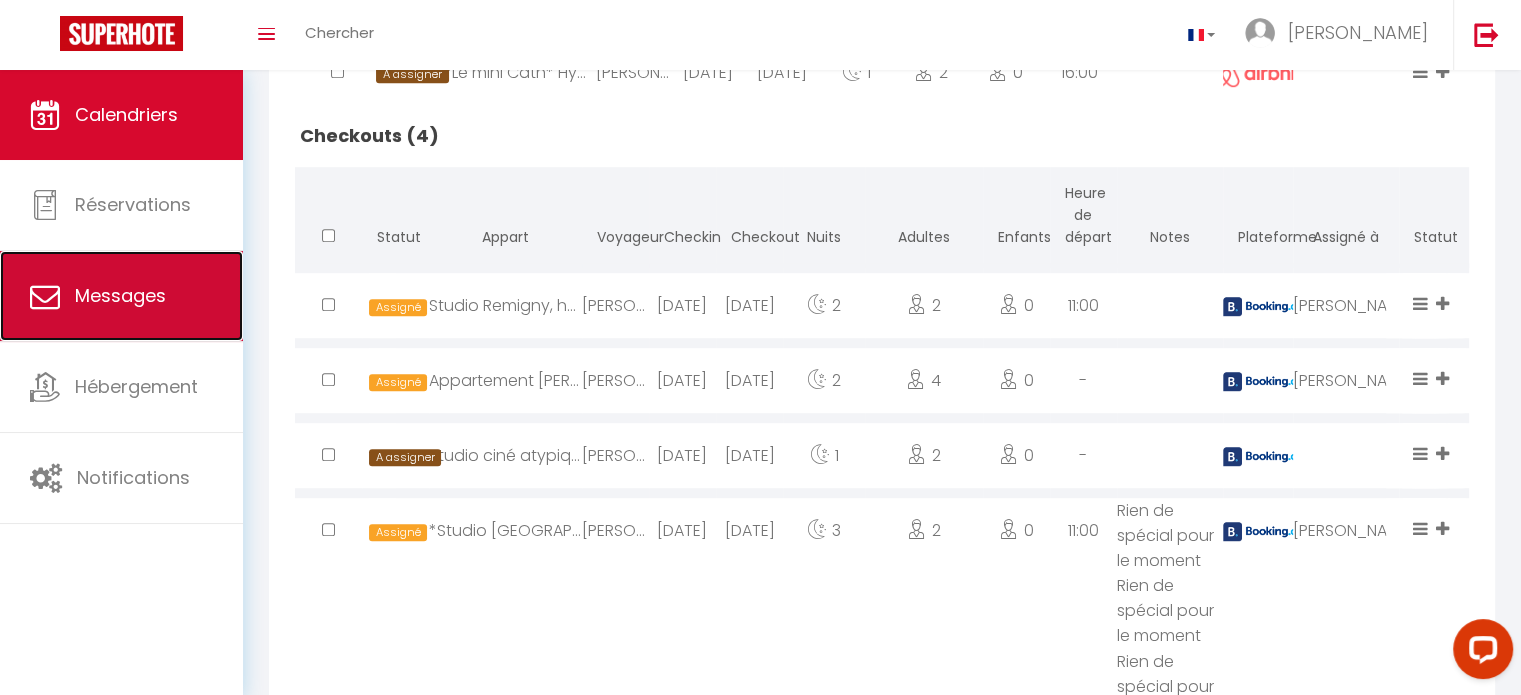 click on "Messages" at bounding box center (121, 296) 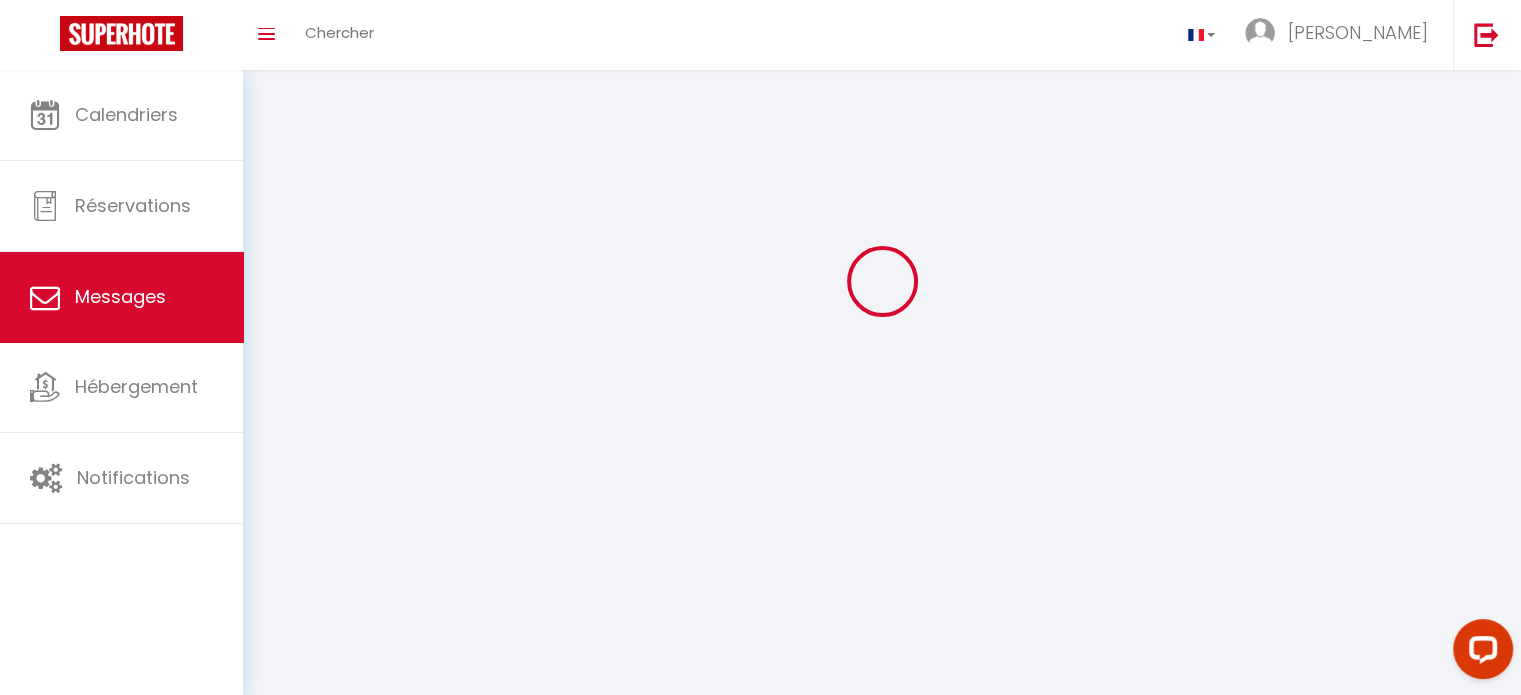 scroll, scrollTop: 0, scrollLeft: 0, axis: both 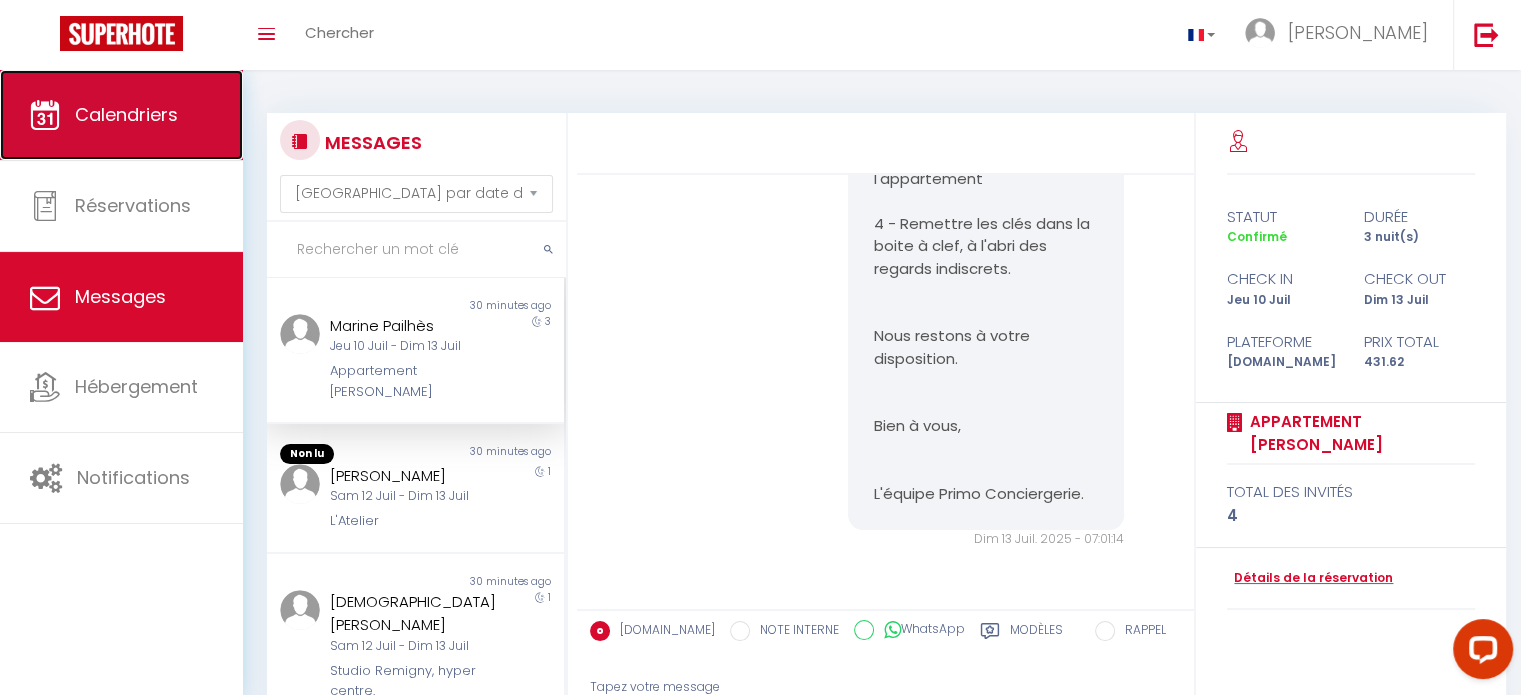click on "Calendriers" at bounding box center [126, 114] 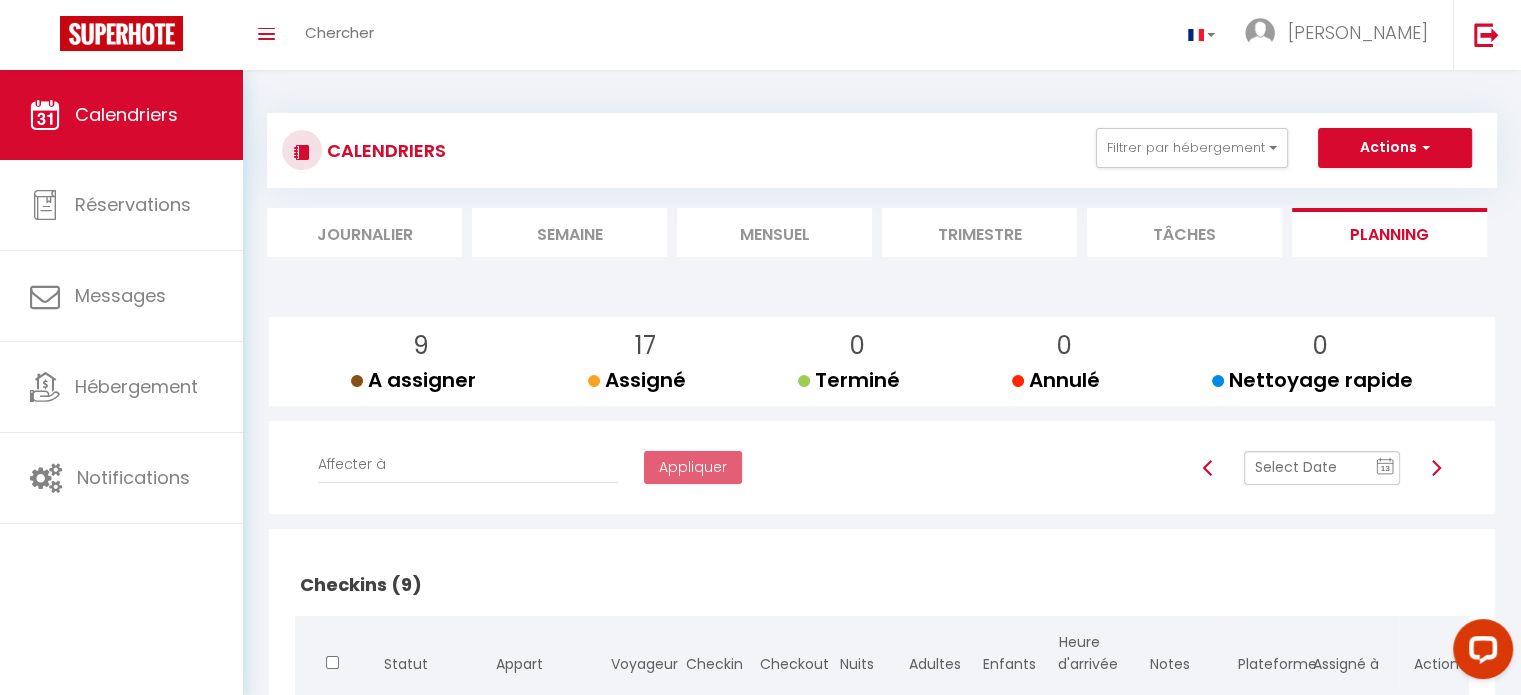 click at bounding box center [1322, 468] 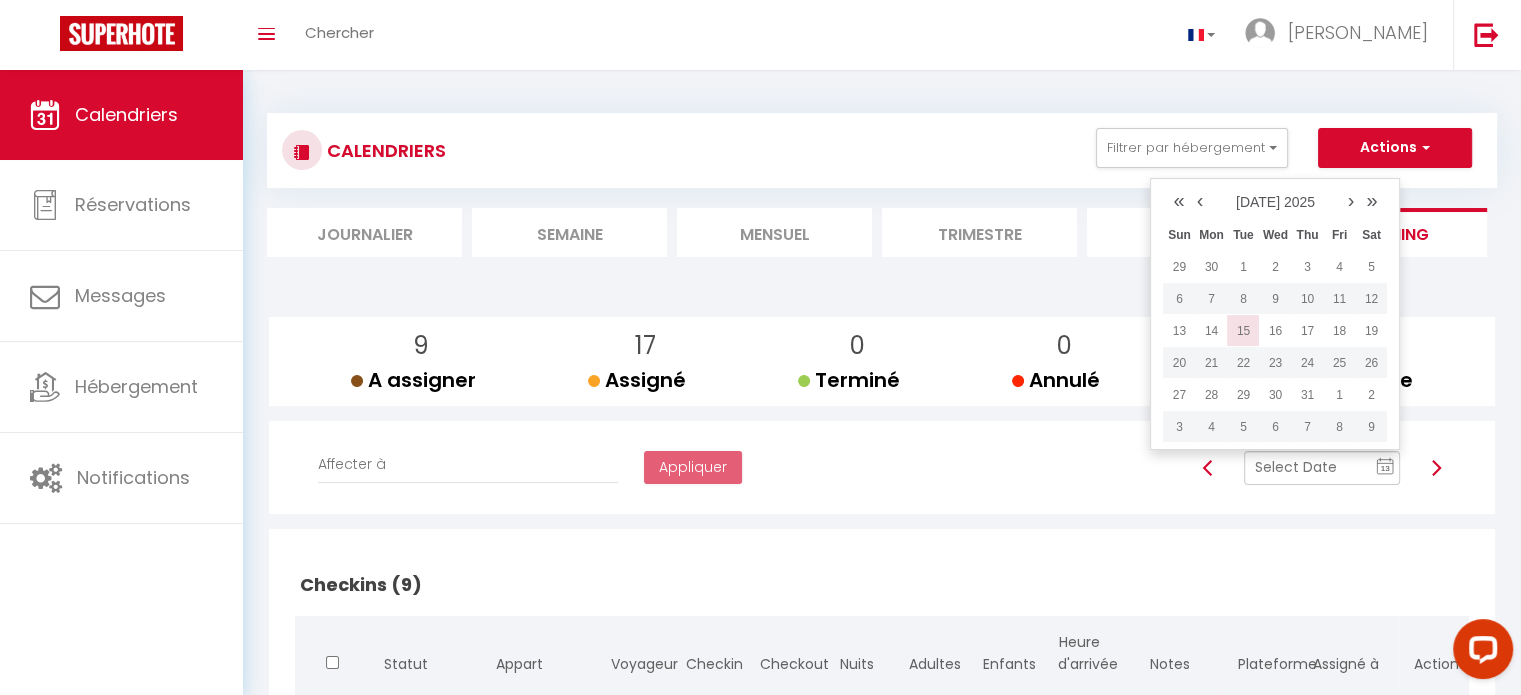 click on "15" at bounding box center [1243, 331] 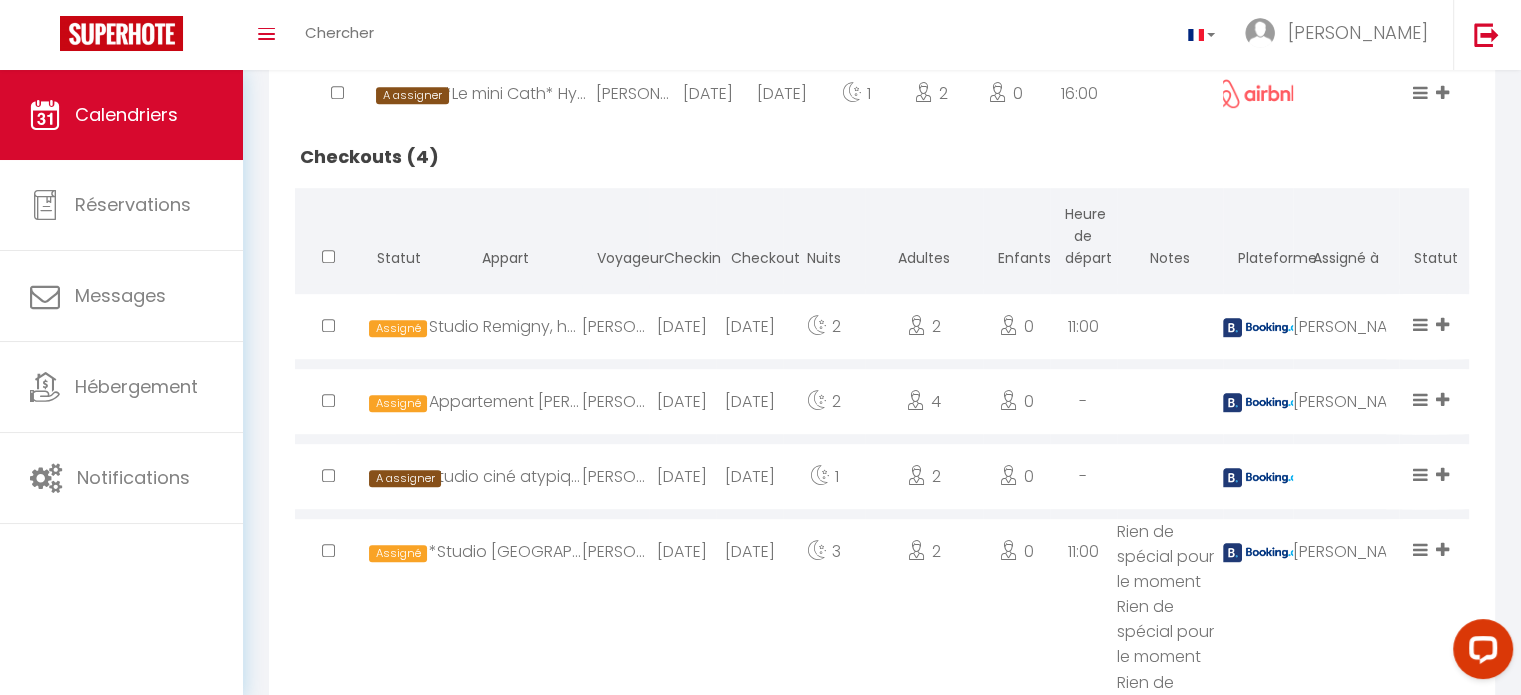 scroll, scrollTop: 1166, scrollLeft: 0, axis: vertical 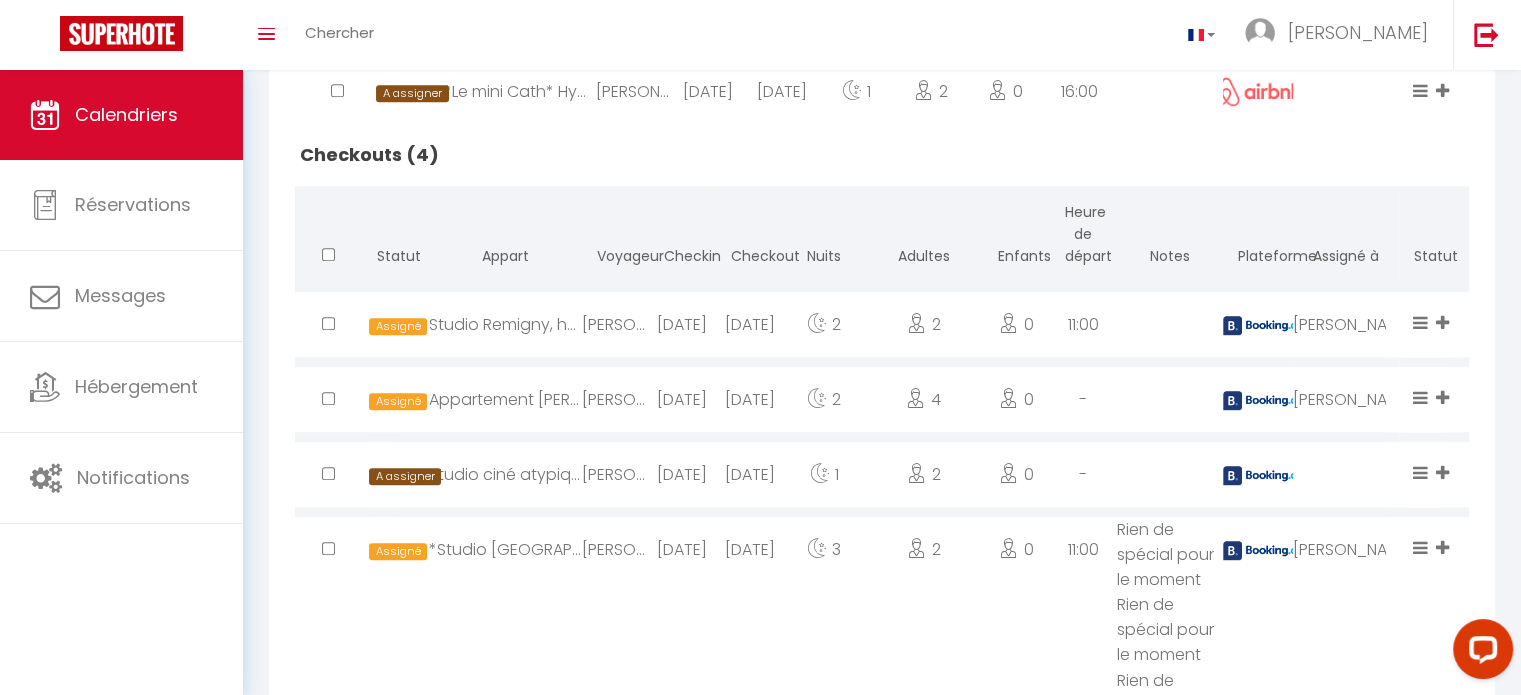 click on "[DATE]" at bounding box center (749, 474) 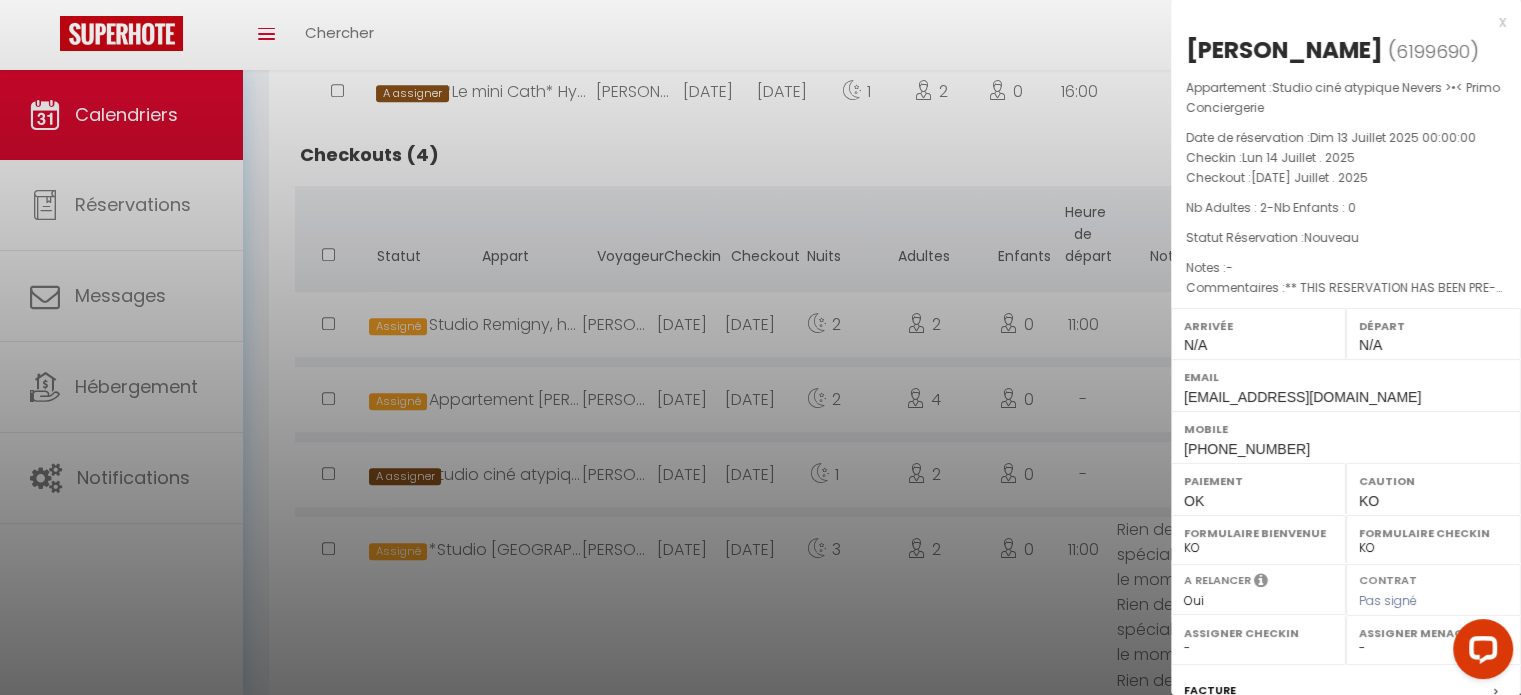 click at bounding box center (760, 347) 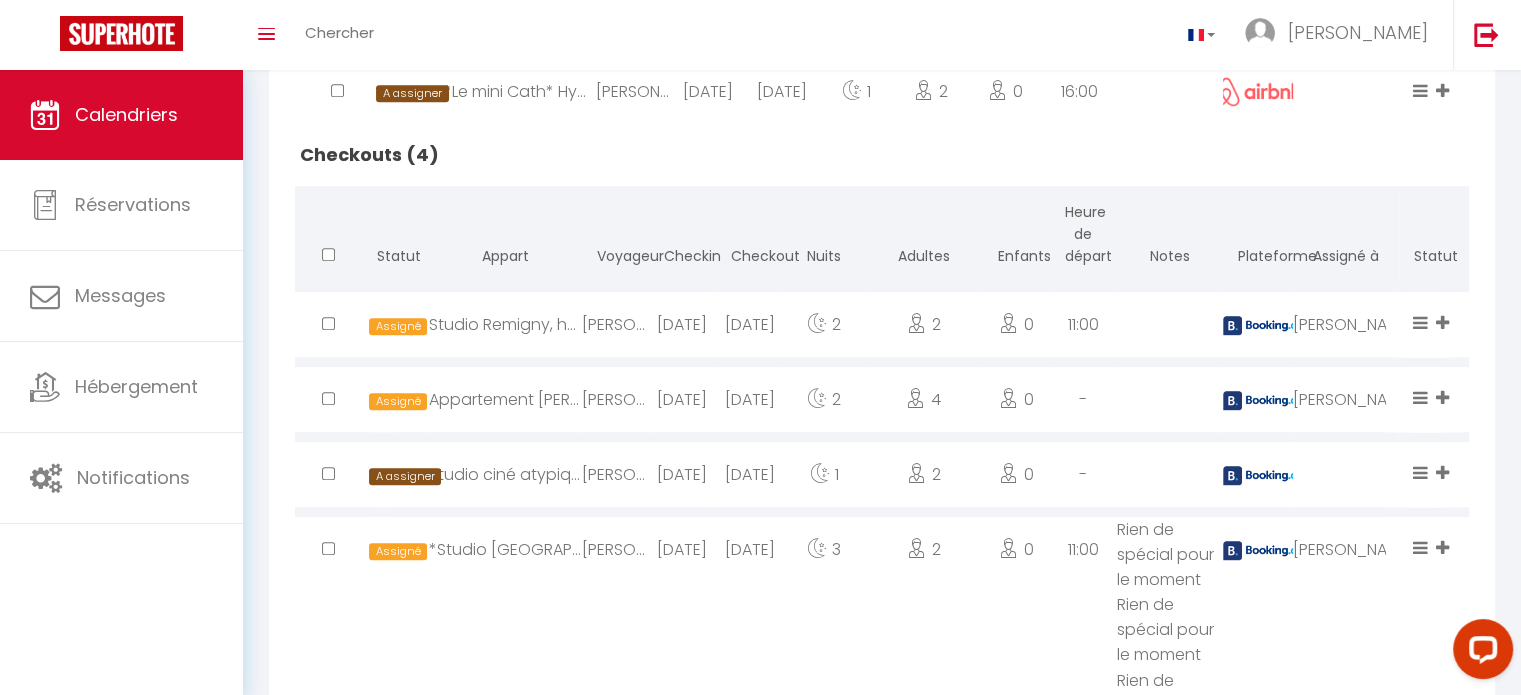click at bounding box center (1442, 472) 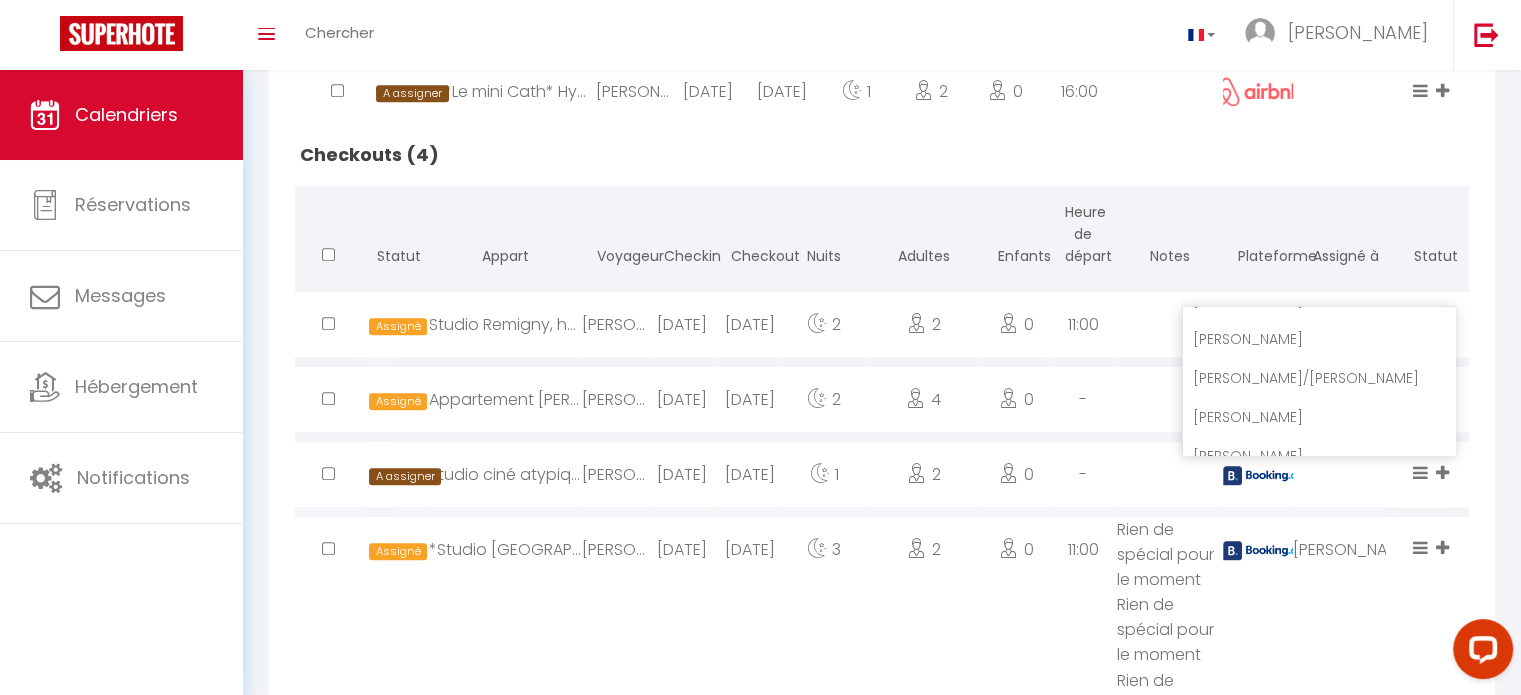 scroll, scrollTop: 2152, scrollLeft: 0, axis: vertical 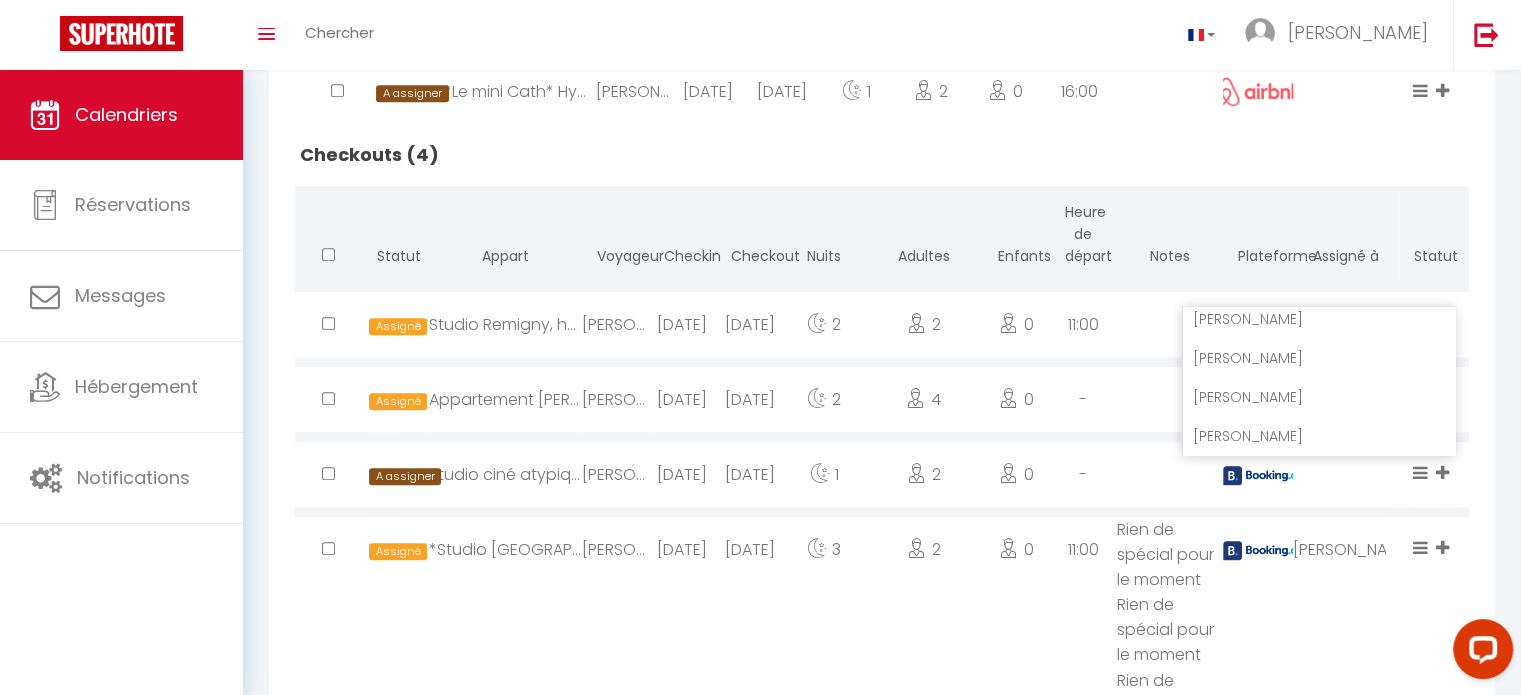 click on "[PERSON_NAME]" at bounding box center (1319, 436) 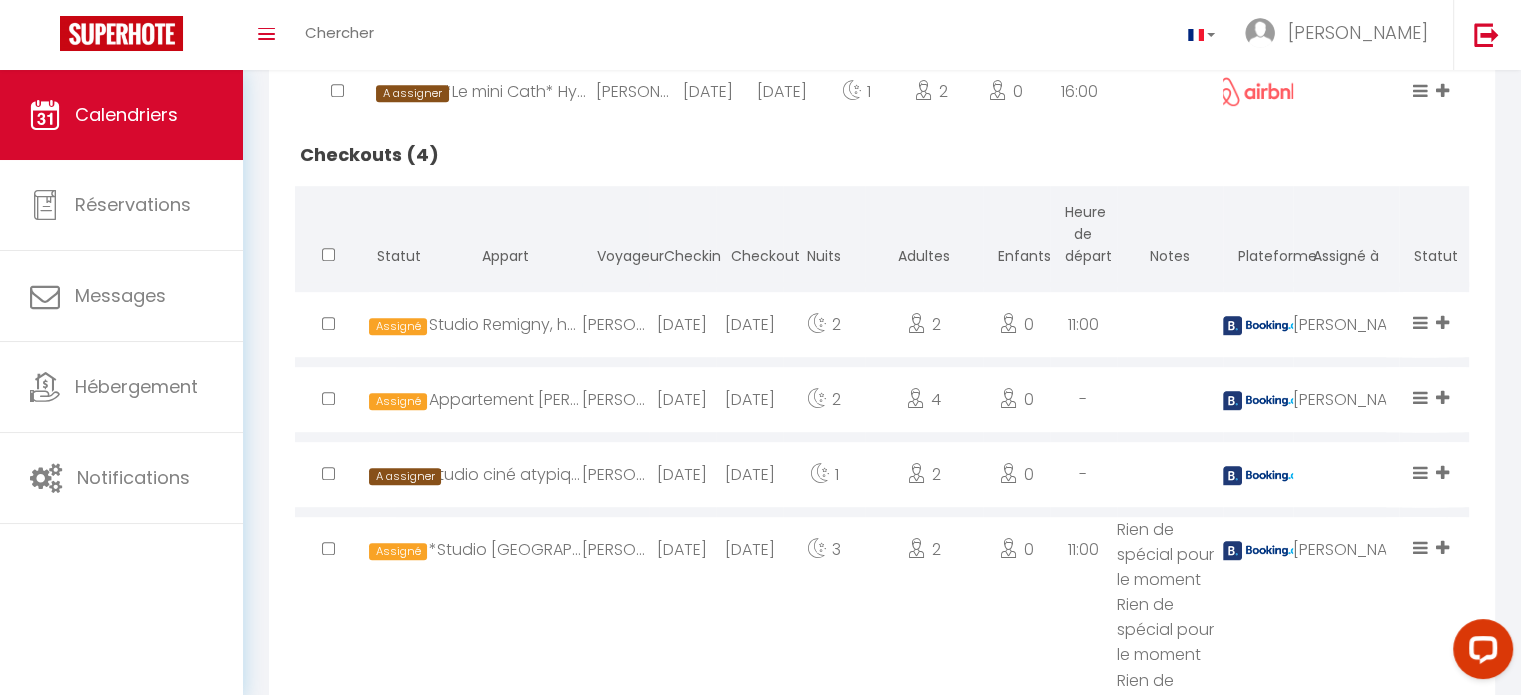 click at bounding box center [1420, 472] 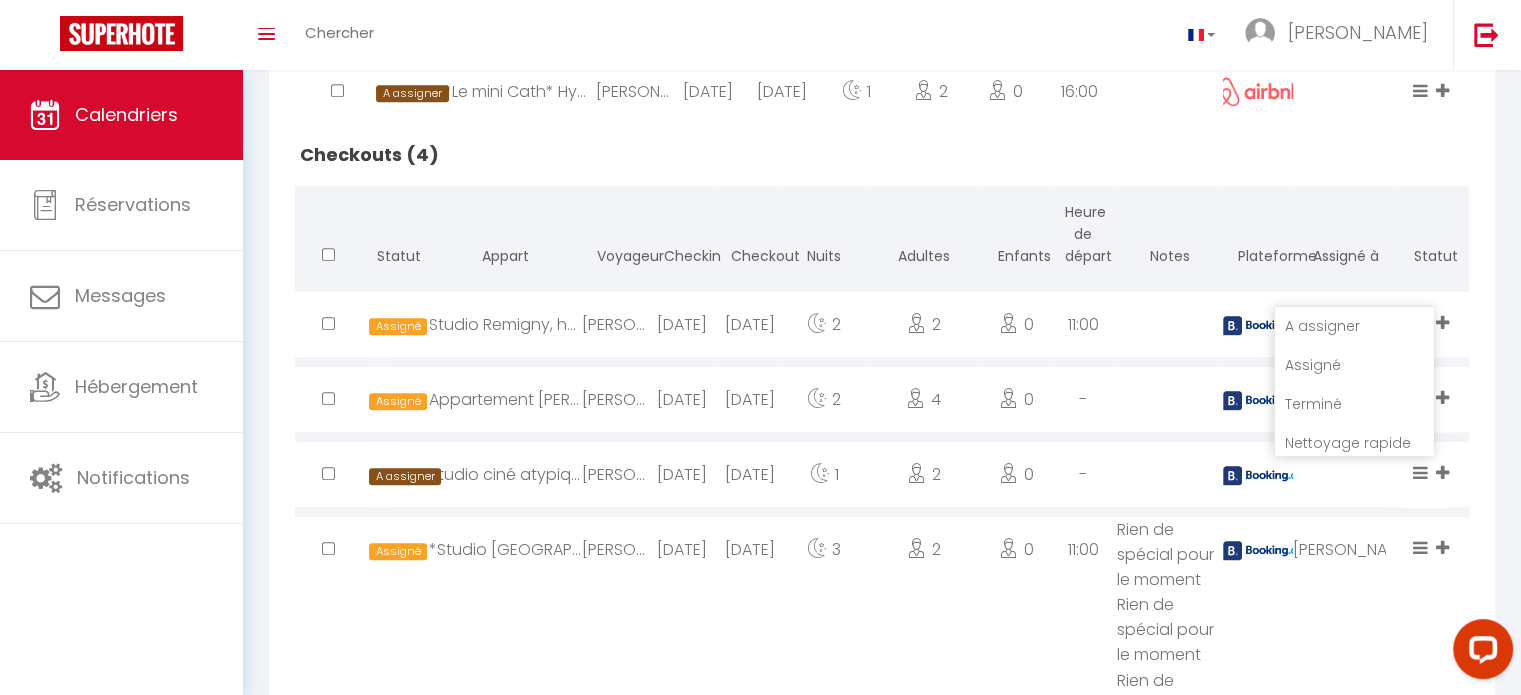 click on "Assigné" at bounding box center [1354, 365] 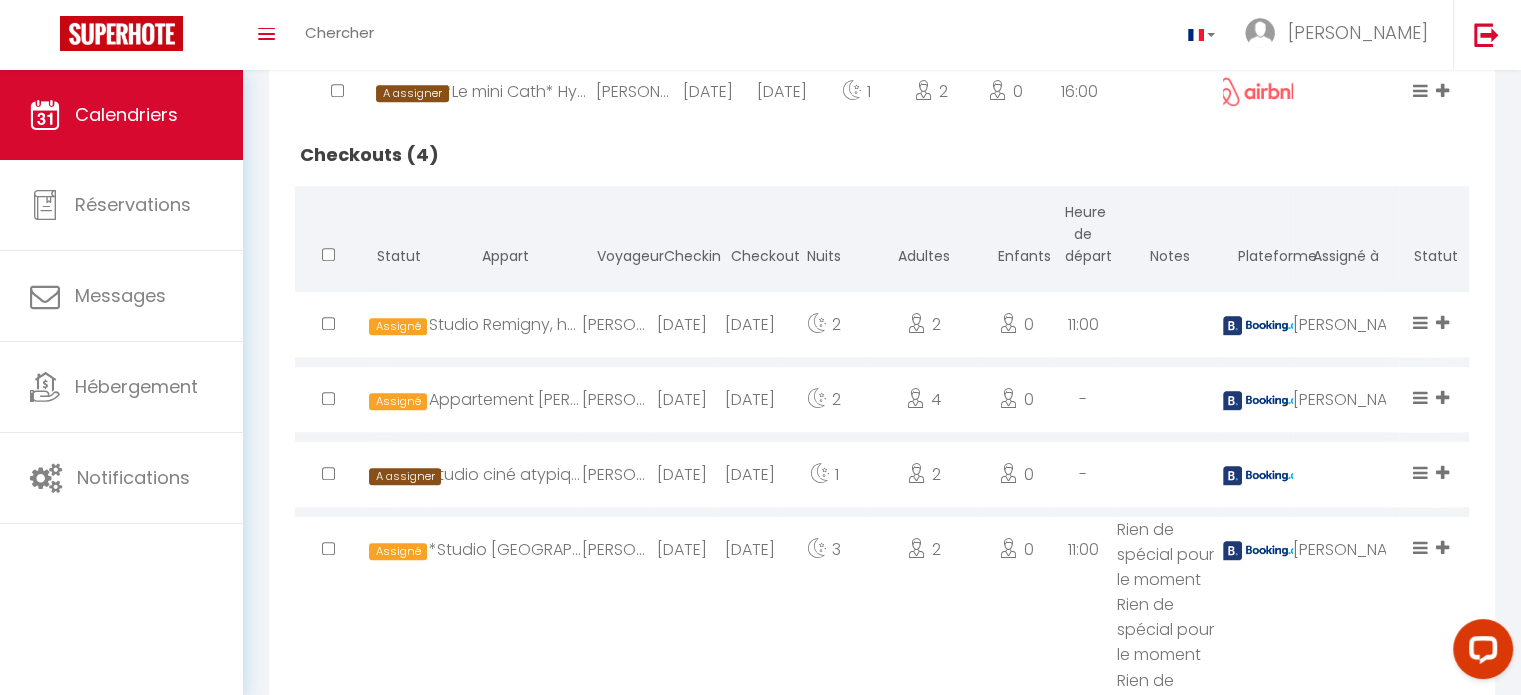scroll, scrollTop: 1272, scrollLeft: 0, axis: vertical 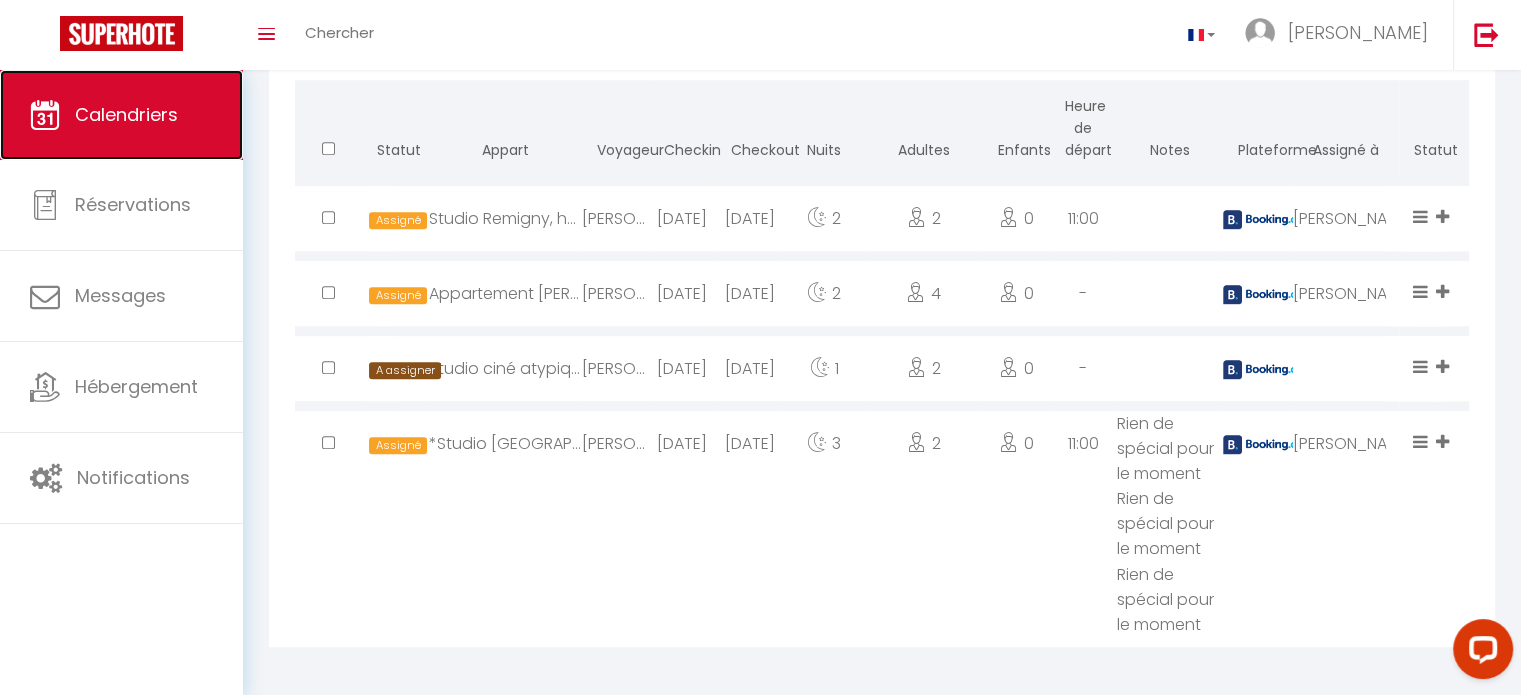 click on "Calendriers" at bounding box center [121, 115] 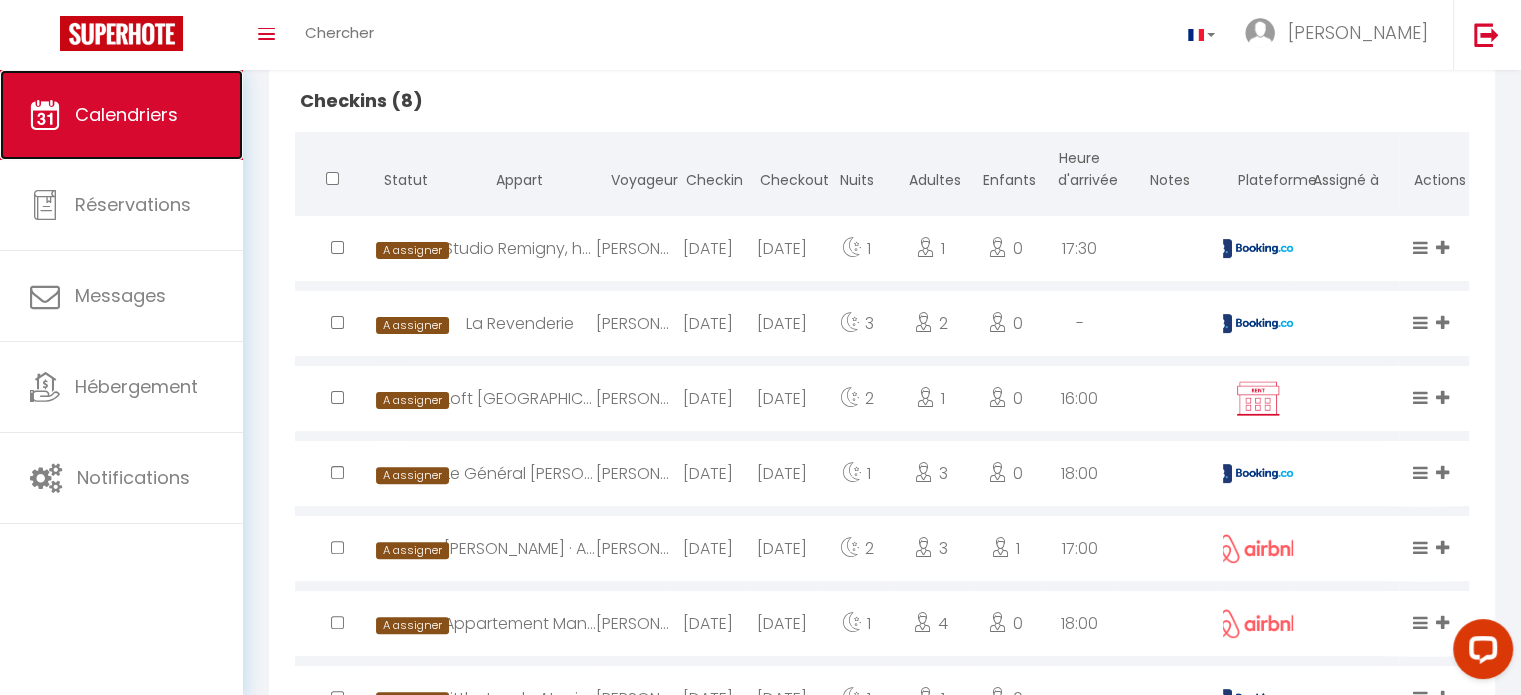 scroll, scrollTop: 268, scrollLeft: 0, axis: vertical 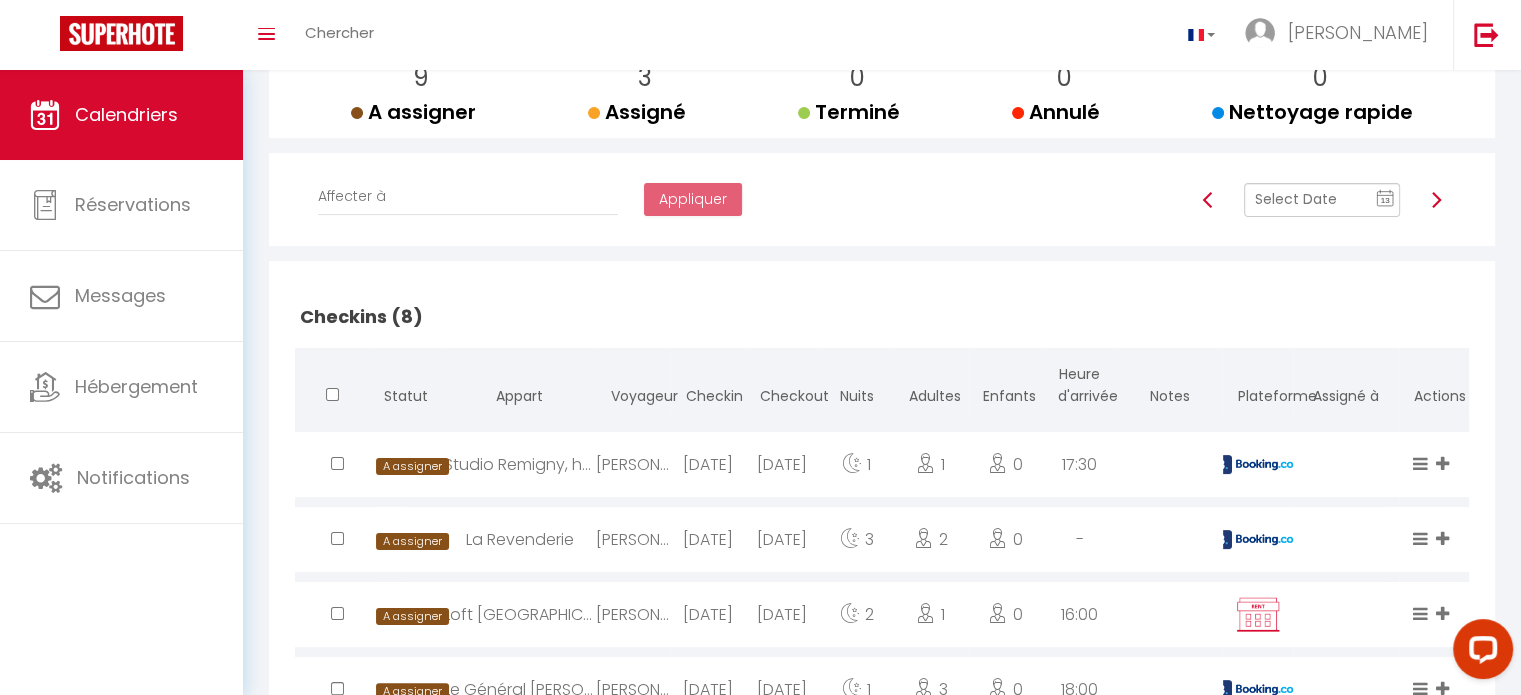 click at bounding box center [1436, 200] 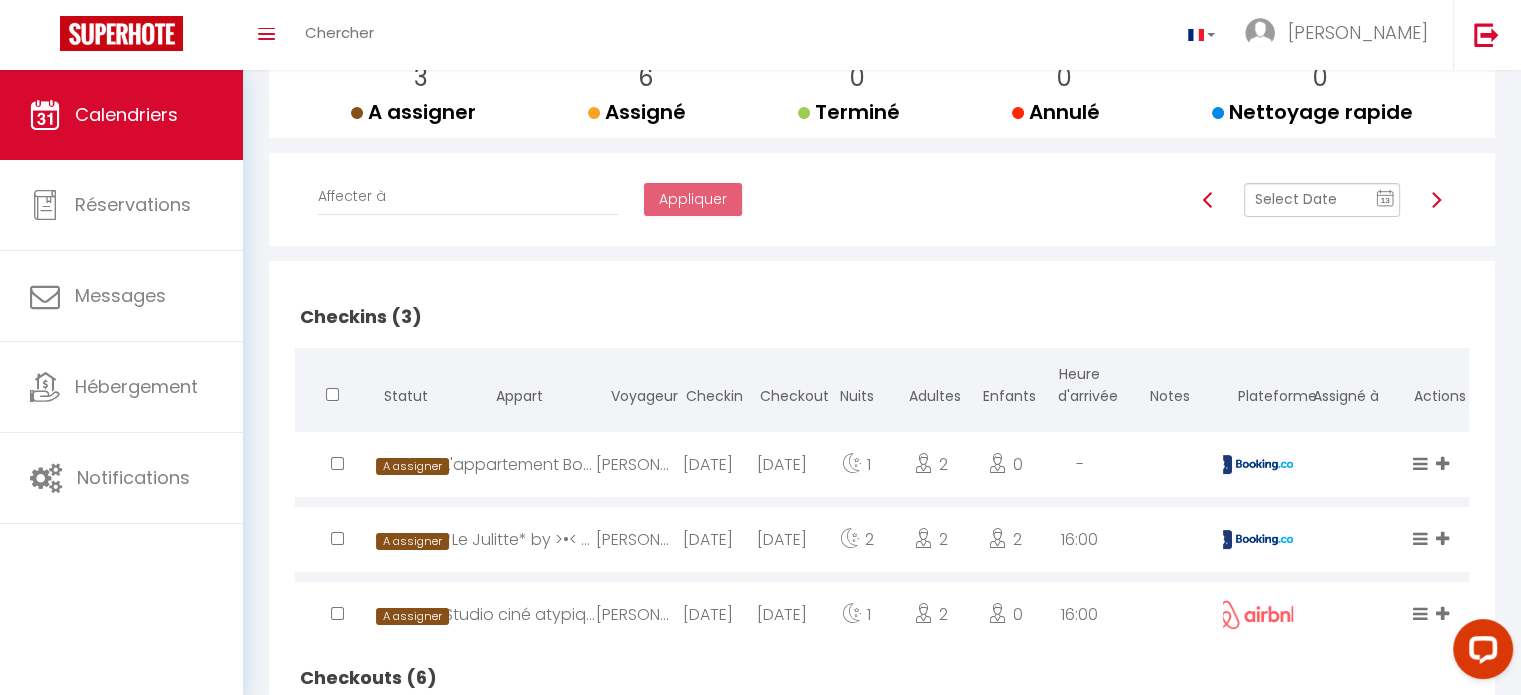 click at bounding box center [1208, 200] 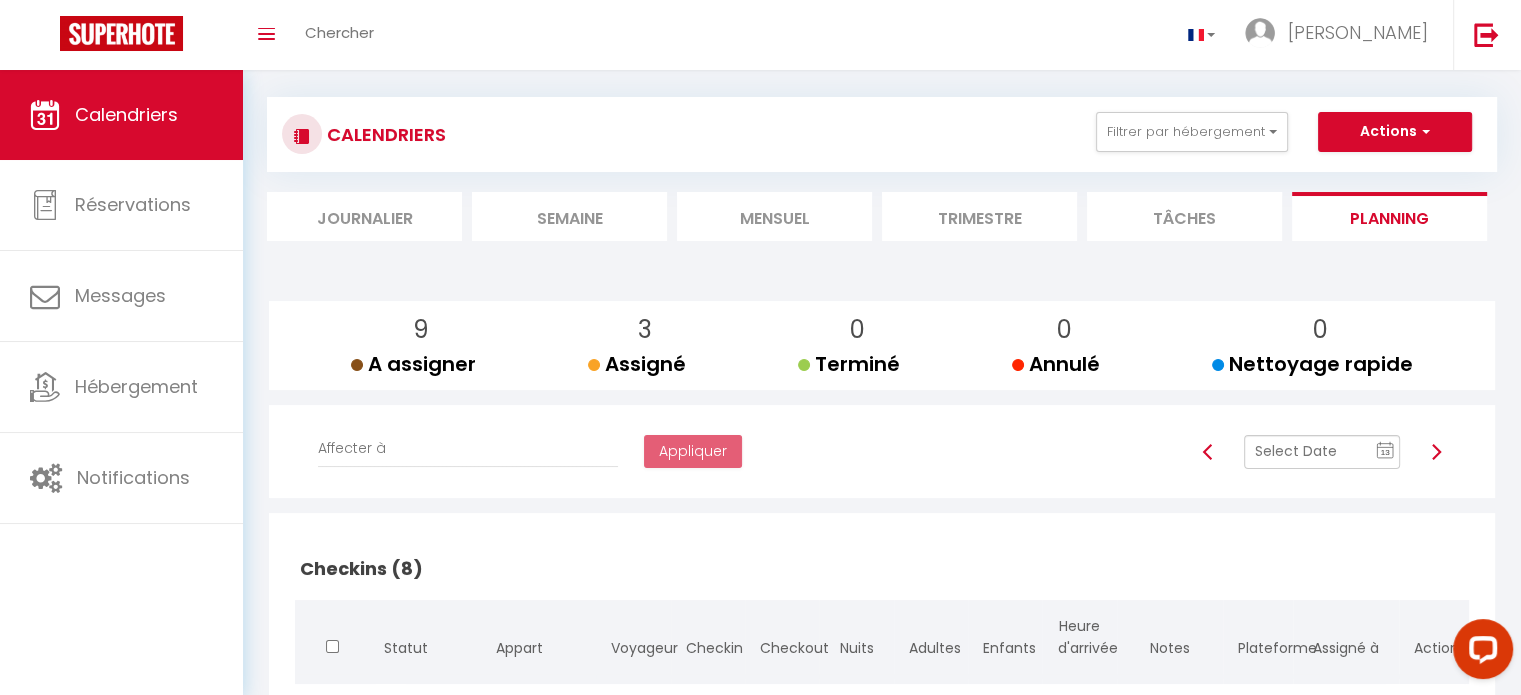 scroll, scrollTop: 0, scrollLeft: 0, axis: both 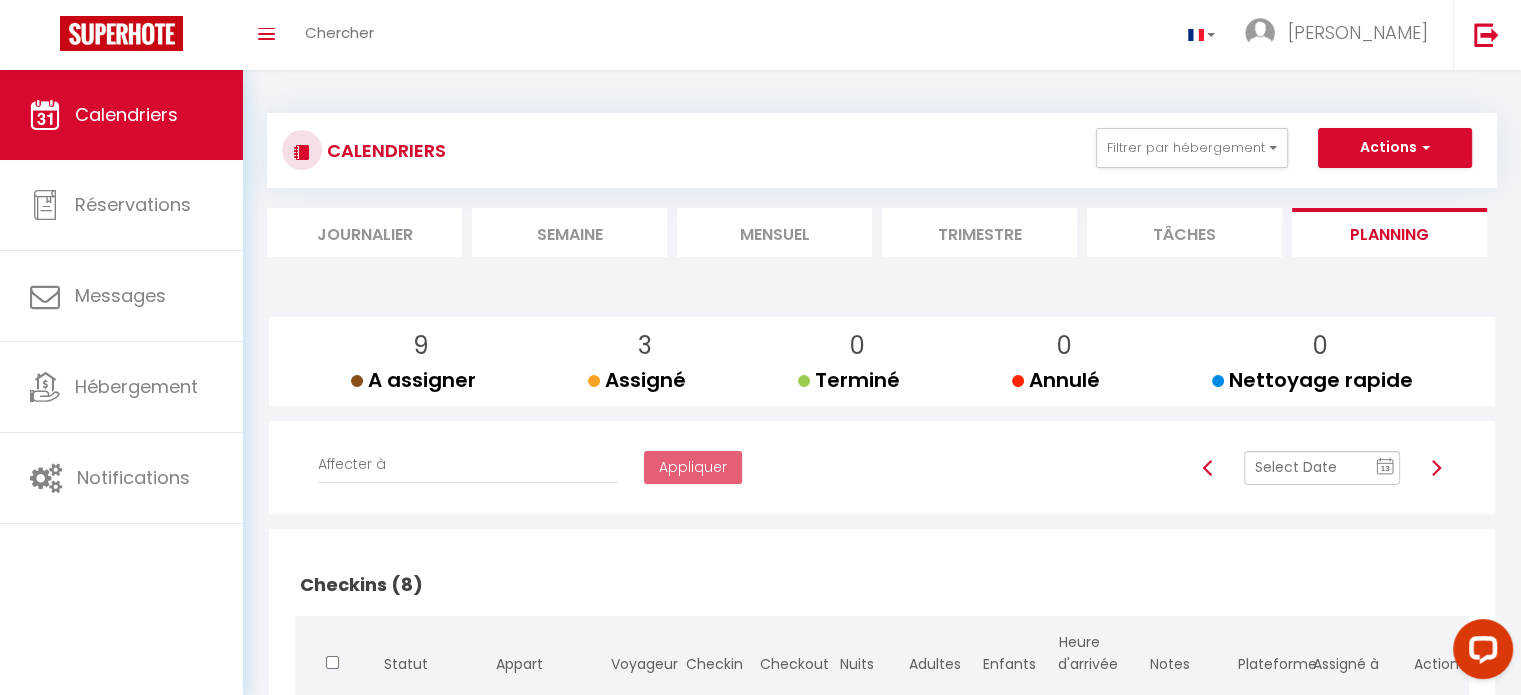 click at bounding box center [1437, 468] 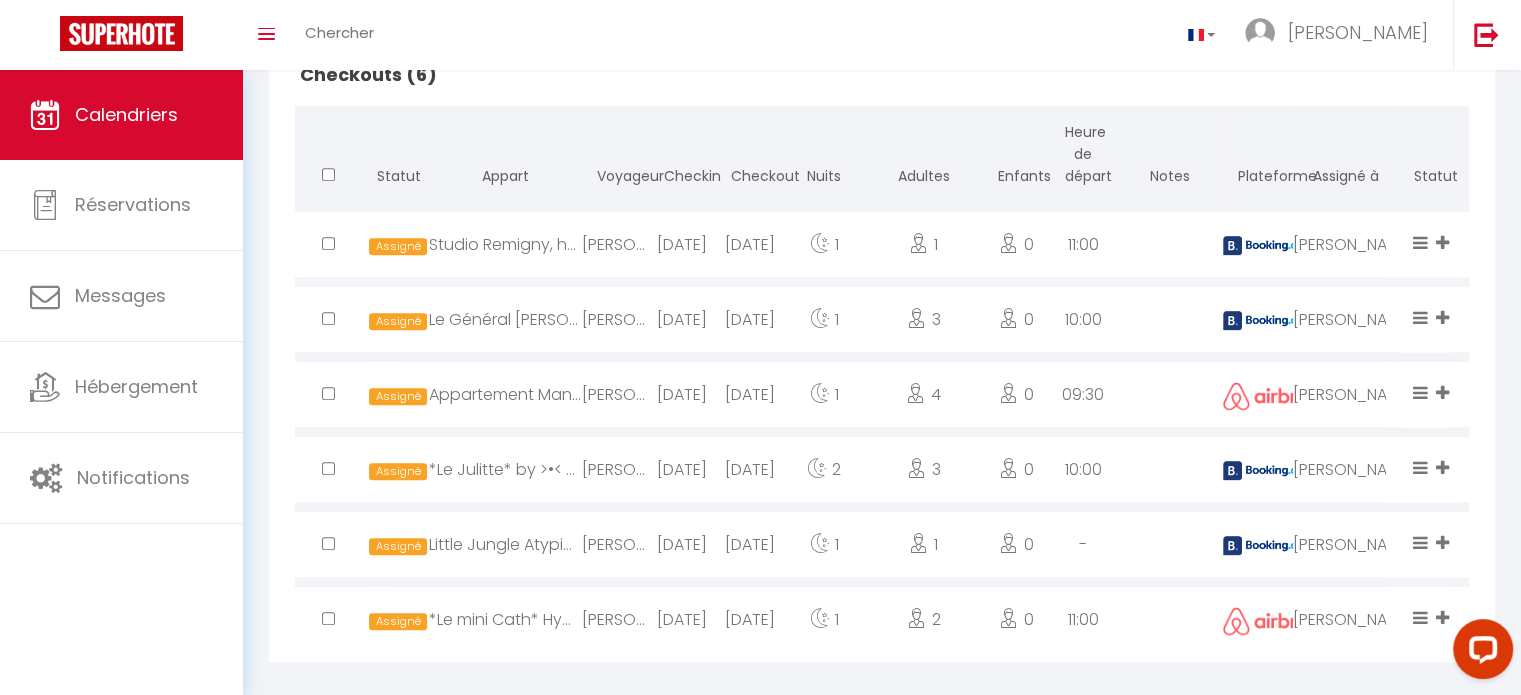 scroll, scrollTop: 887, scrollLeft: 0, axis: vertical 